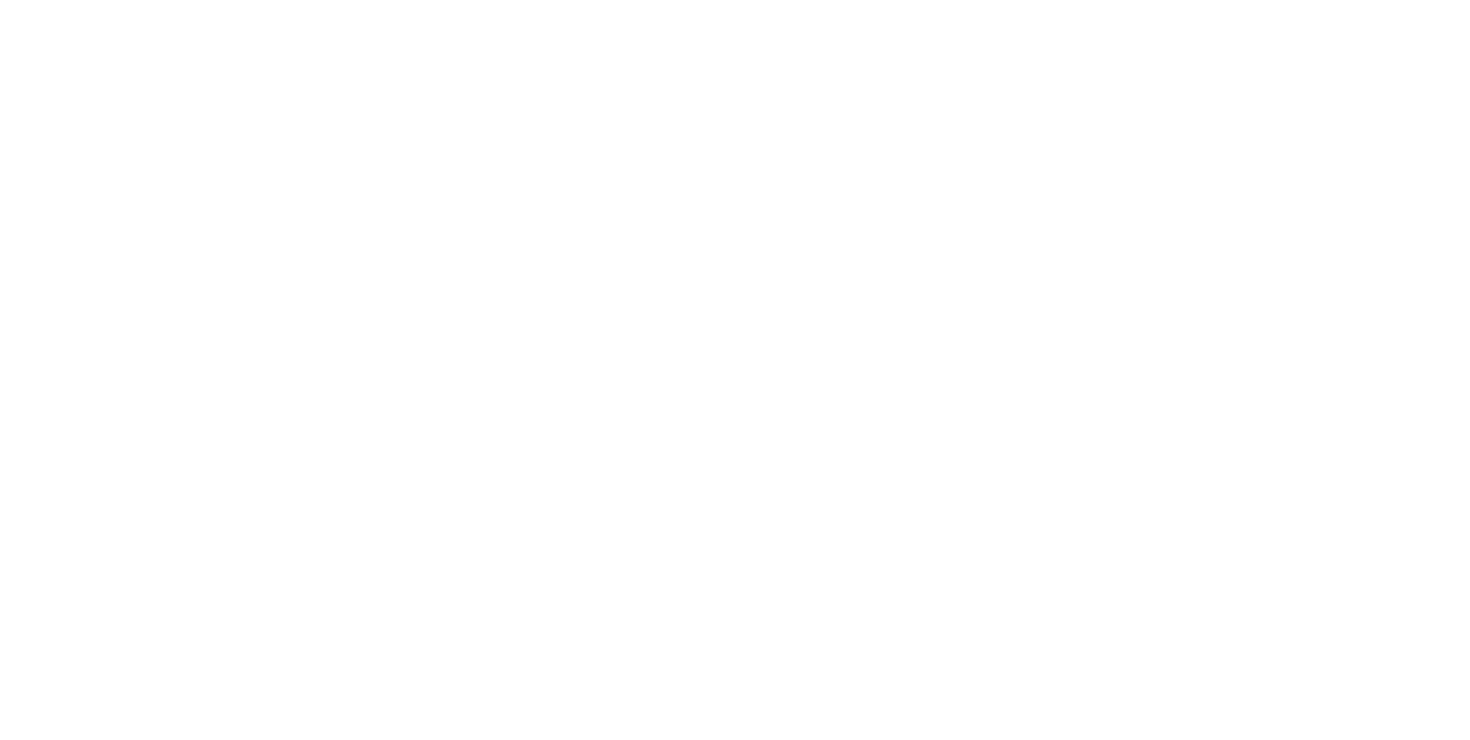 scroll, scrollTop: 0, scrollLeft: 0, axis: both 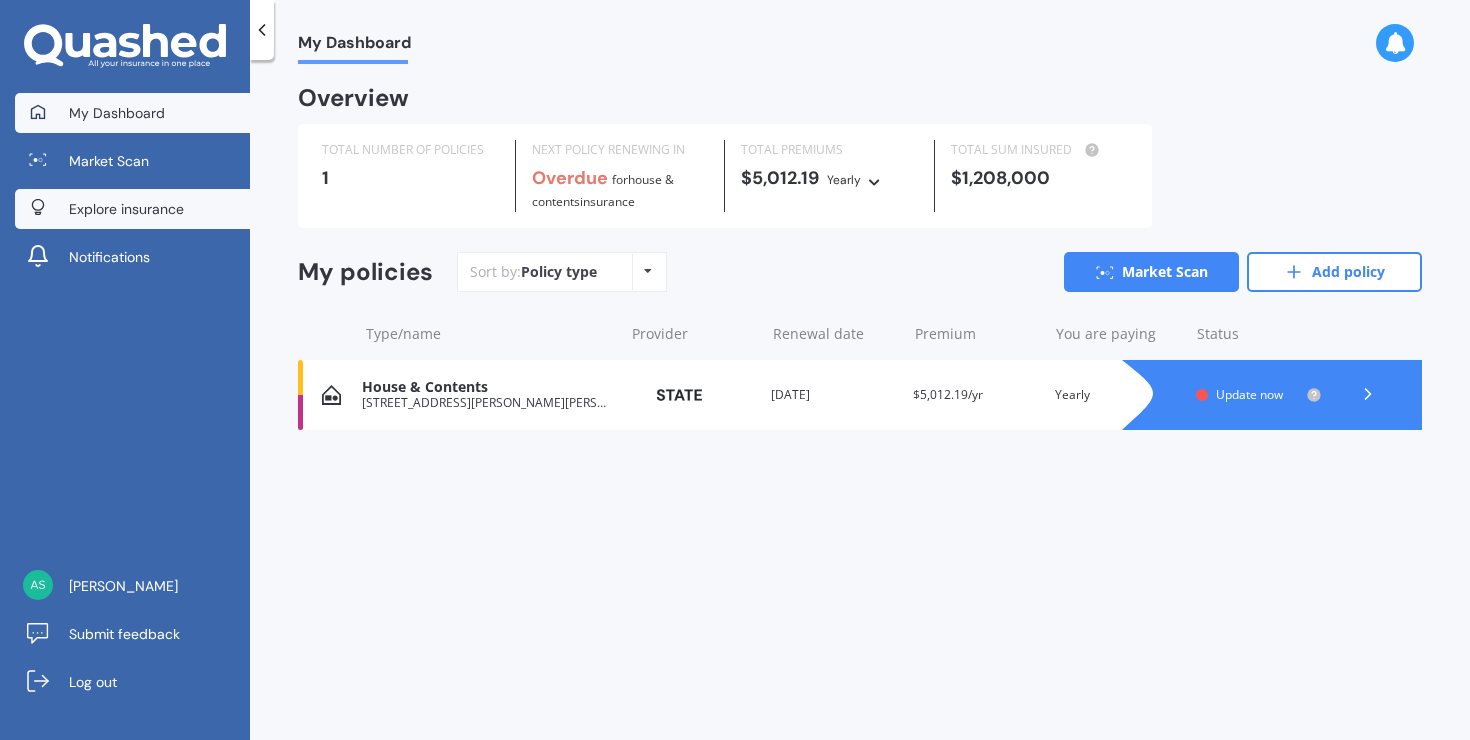 click on "Explore insurance" at bounding box center (126, 209) 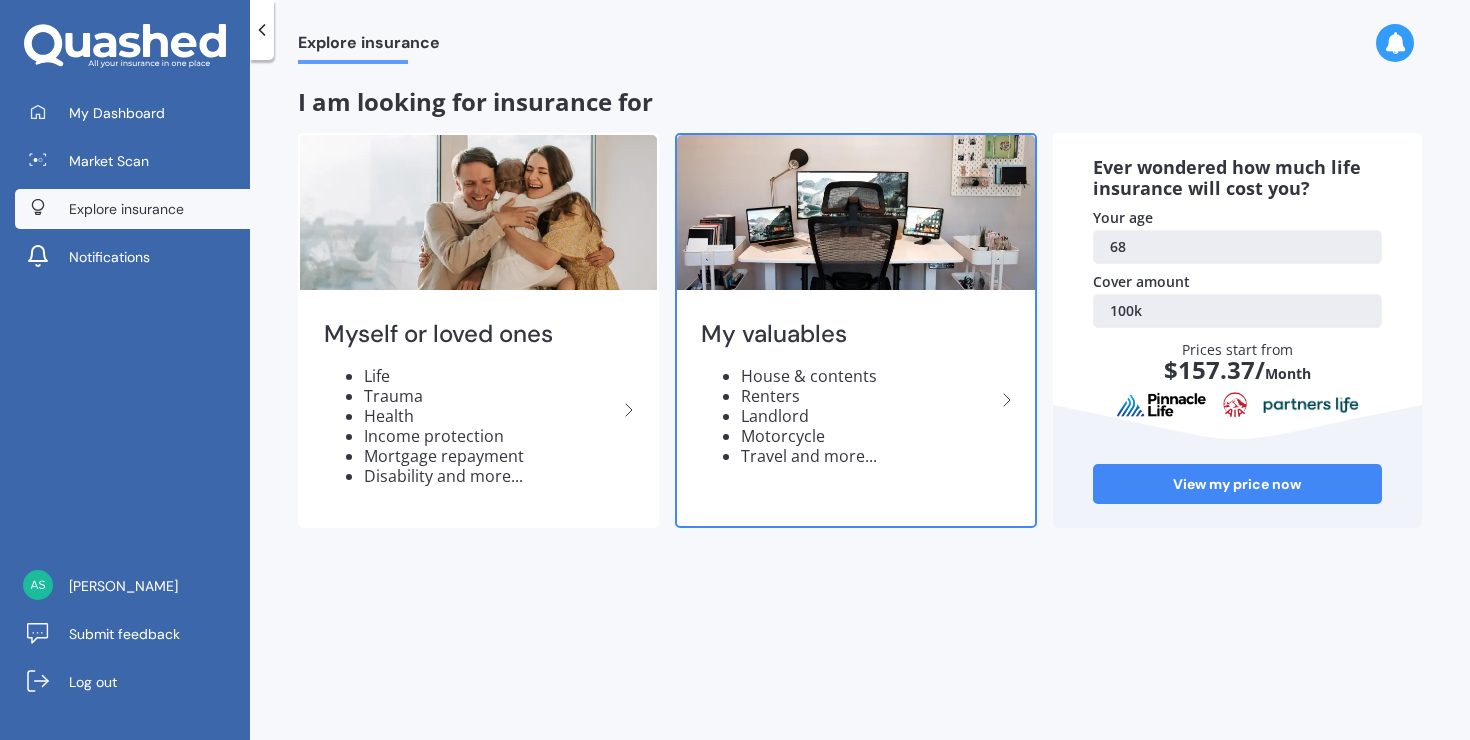 click 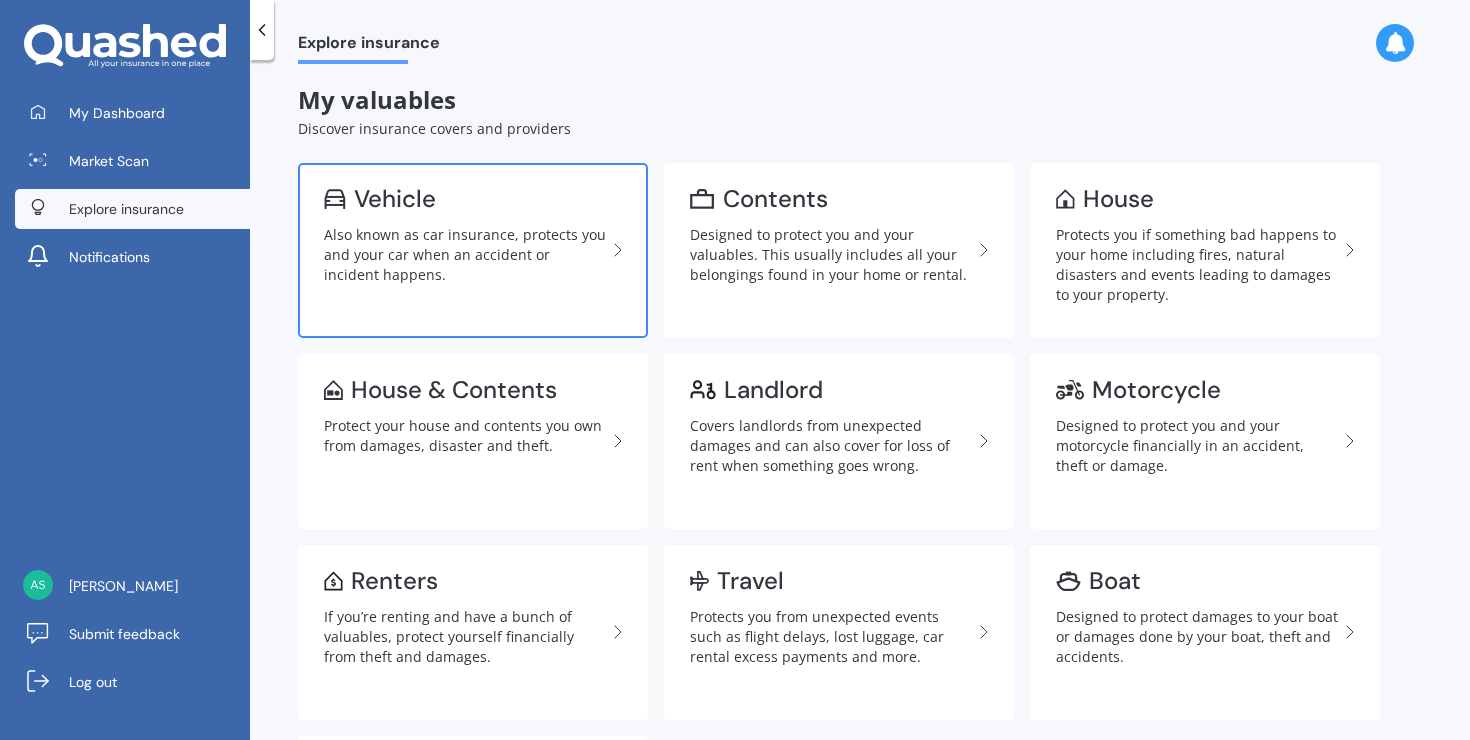 scroll, scrollTop: 0, scrollLeft: 0, axis: both 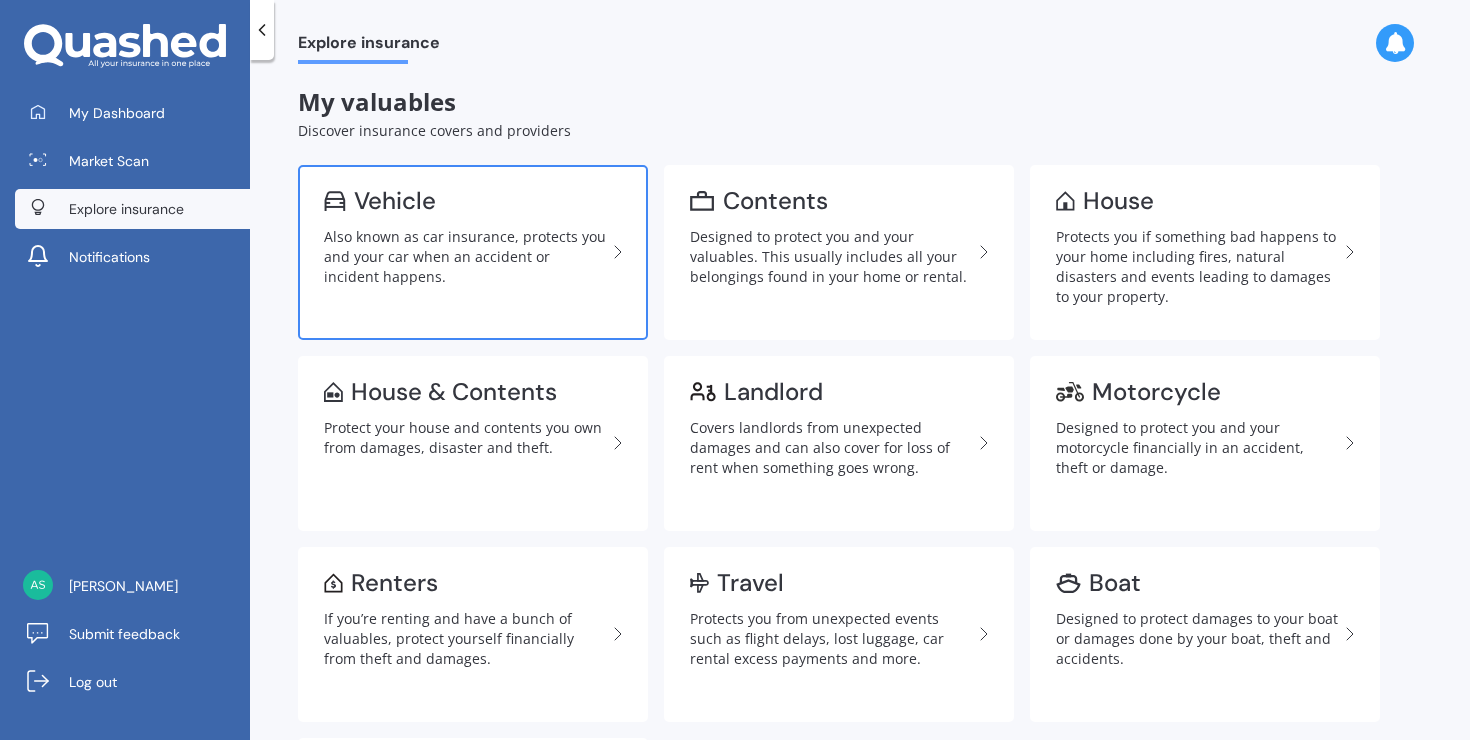 click on "Also known as car insurance, protects you and your car when an accident or incident happens." at bounding box center (465, 257) 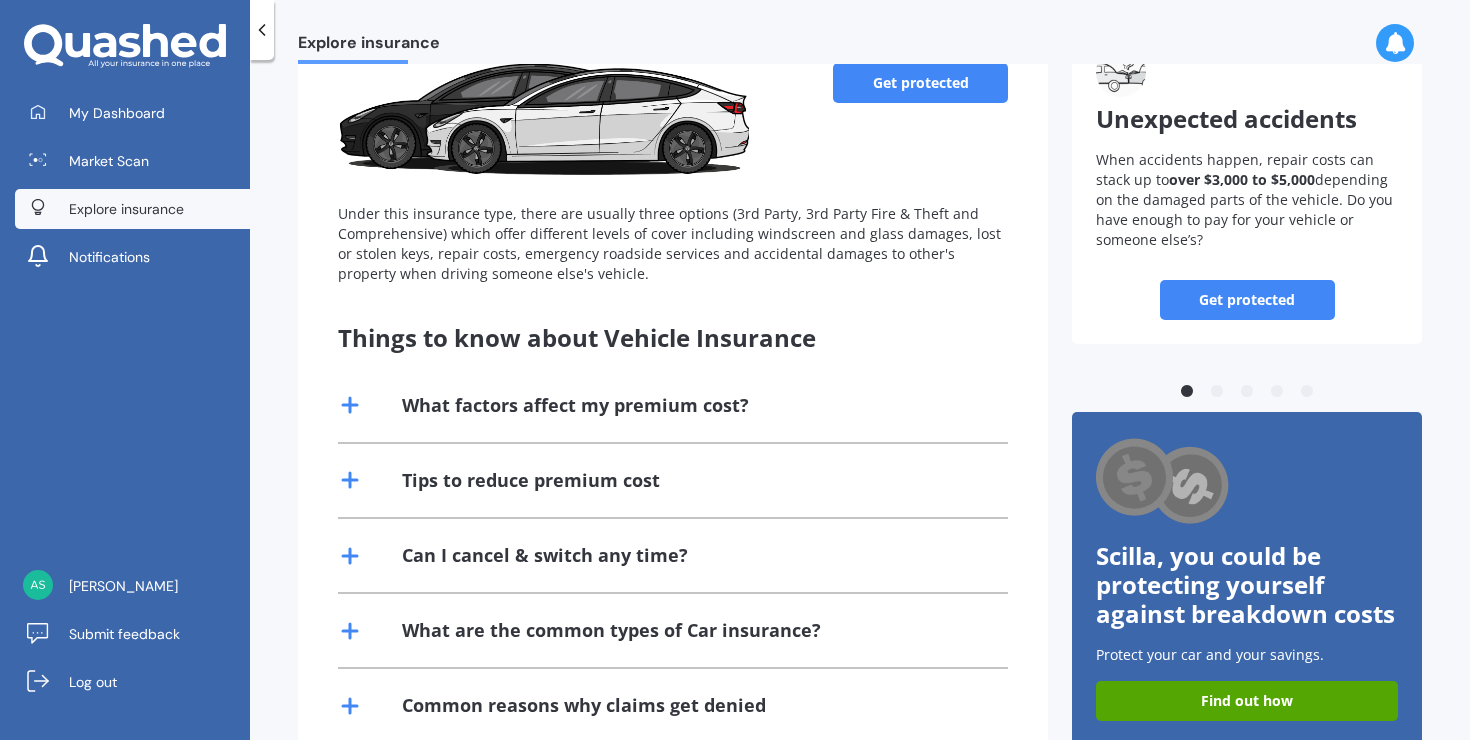 scroll, scrollTop: 141, scrollLeft: 0, axis: vertical 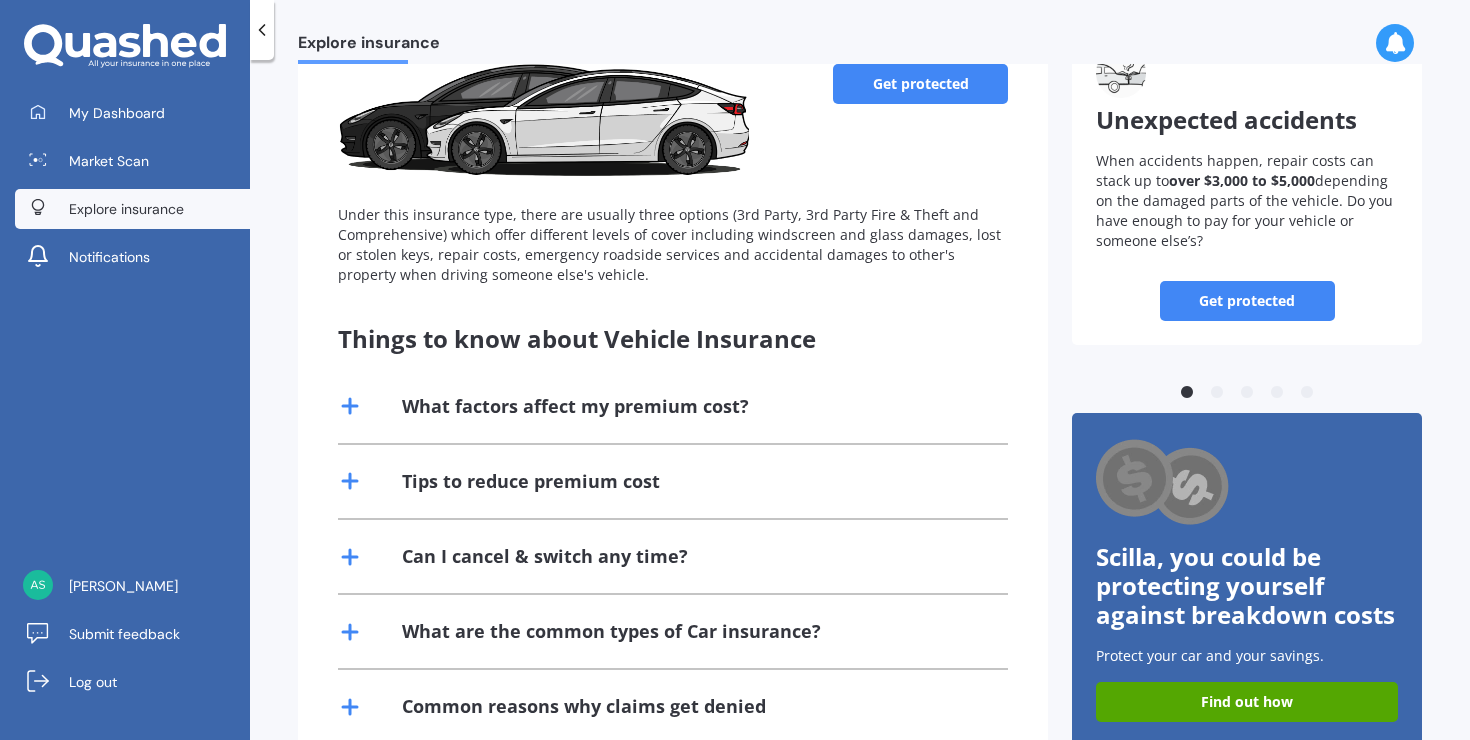 click 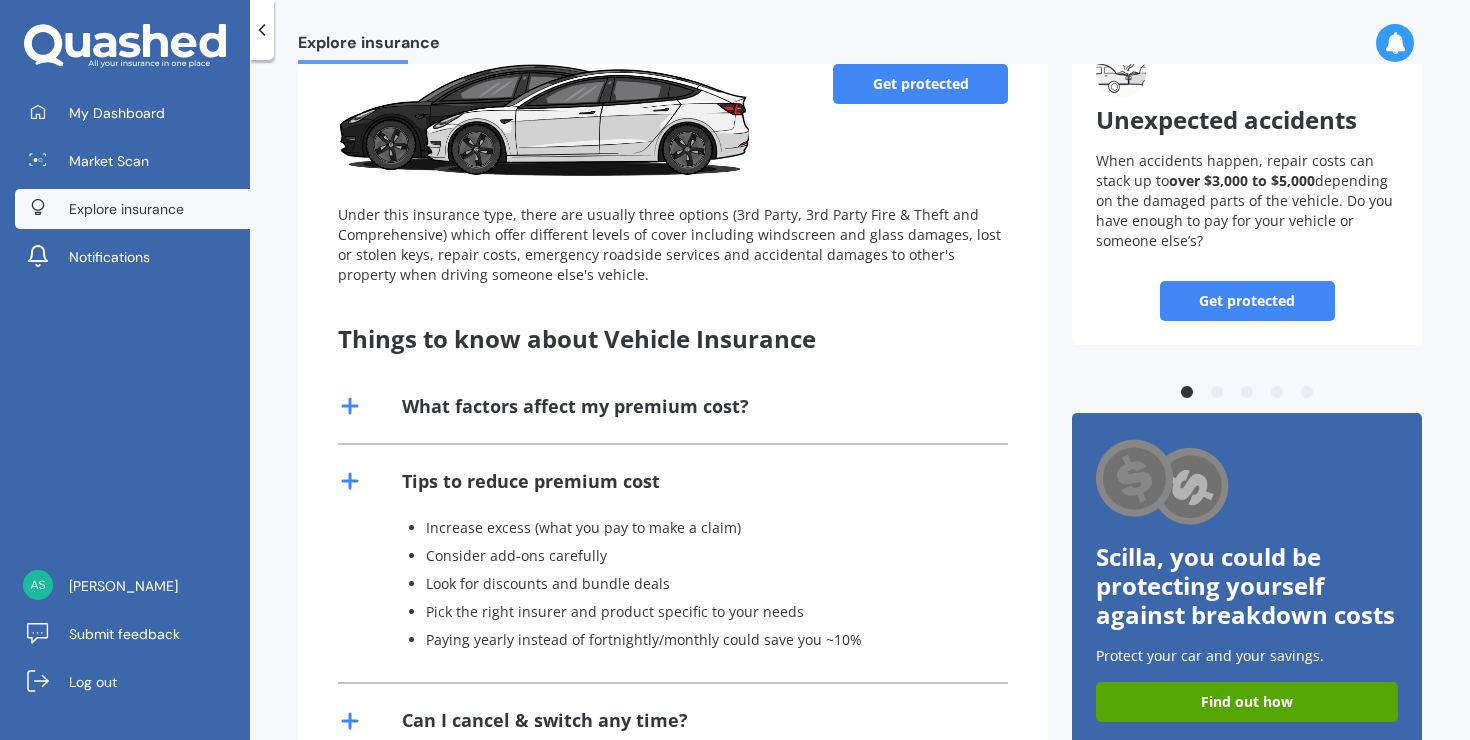 click 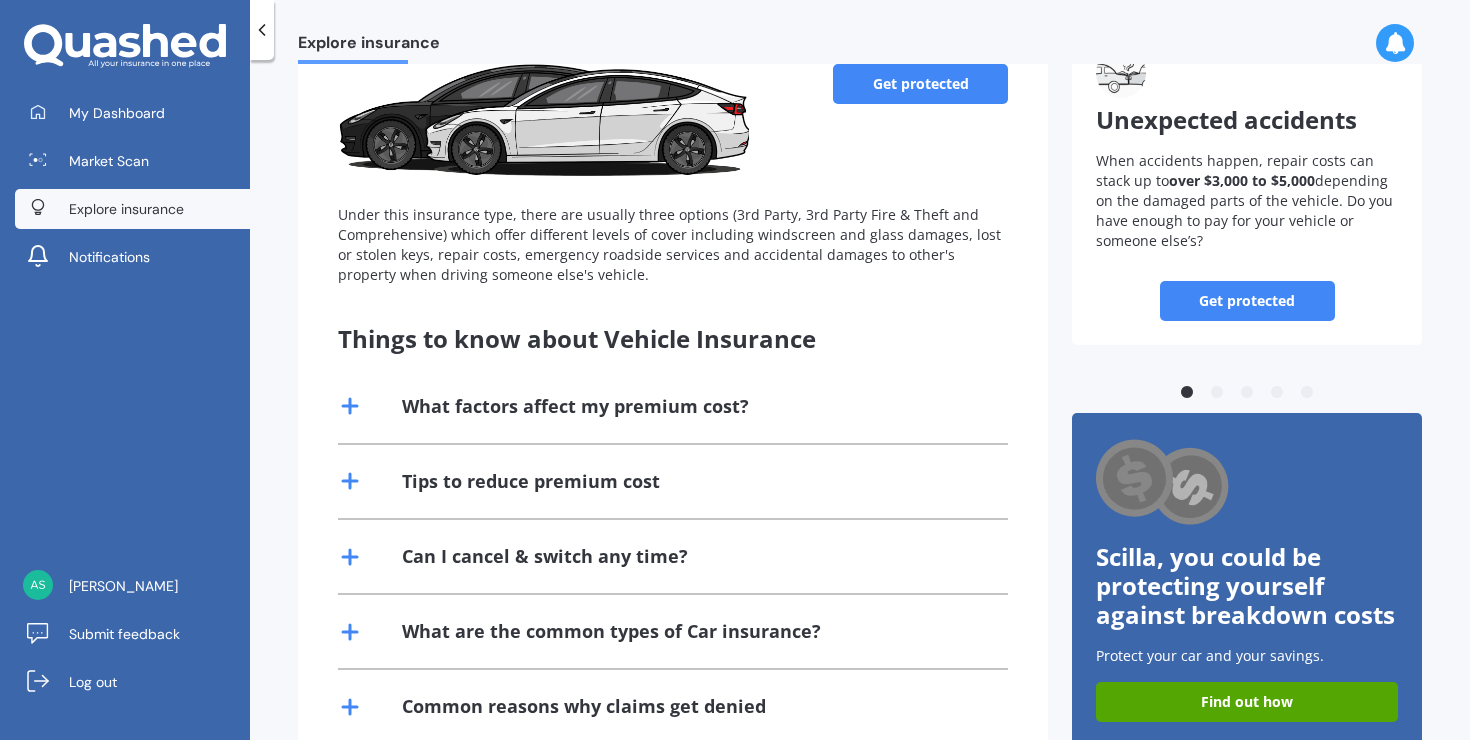 click 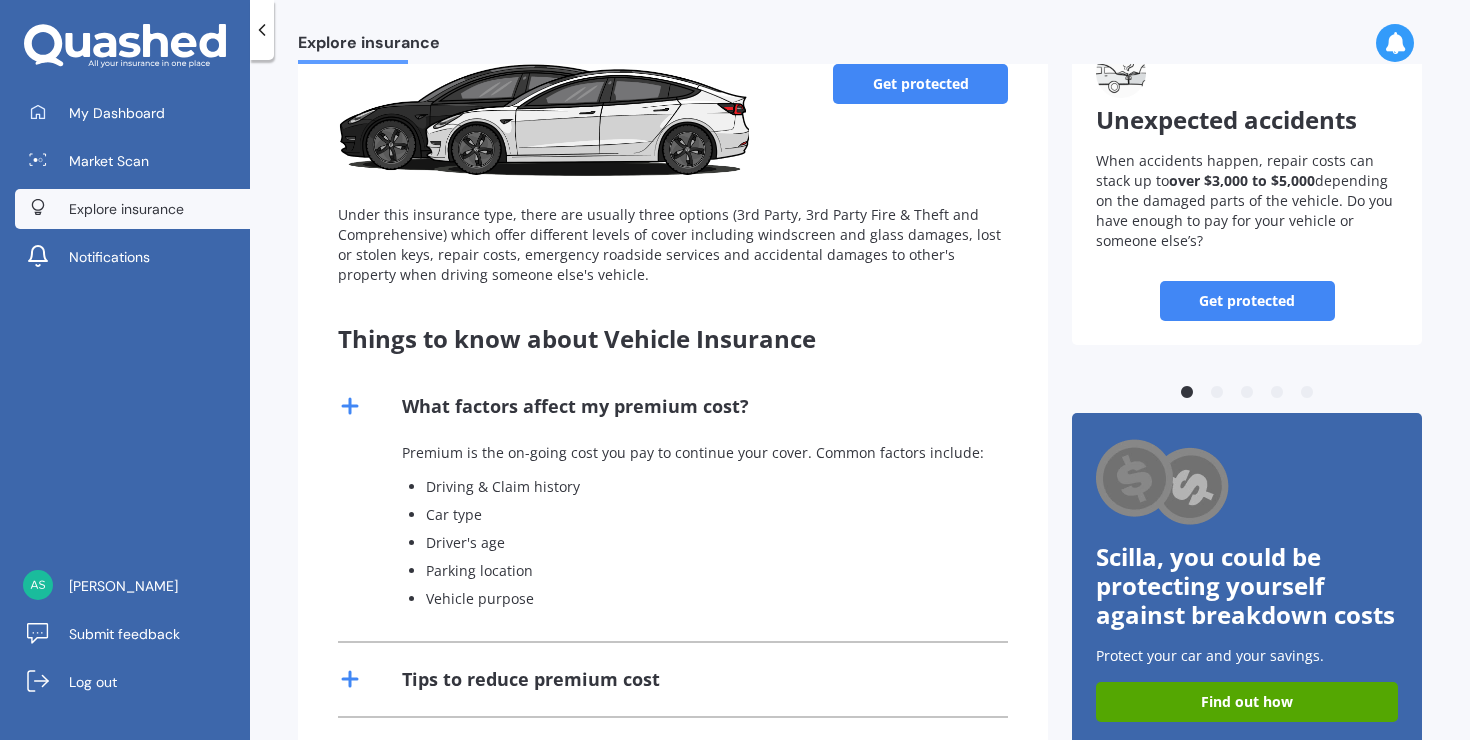 click 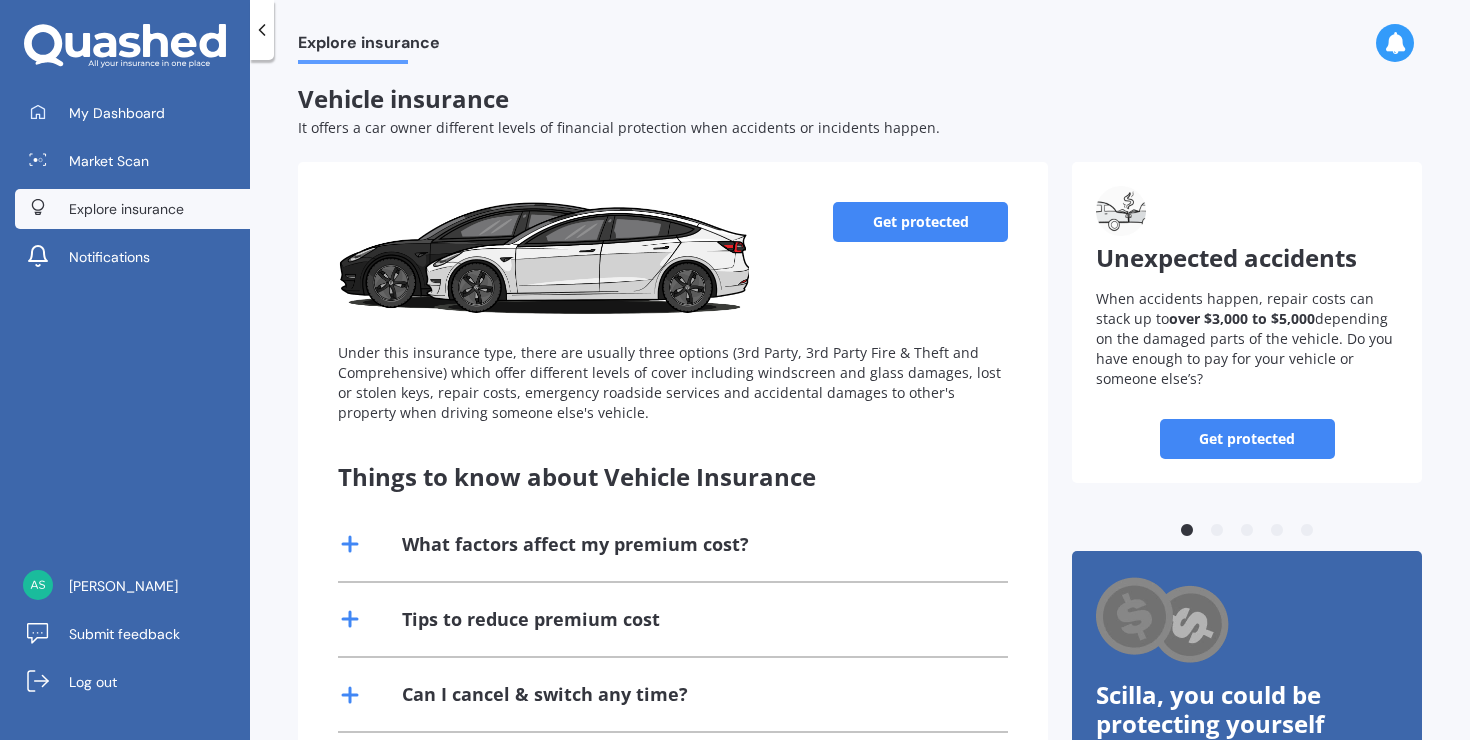 scroll, scrollTop: 0, scrollLeft: 0, axis: both 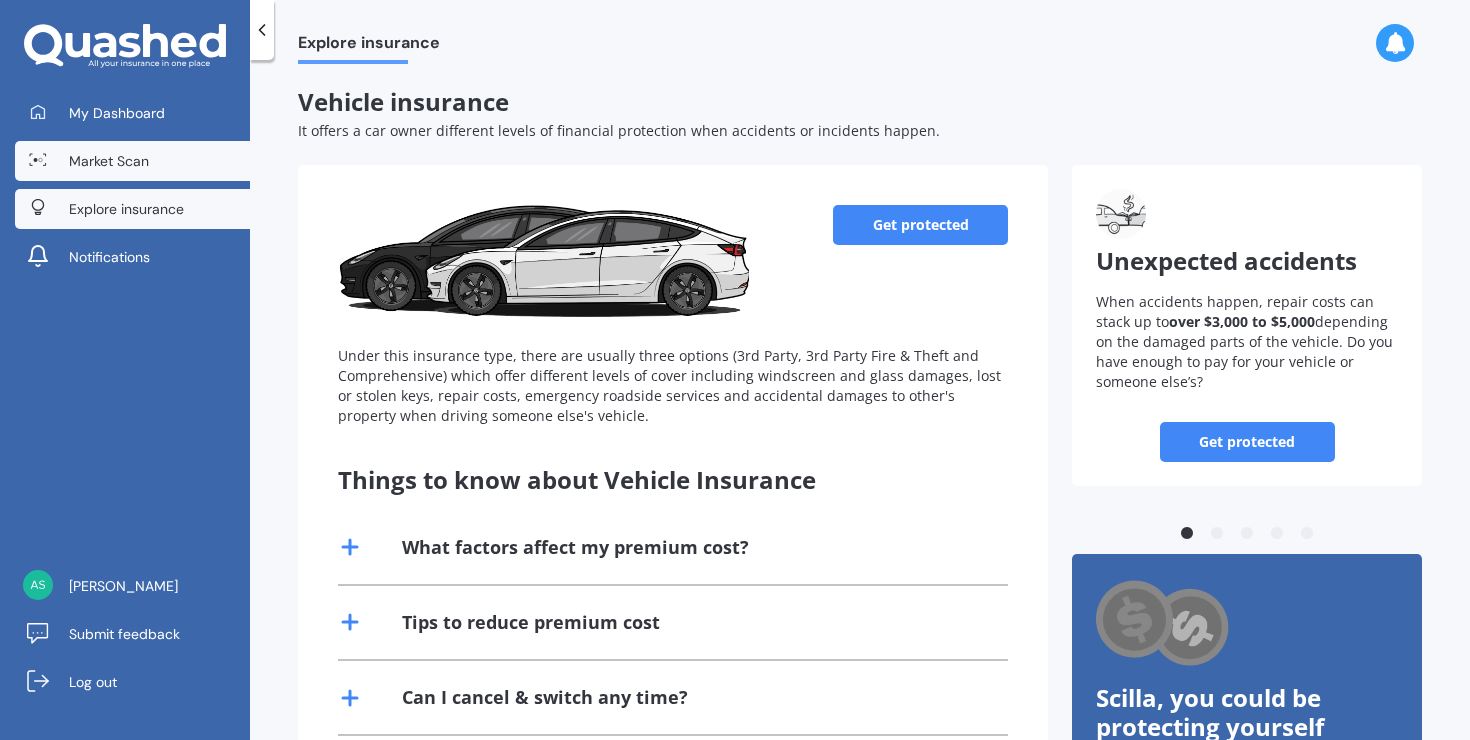click on "Market Scan" at bounding box center (109, 161) 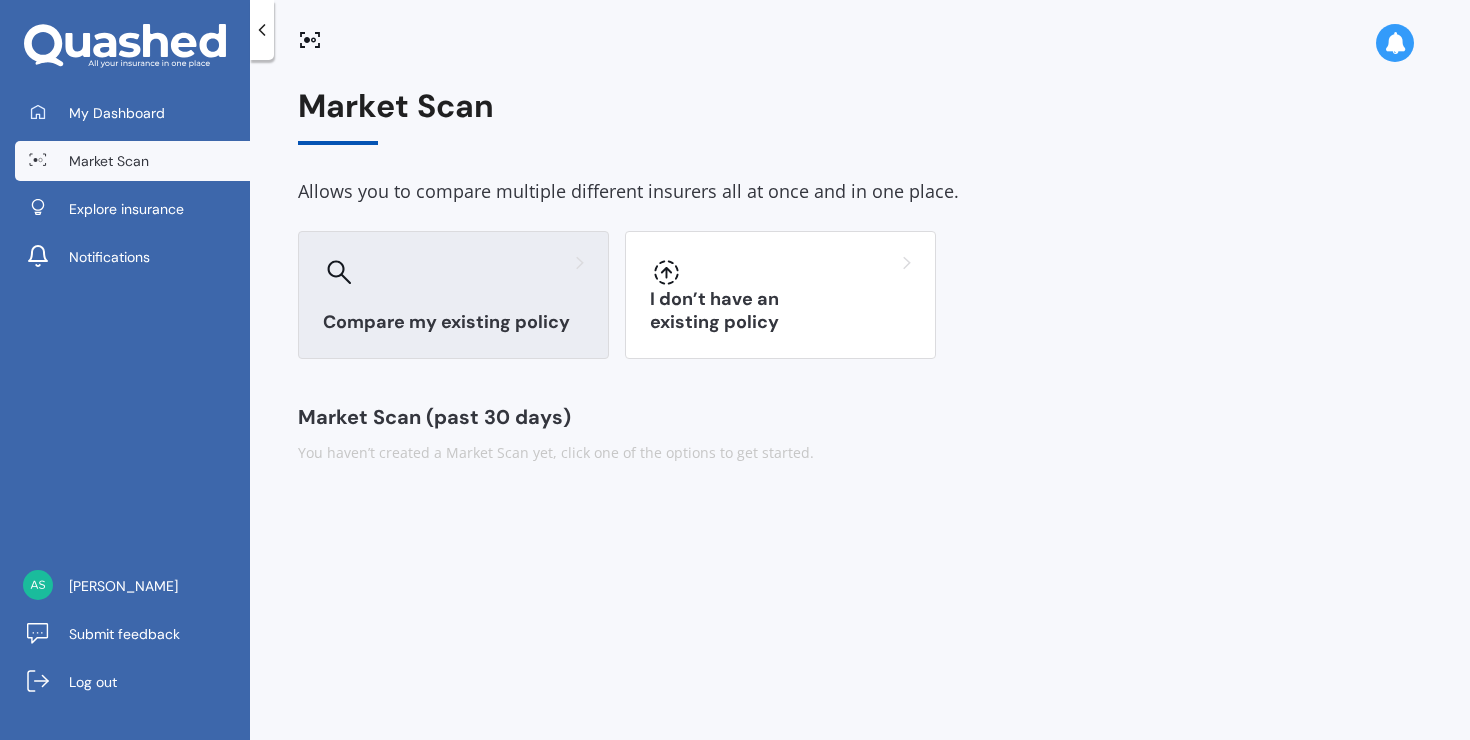 click on "Compare my existing policy" at bounding box center (453, 295) 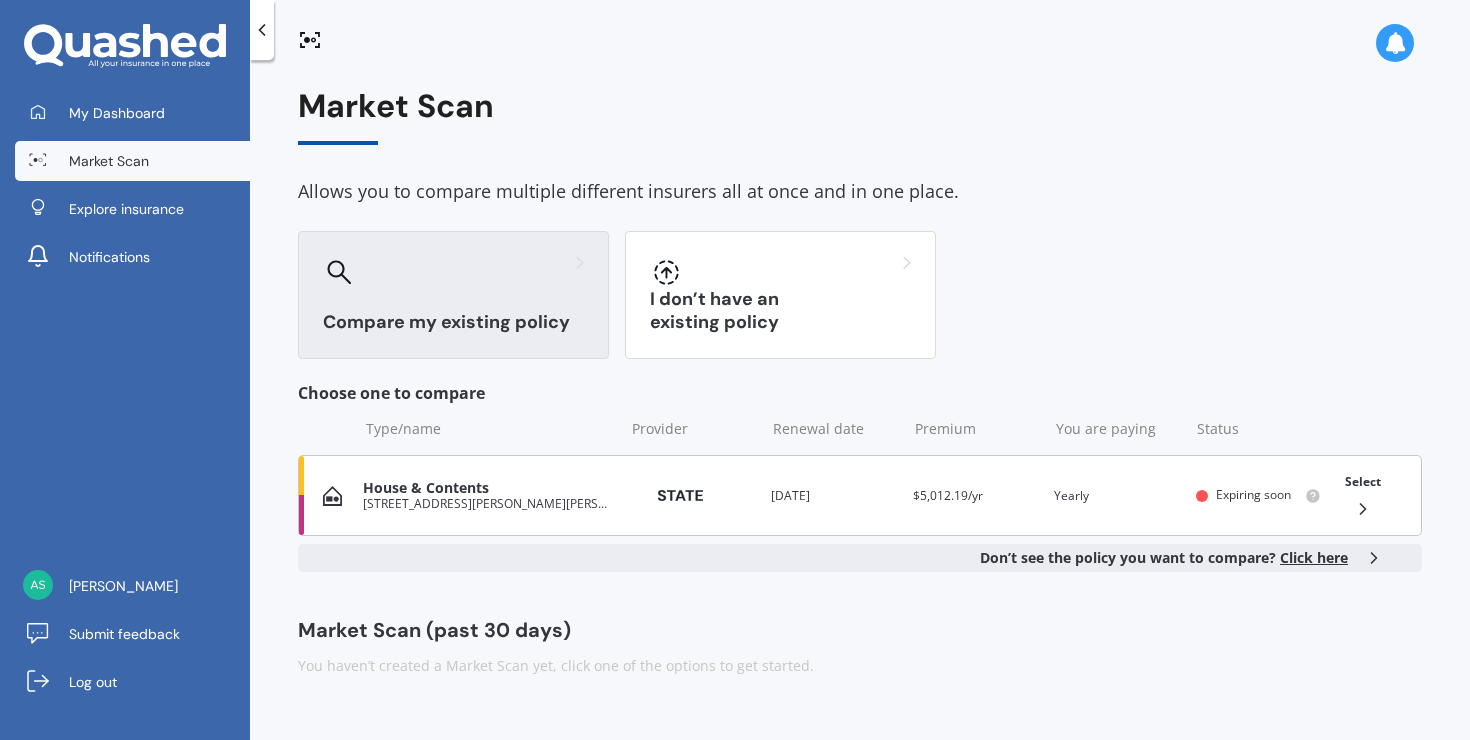 click 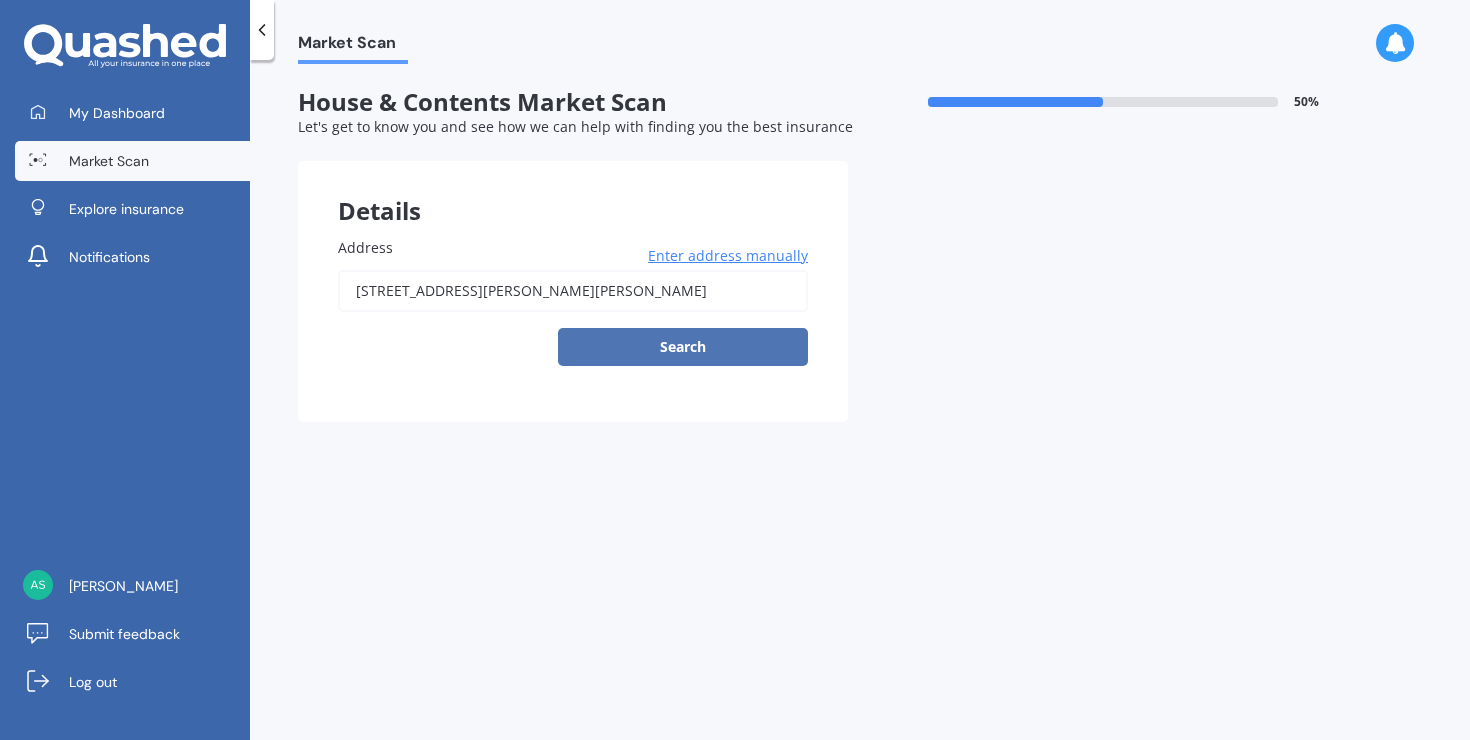 click on "Search" at bounding box center (683, 347) 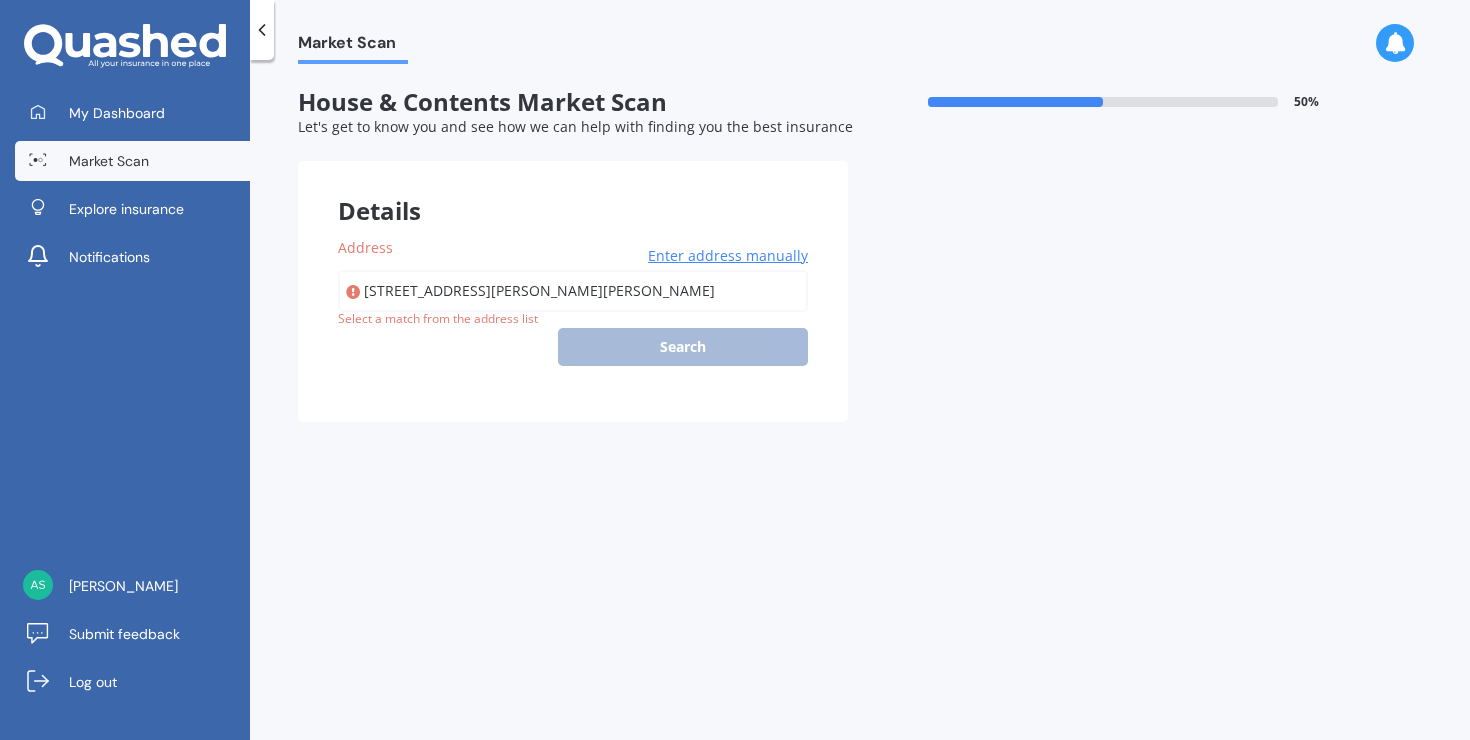 type on "[STREET_ADDRESS][PERSON_NAME][PERSON_NAME]" 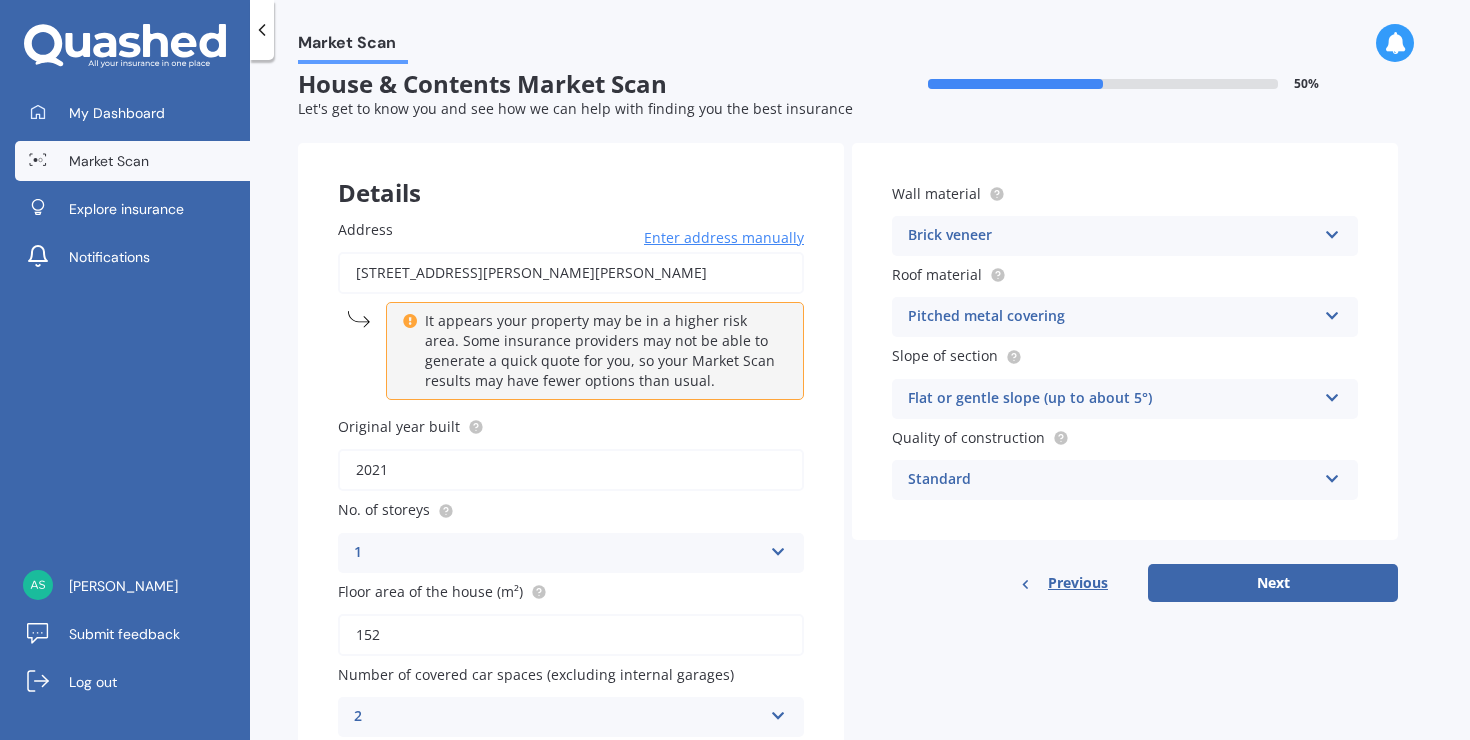 scroll, scrollTop: 19, scrollLeft: 0, axis: vertical 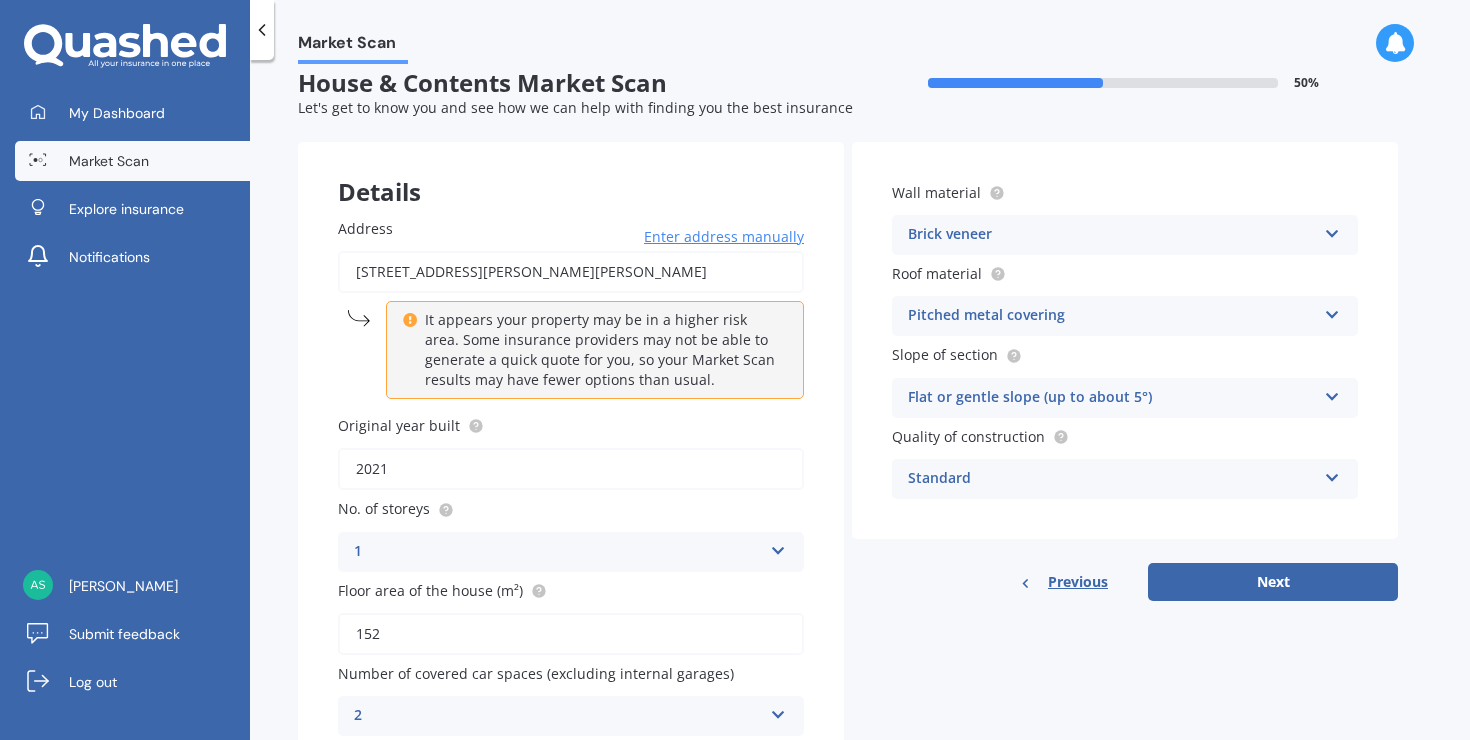 click at bounding box center [1332, 230] 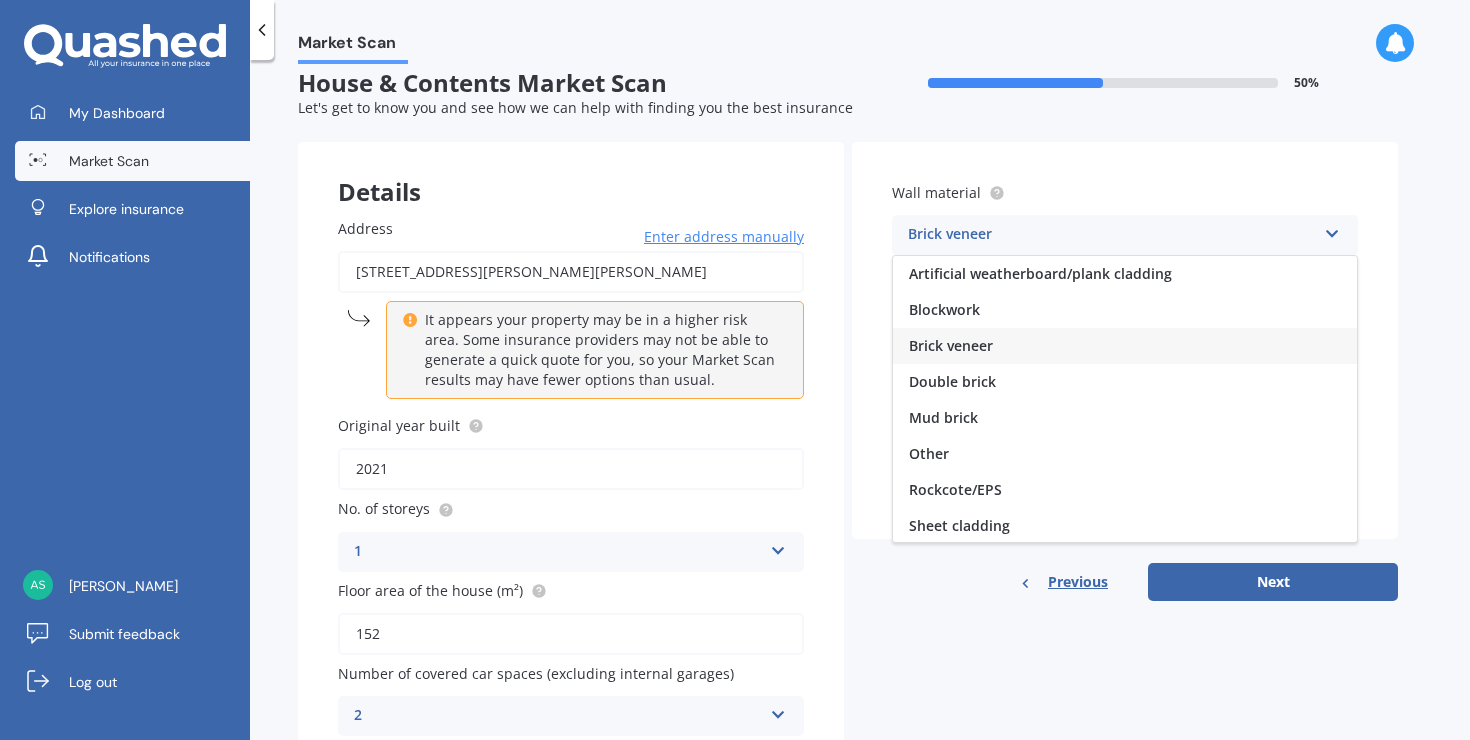click at bounding box center [1332, 230] 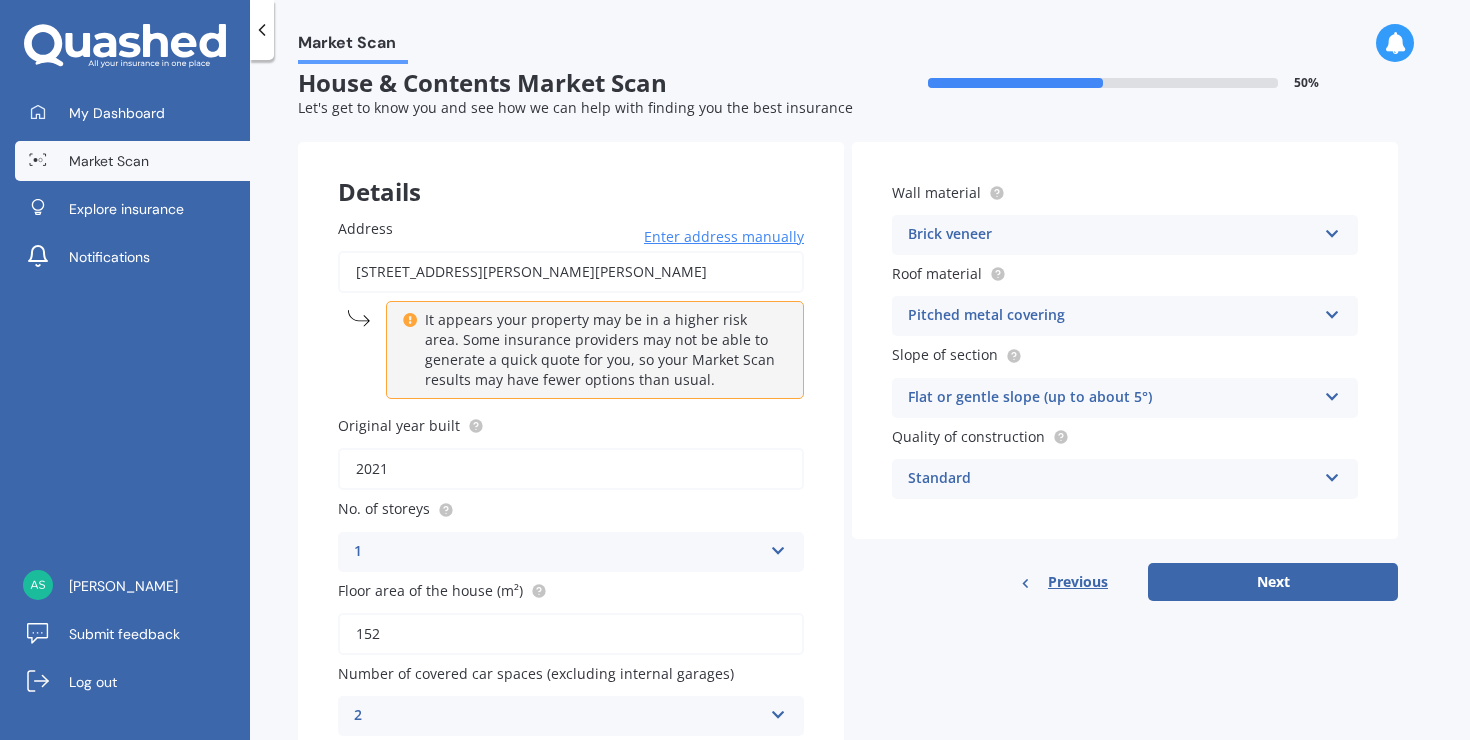 click at bounding box center (1332, 230) 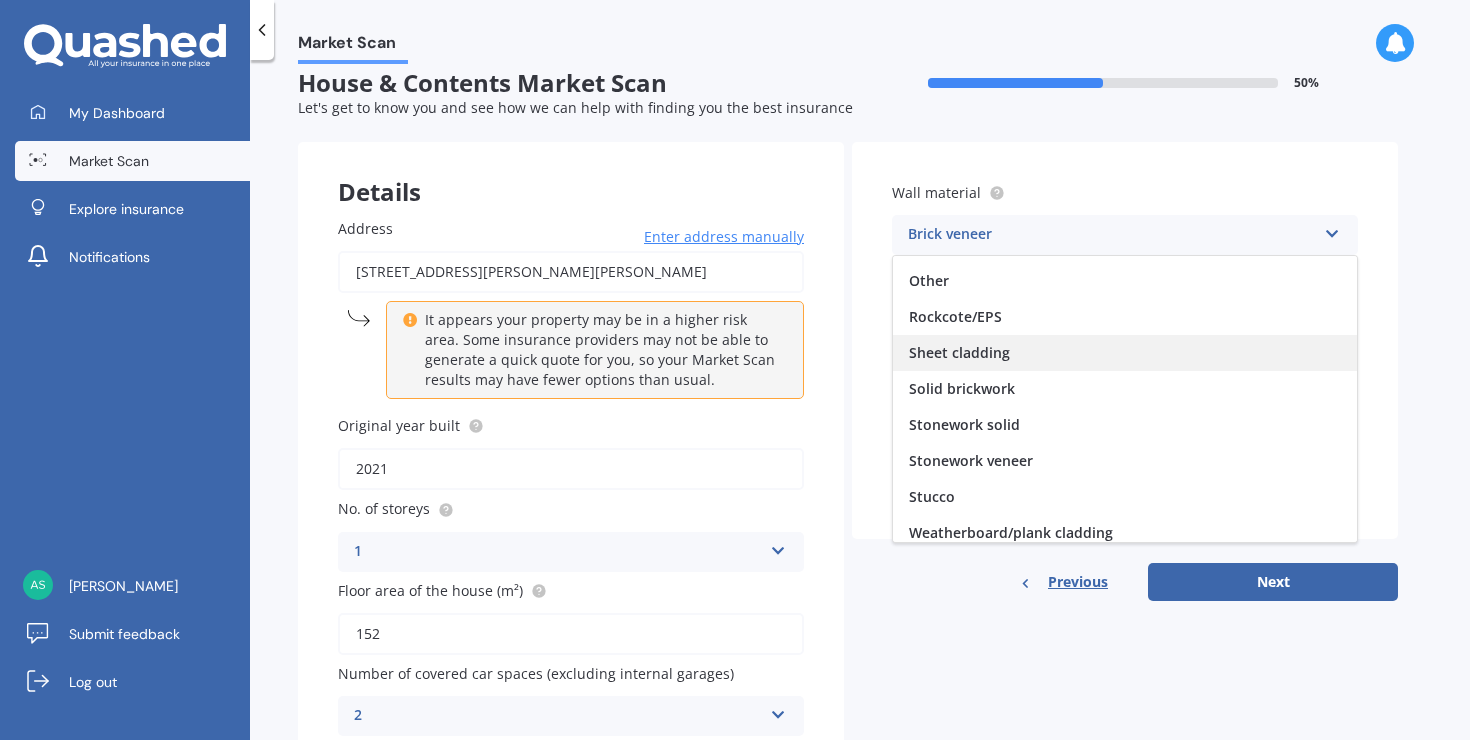 scroll, scrollTop: 170, scrollLeft: 0, axis: vertical 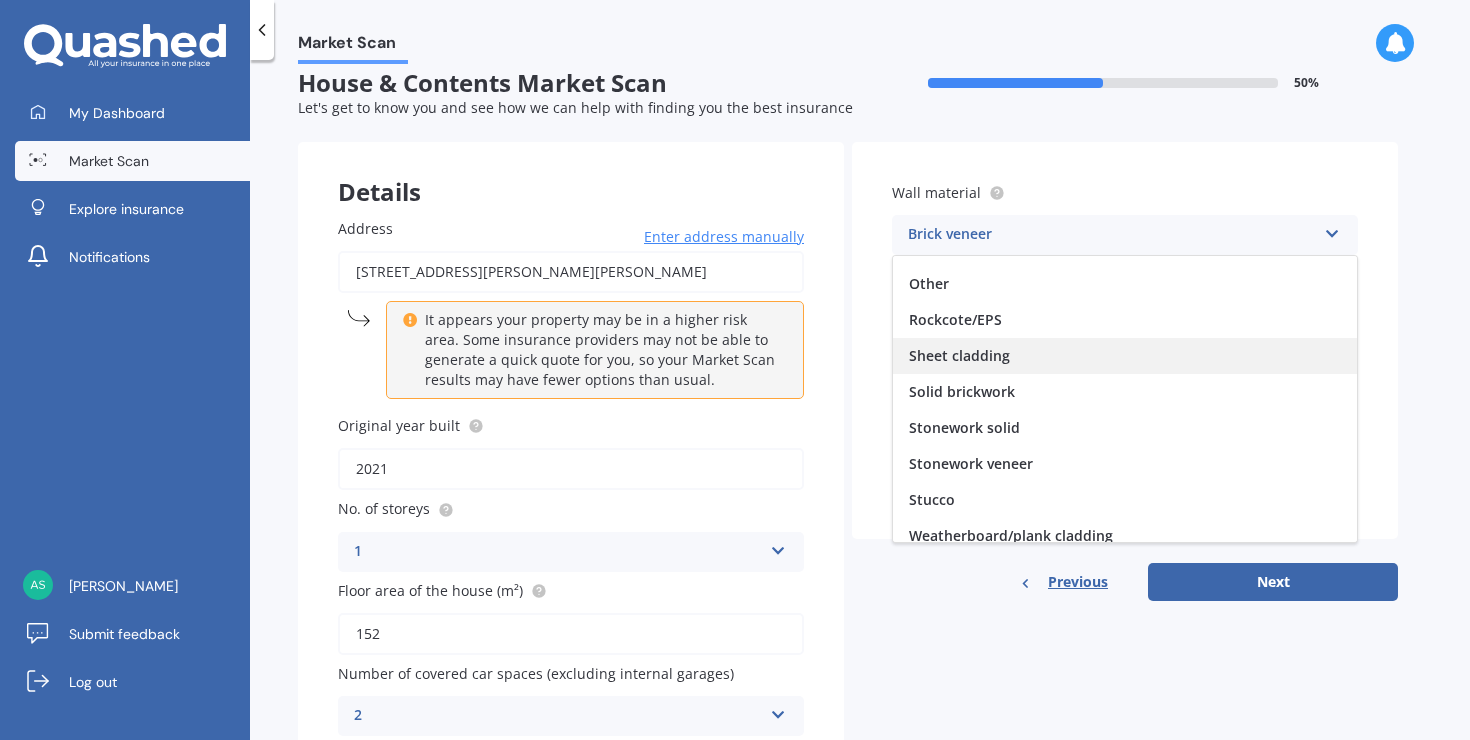 click on "Sheet cladding" at bounding box center (1125, 356) 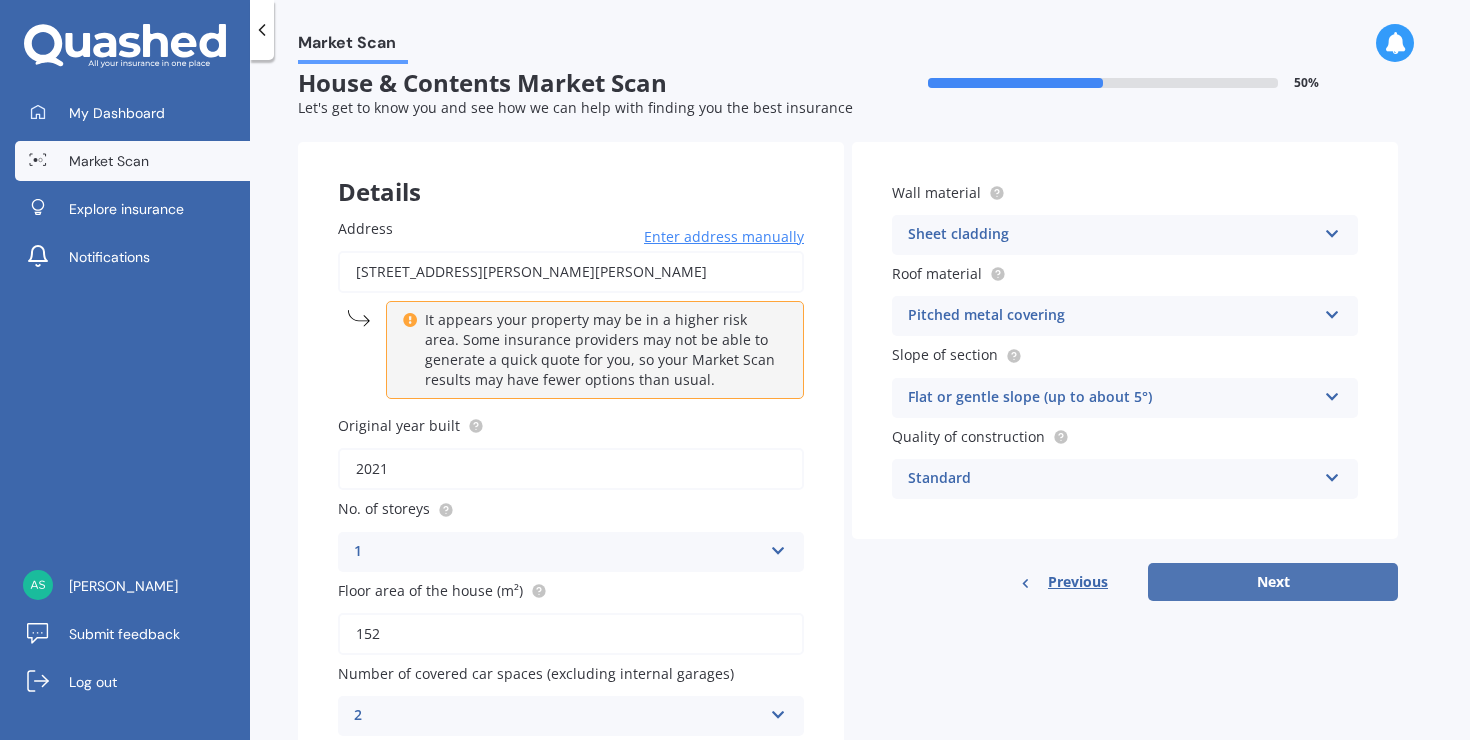 click on "Next" at bounding box center [1273, 582] 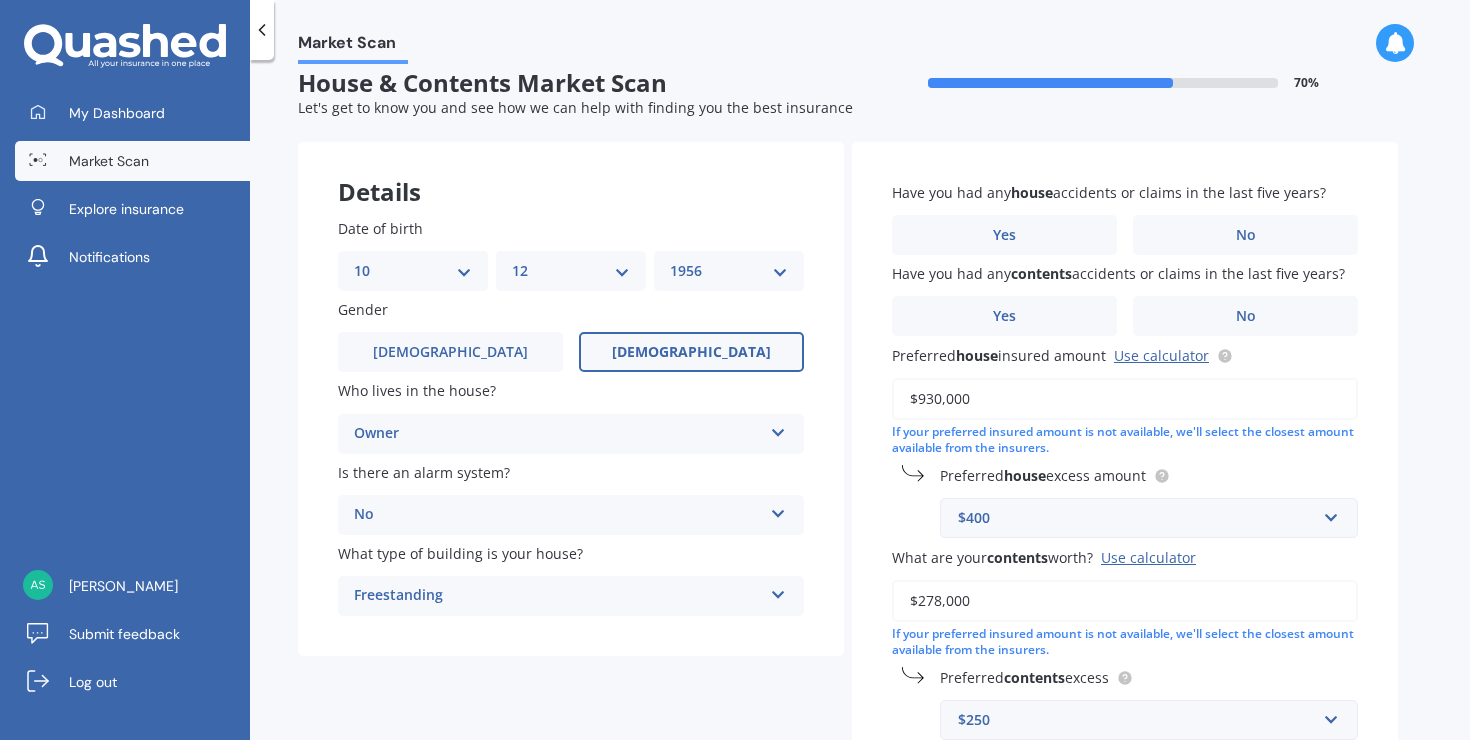 scroll, scrollTop: 0, scrollLeft: 0, axis: both 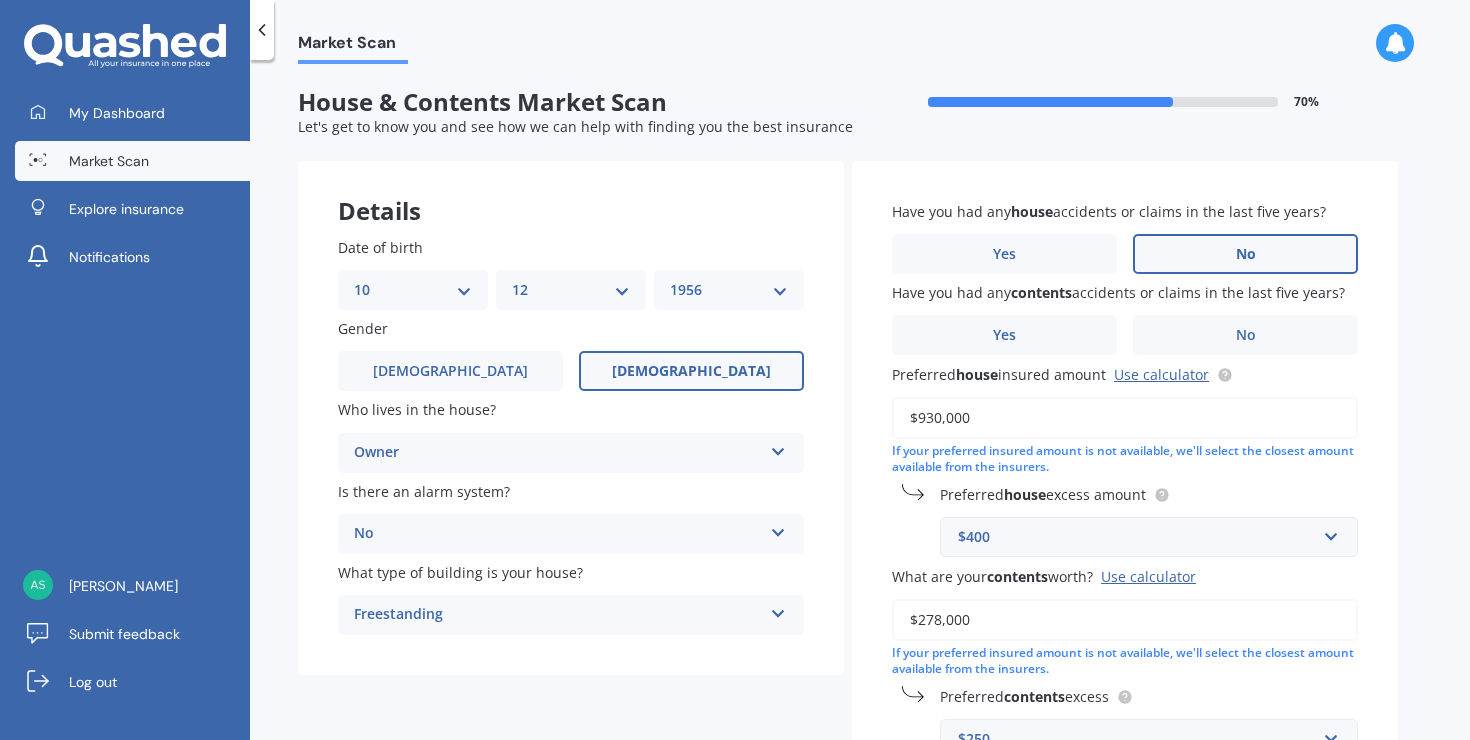 click on "No" at bounding box center (1246, 254) 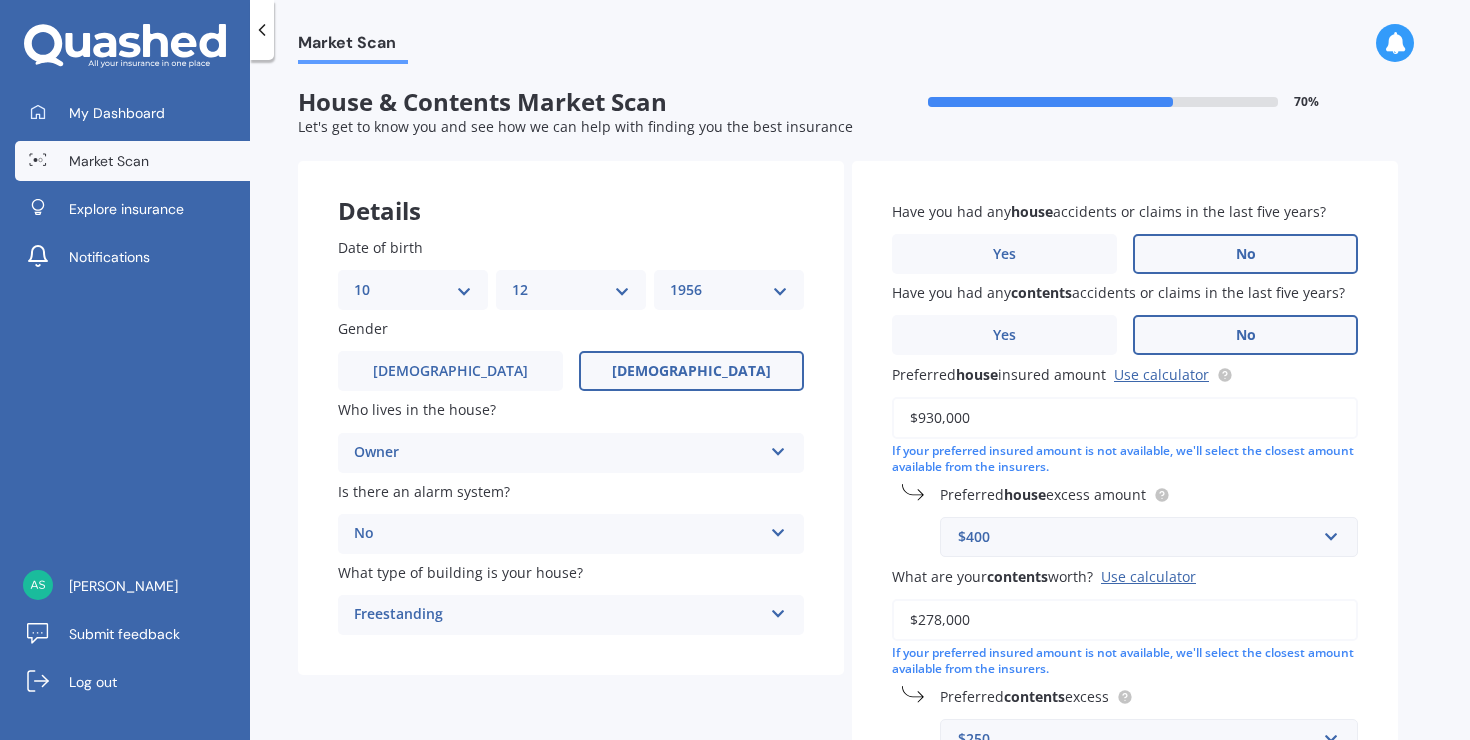 click on "No" at bounding box center [1246, 335] 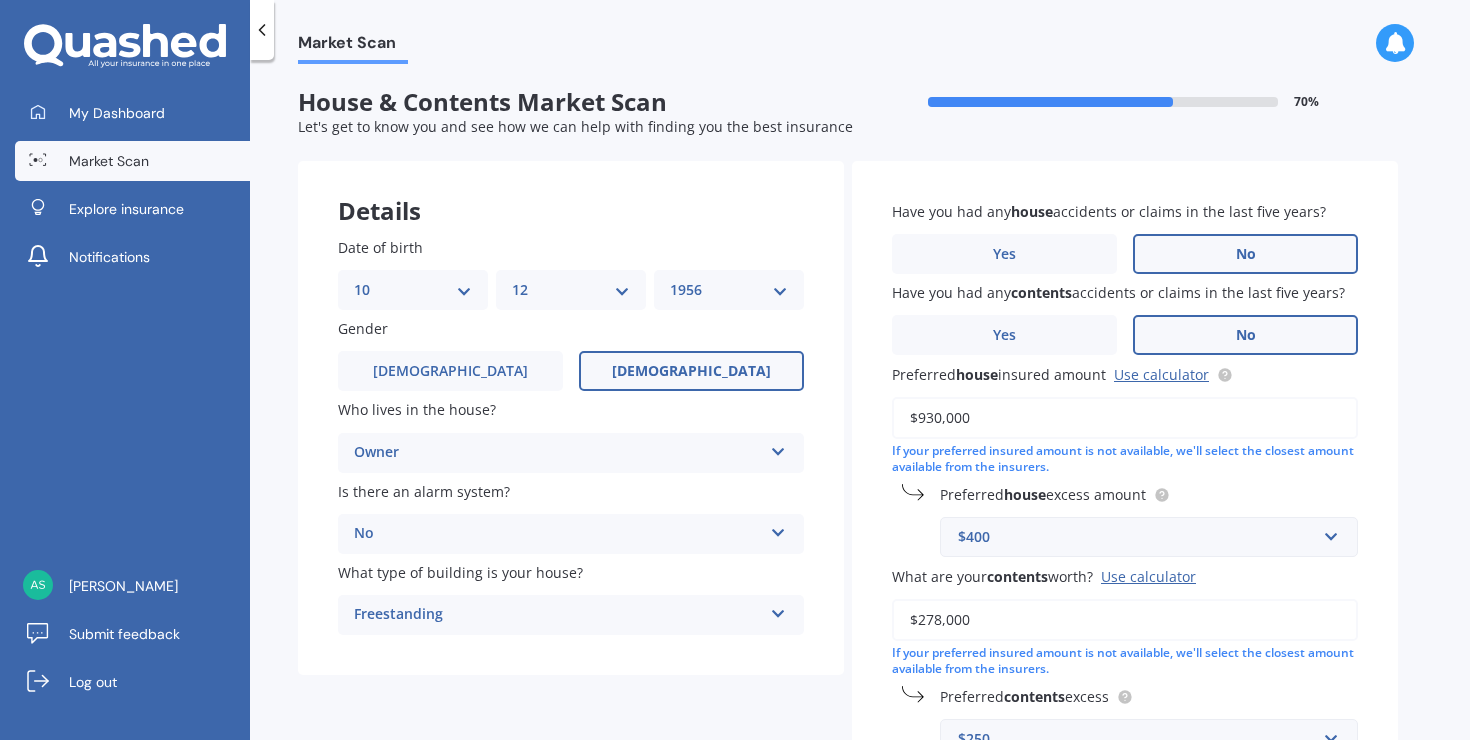 click on "No" at bounding box center [0, 0] 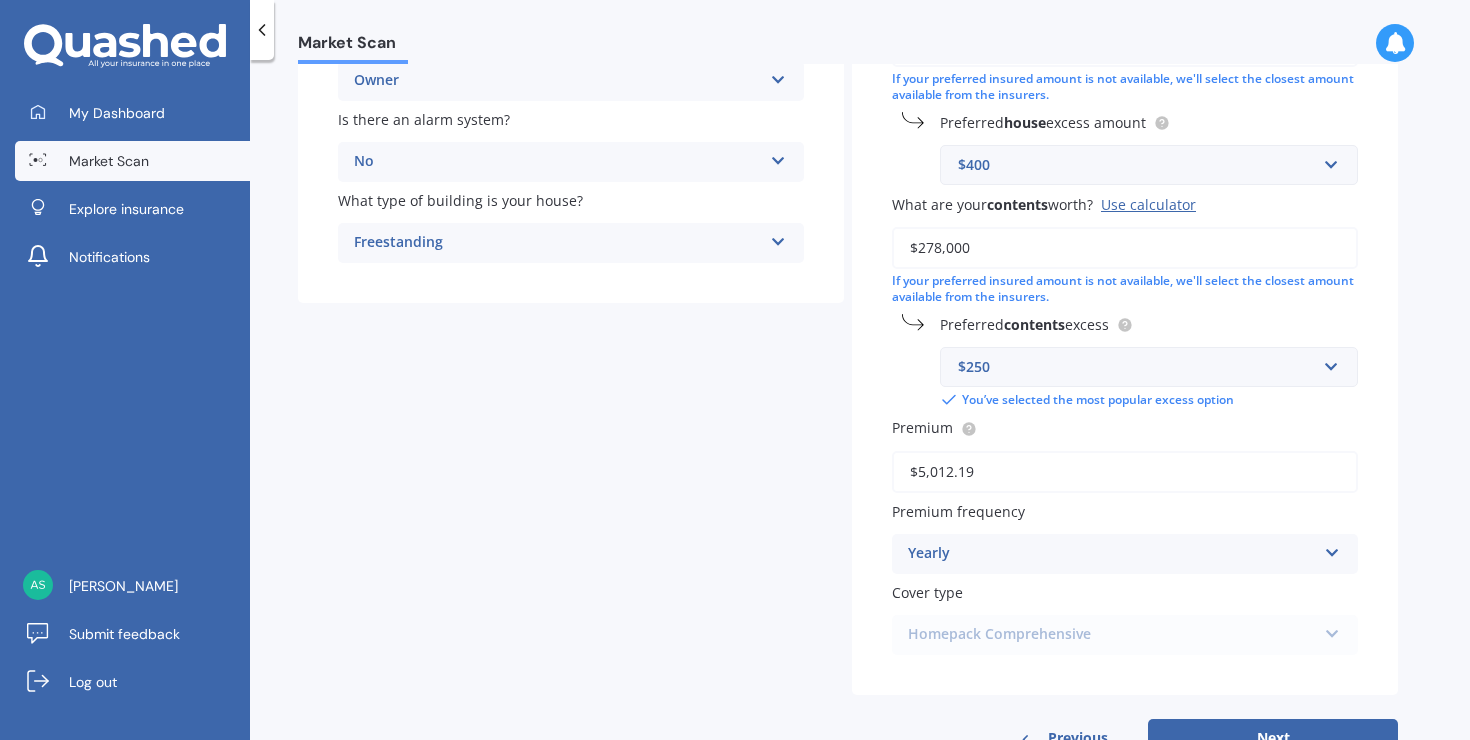 scroll, scrollTop: 373, scrollLeft: 0, axis: vertical 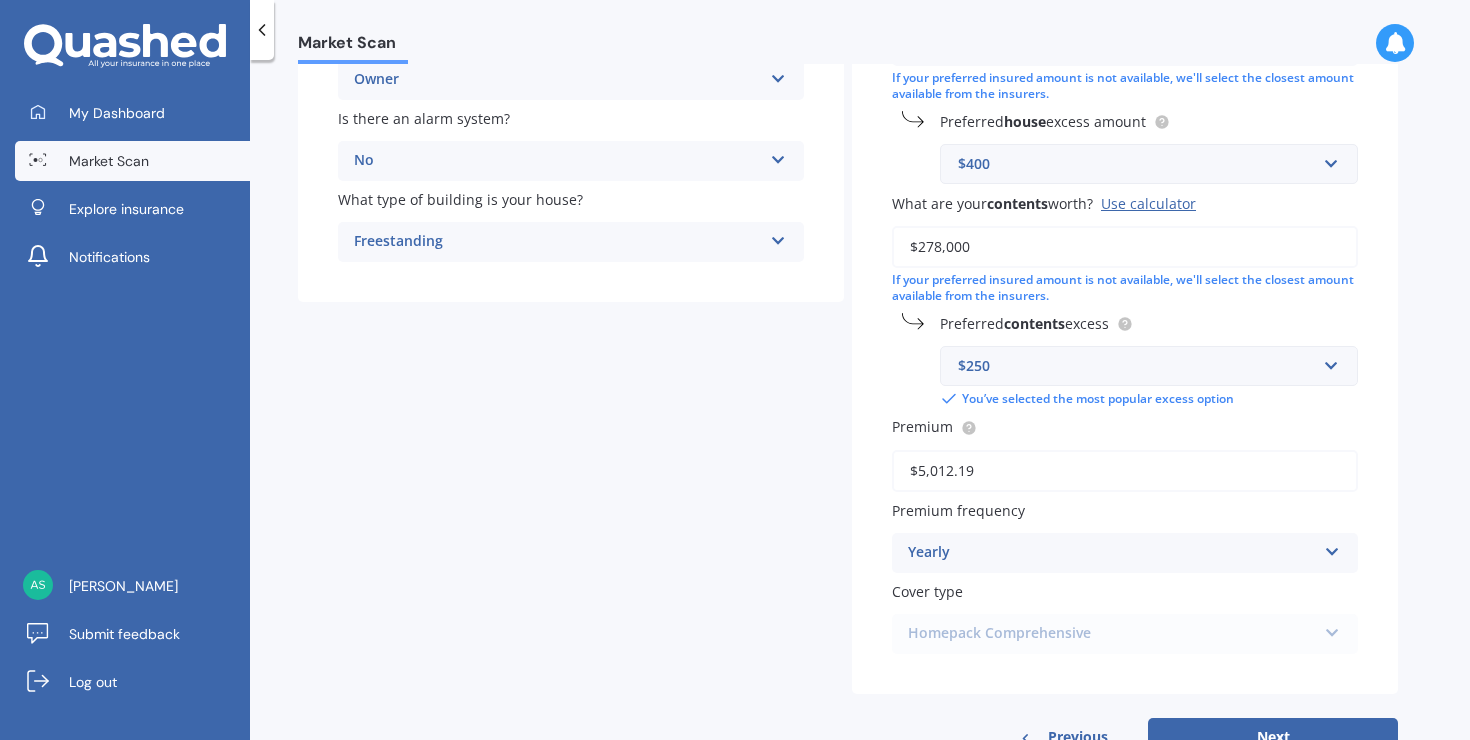 drag, startPoint x: 969, startPoint y: 249, endPoint x: 903, endPoint y: 252, distance: 66.068146 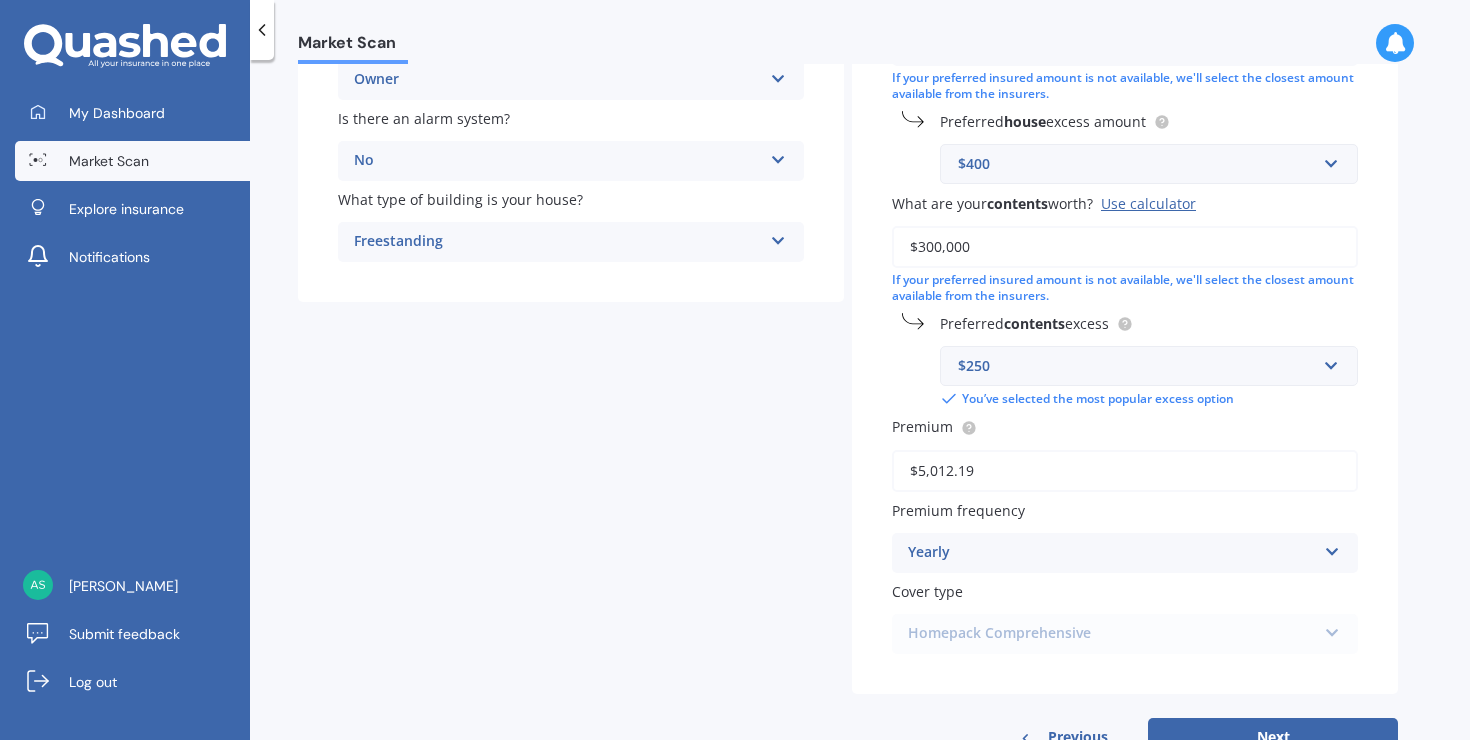 type on "$300,000" 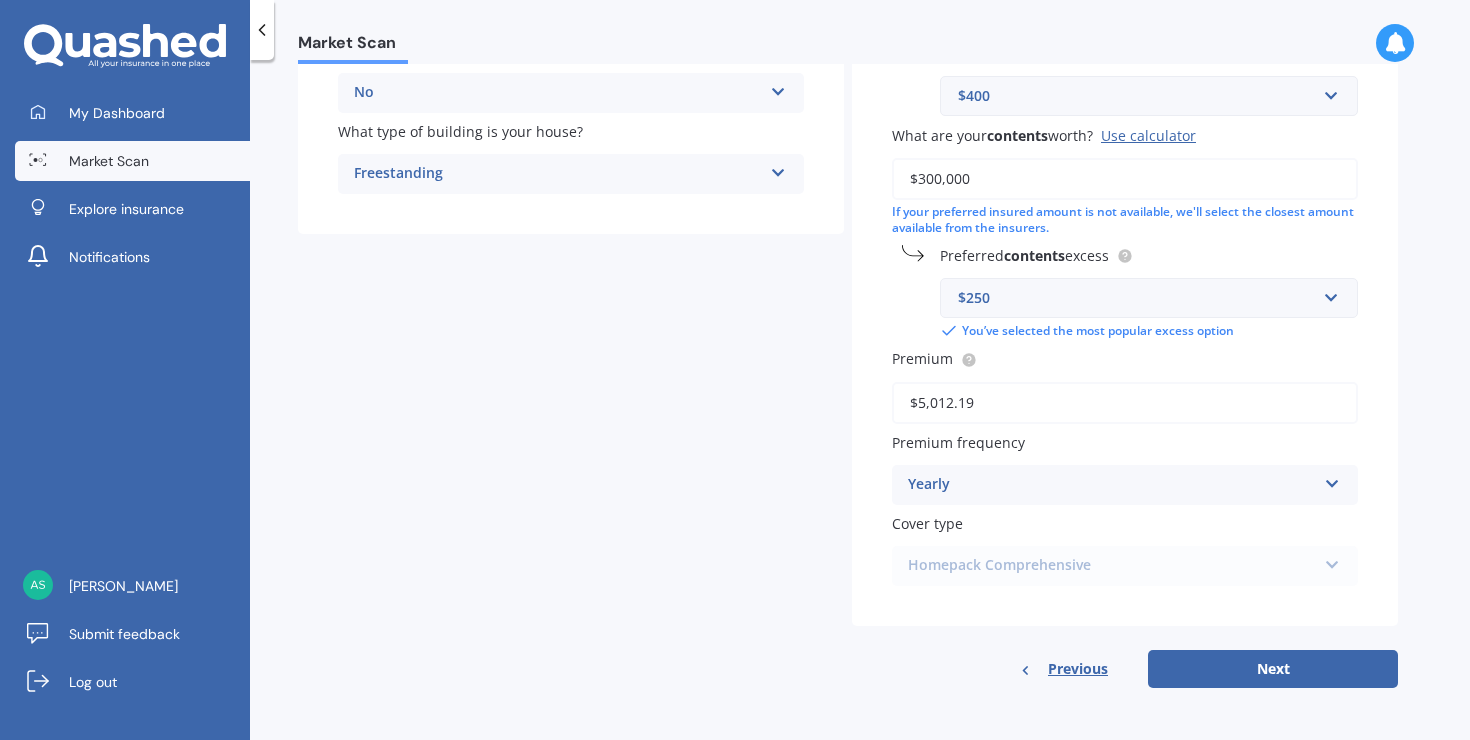 scroll, scrollTop: 445, scrollLeft: 0, axis: vertical 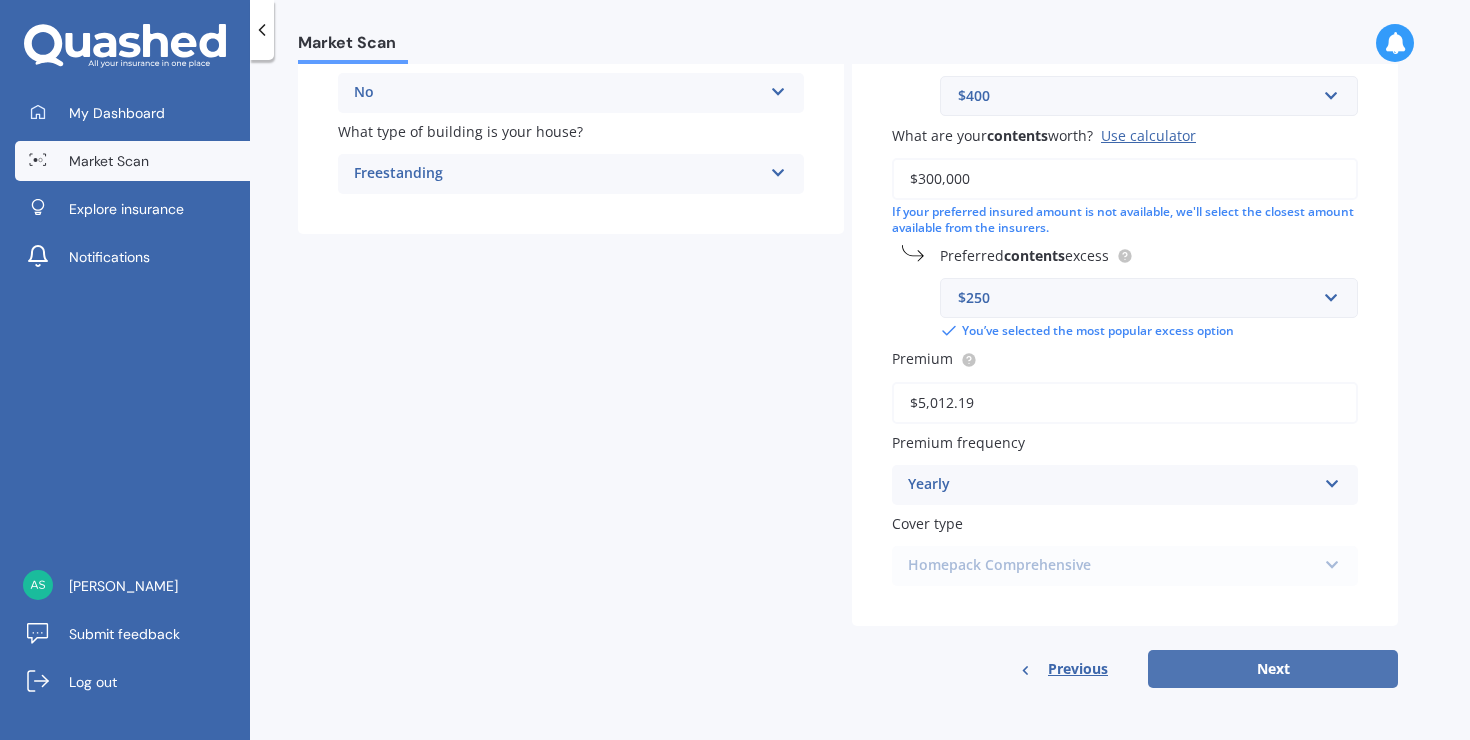 click on "Next" at bounding box center [1273, 669] 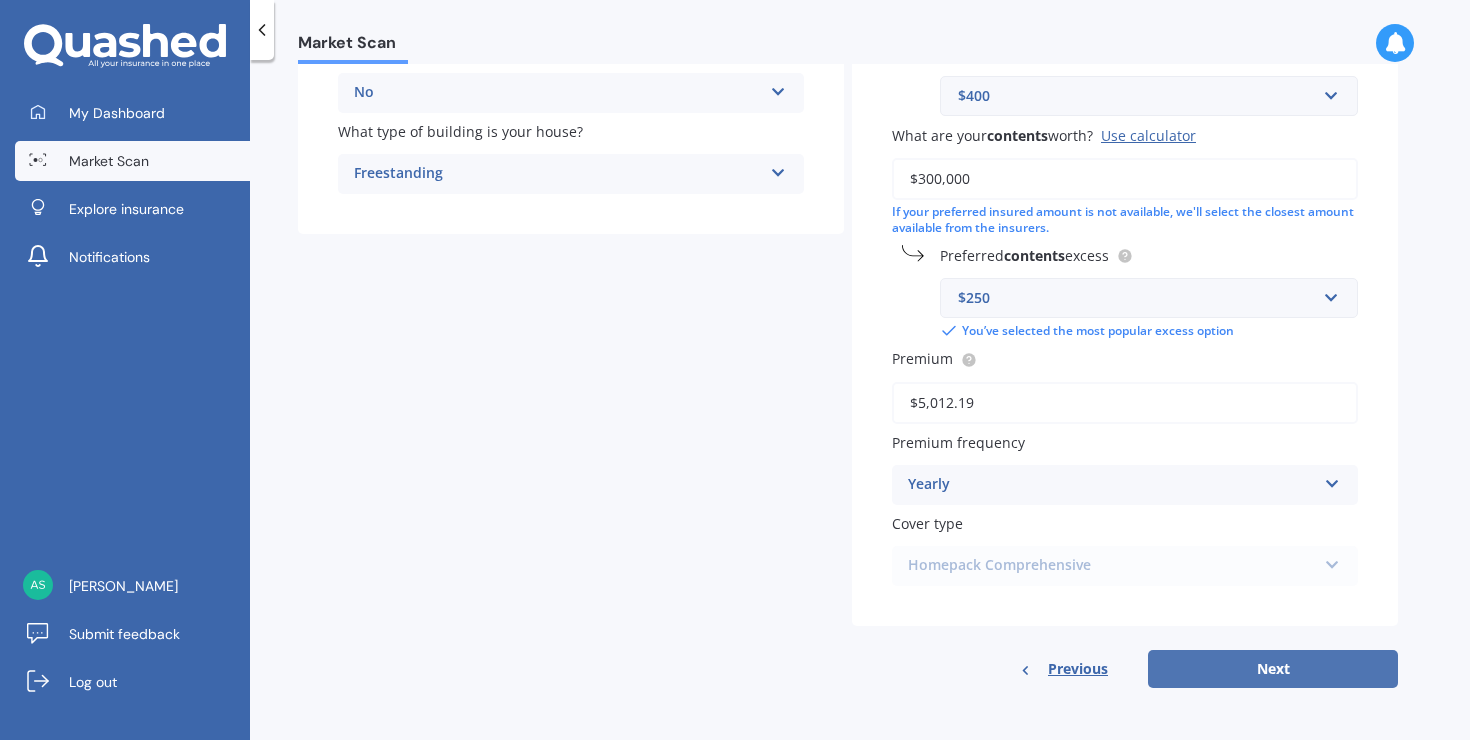 select on "10" 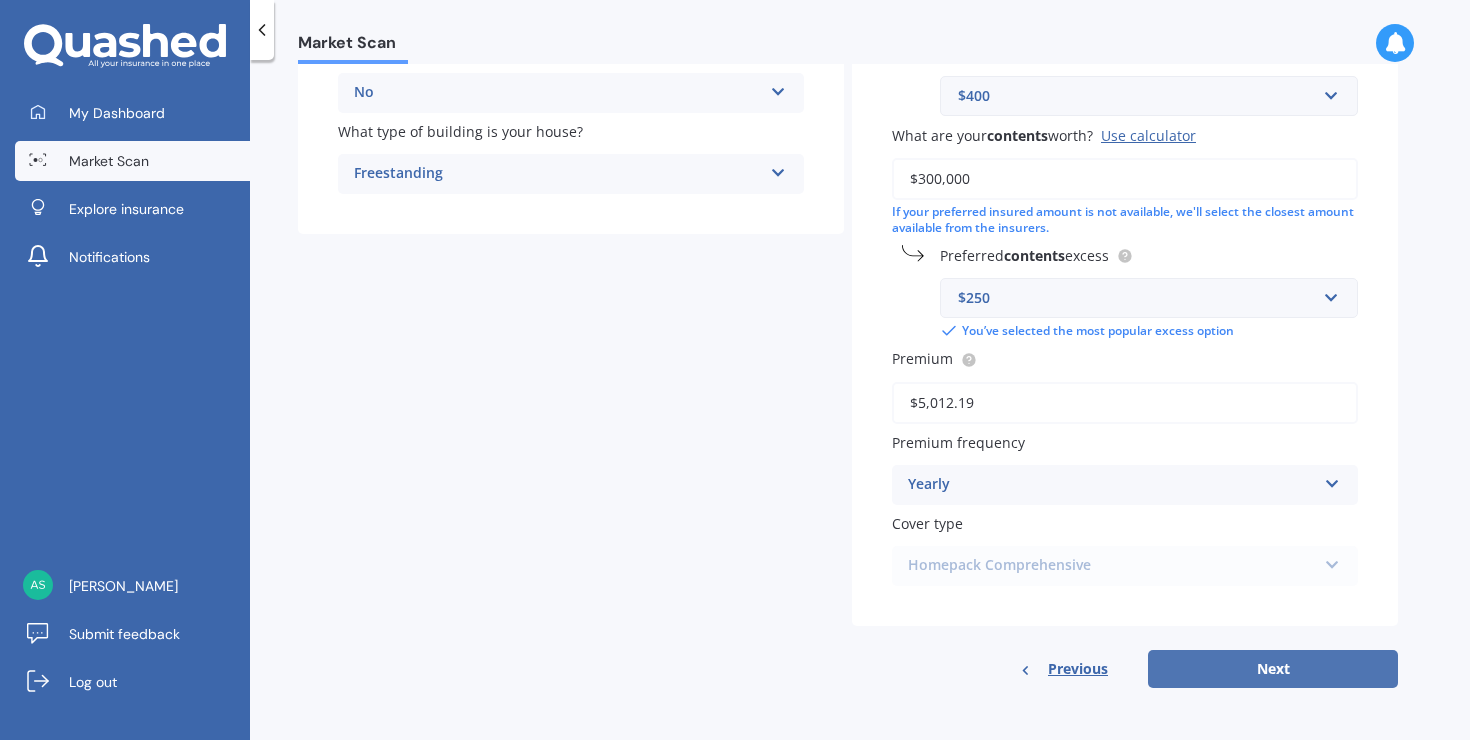 select on "12" 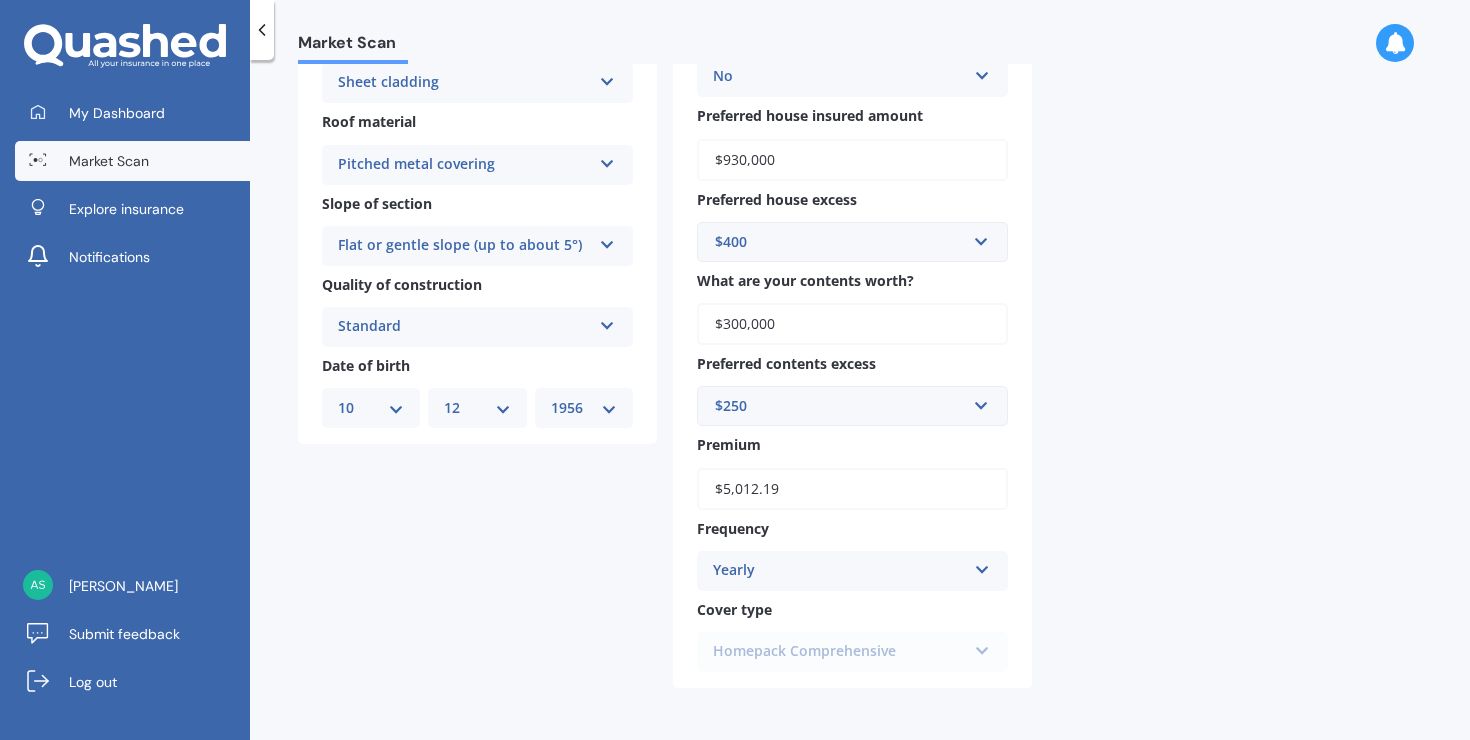 scroll, scrollTop: 564, scrollLeft: 0, axis: vertical 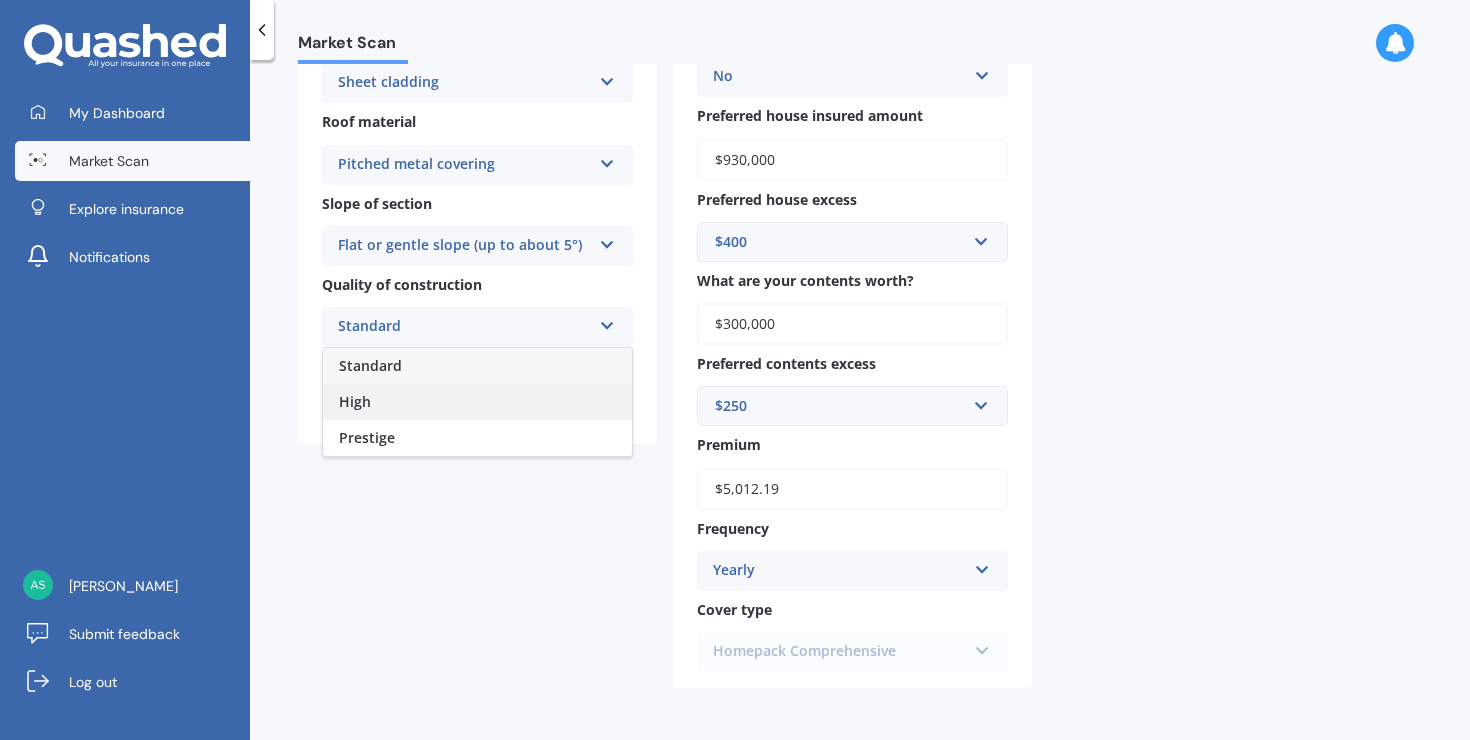 click on "High" at bounding box center (355, 401) 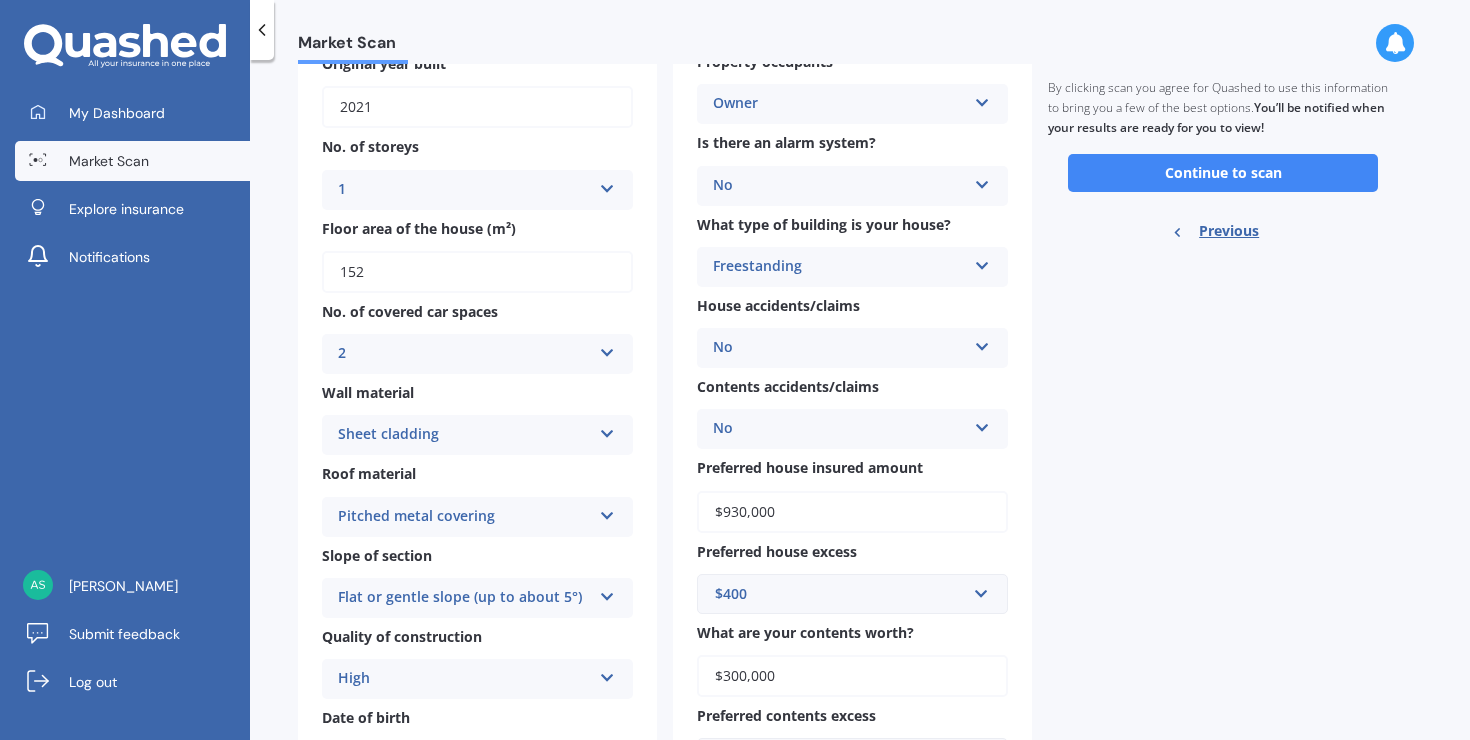 scroll, scrollTop: 28, scrollLeft: 0, axis: vertical 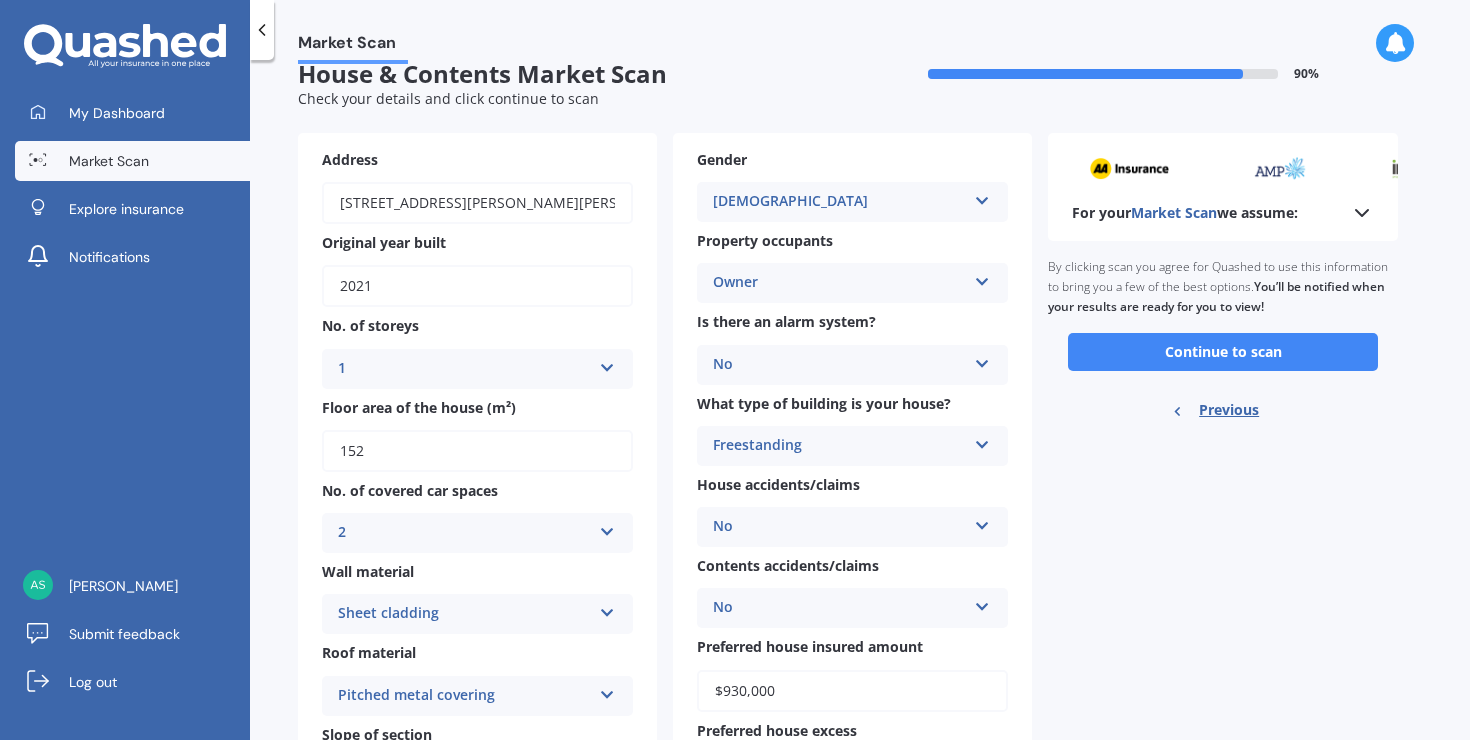 click at bounding box center [982, 197] 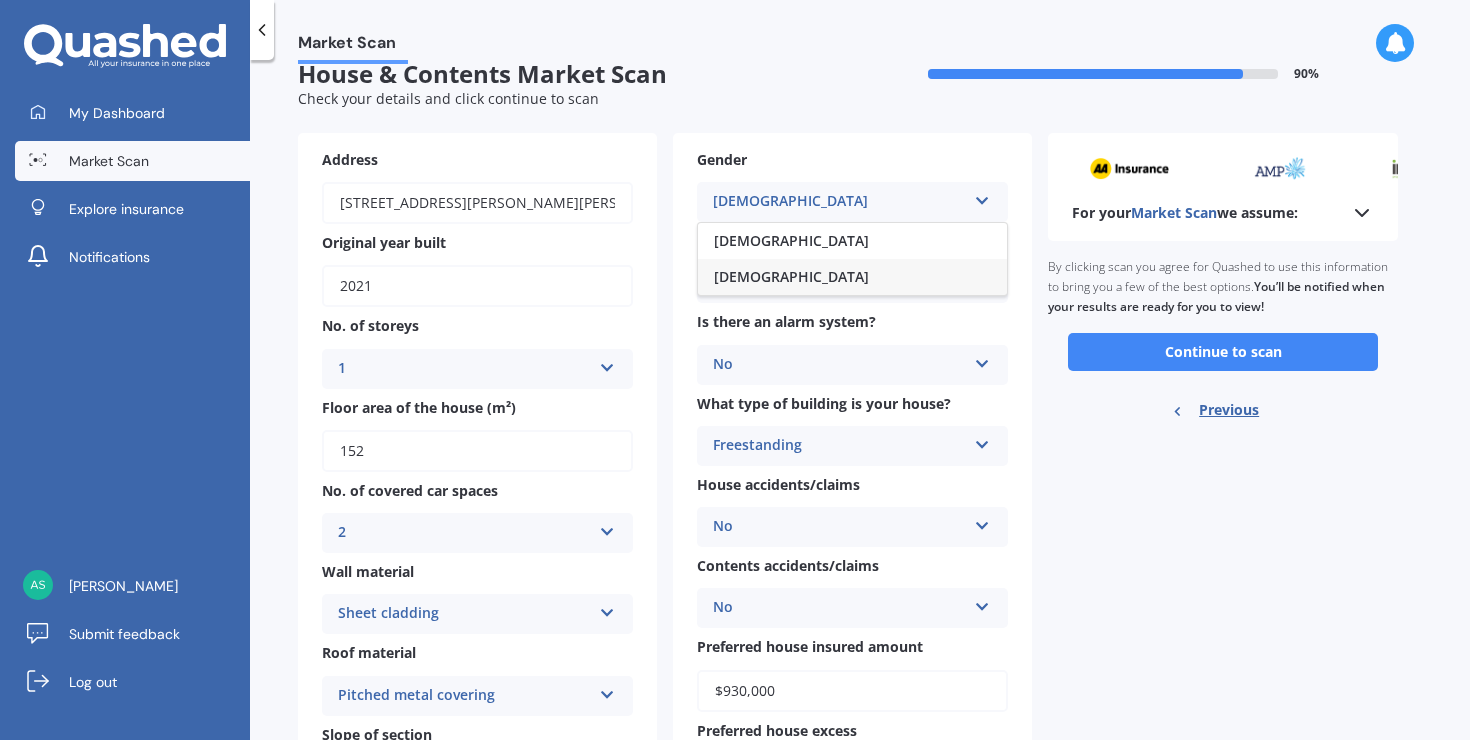 click at bounding box center [982, 197] 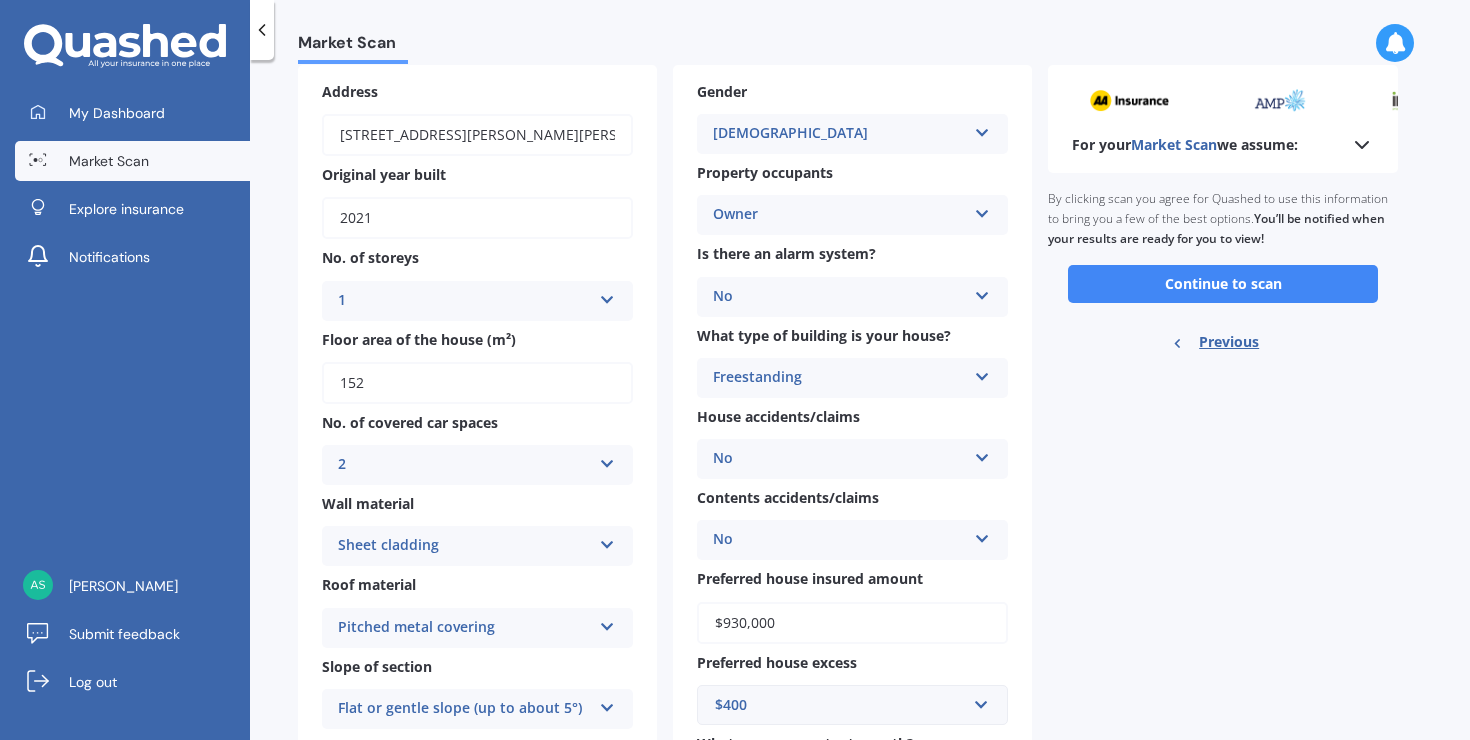 scroll, scrollTop: 97, scrollLeft: 0, axis: vertical 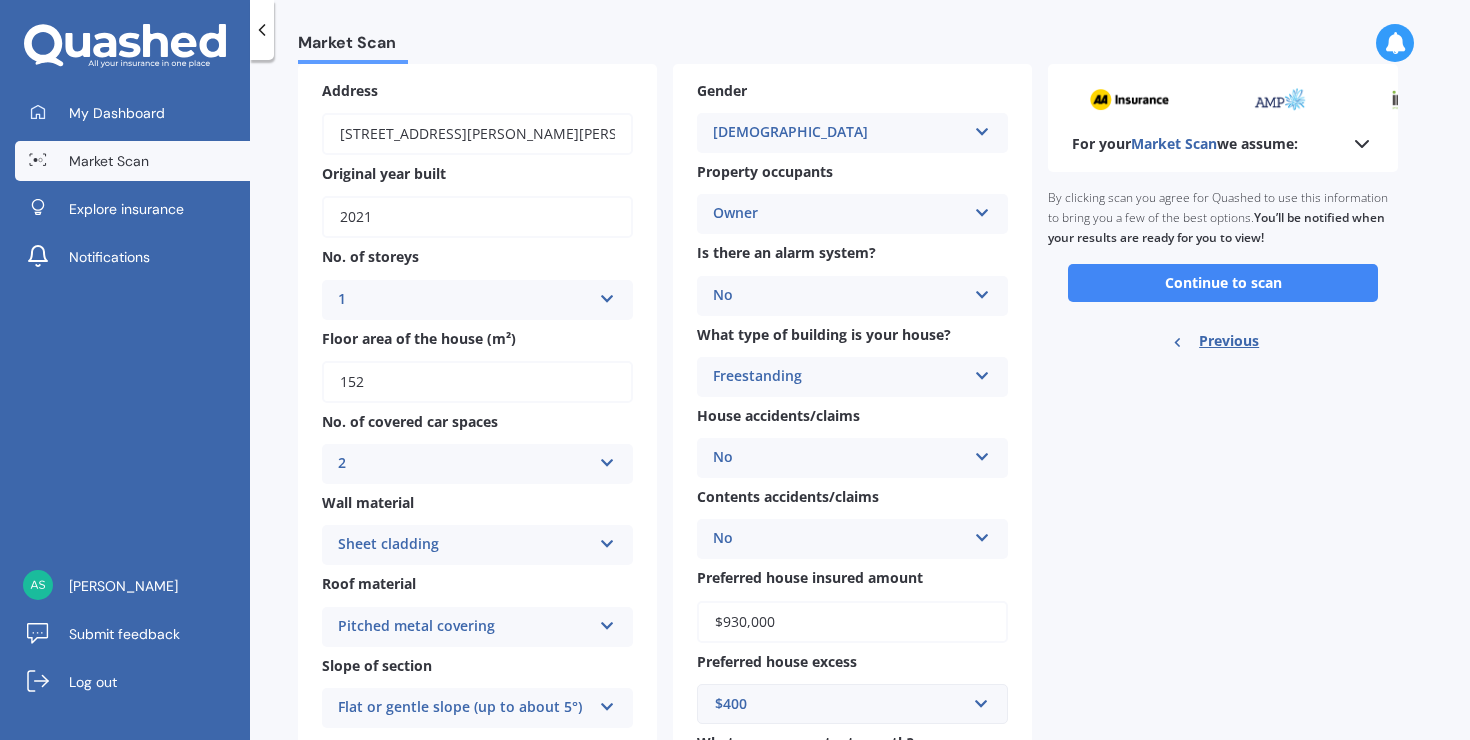 click at bounding box center [982, 372] 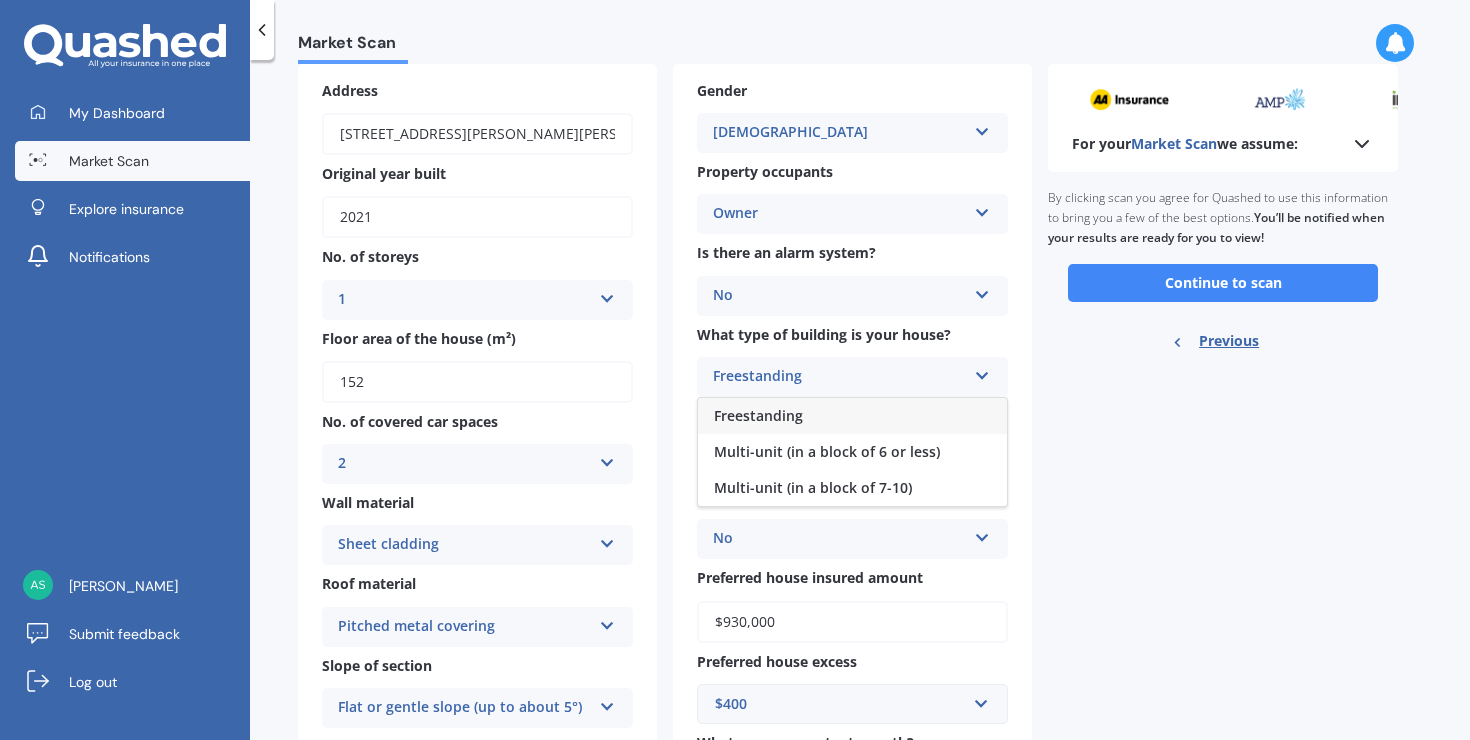 click at bounding box center [982, 372] 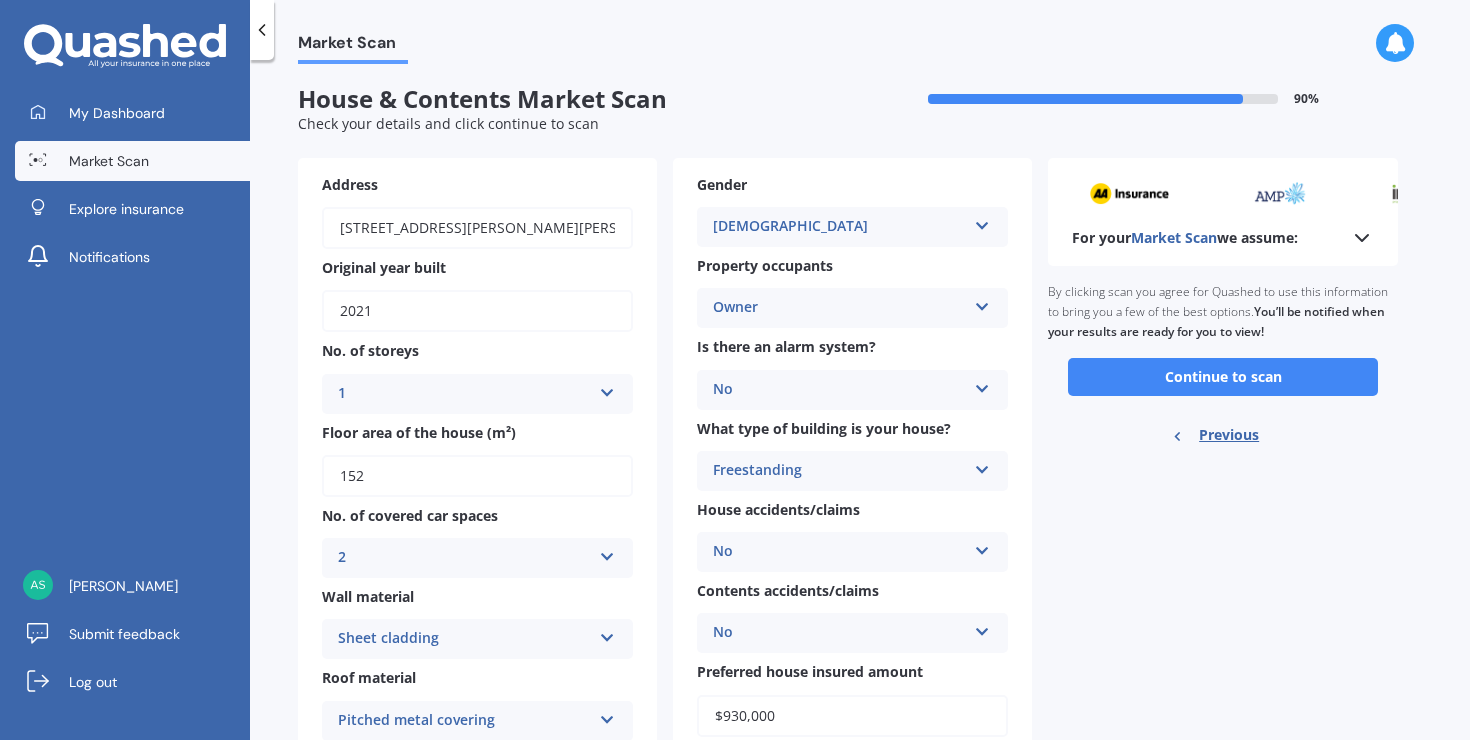 scroll, scrollTop: 0, scrollLeft: 0, axis: both 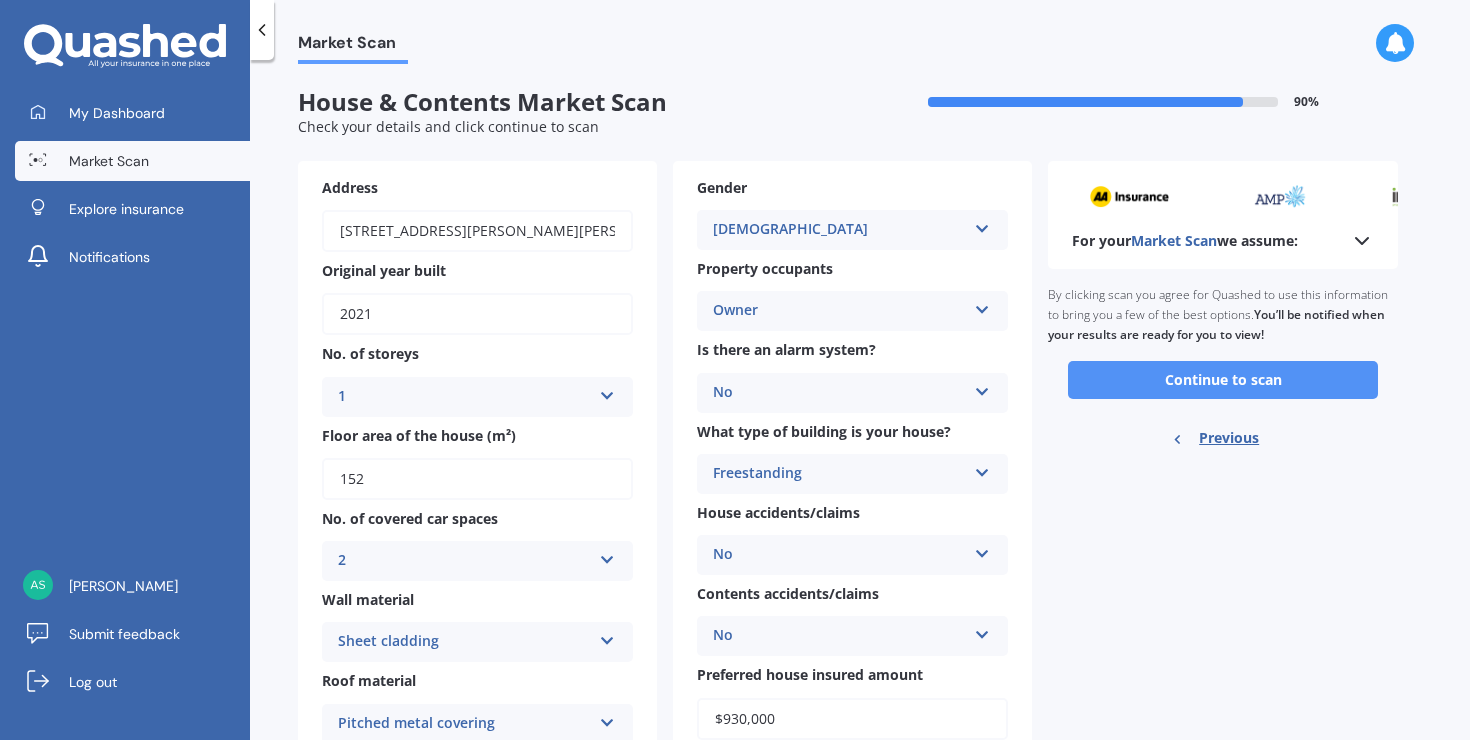 click on "Continue to scan" at bounding box center [1223, 380] 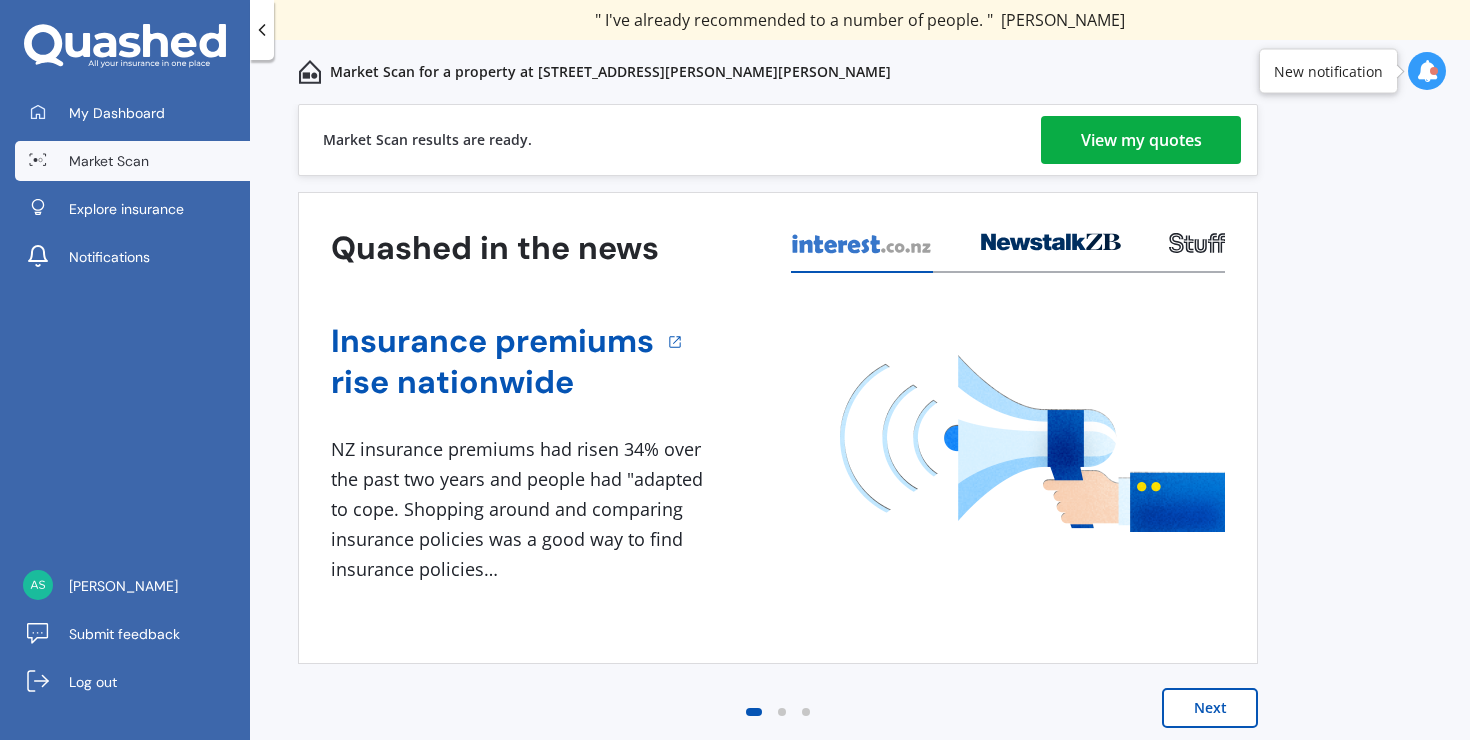 click on "View my quotes" at bounding box center [1141, 140] 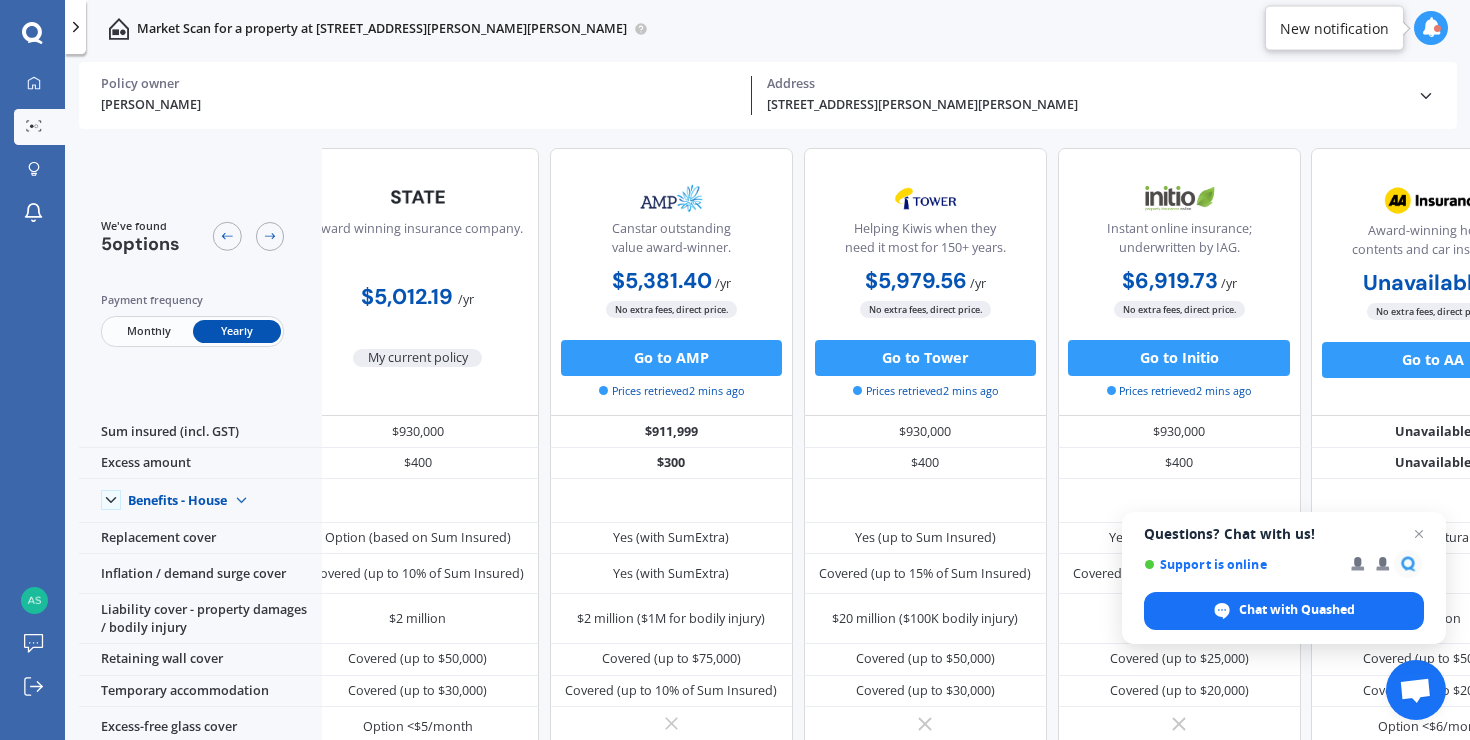scroll, scrollTop: 0, scrollLeft: 0, axis: both 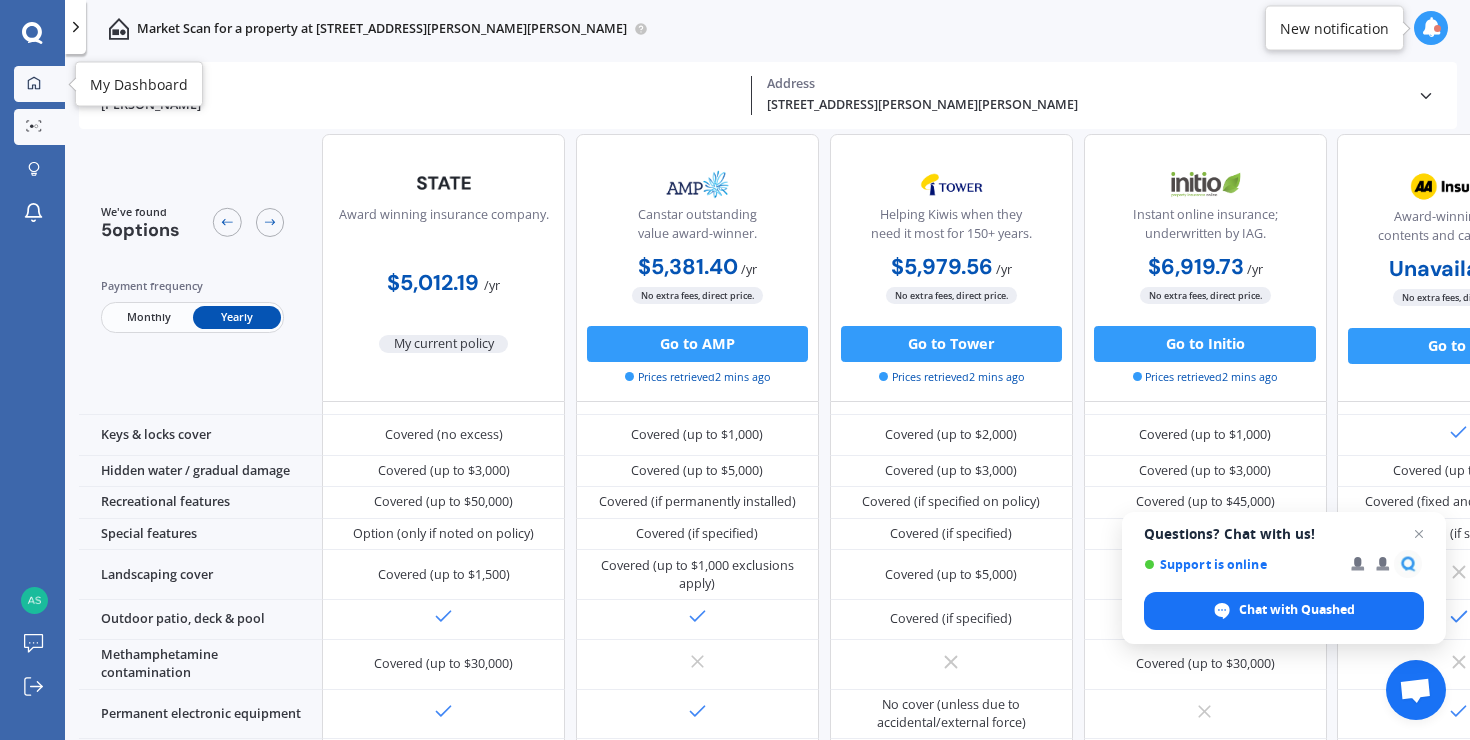 click 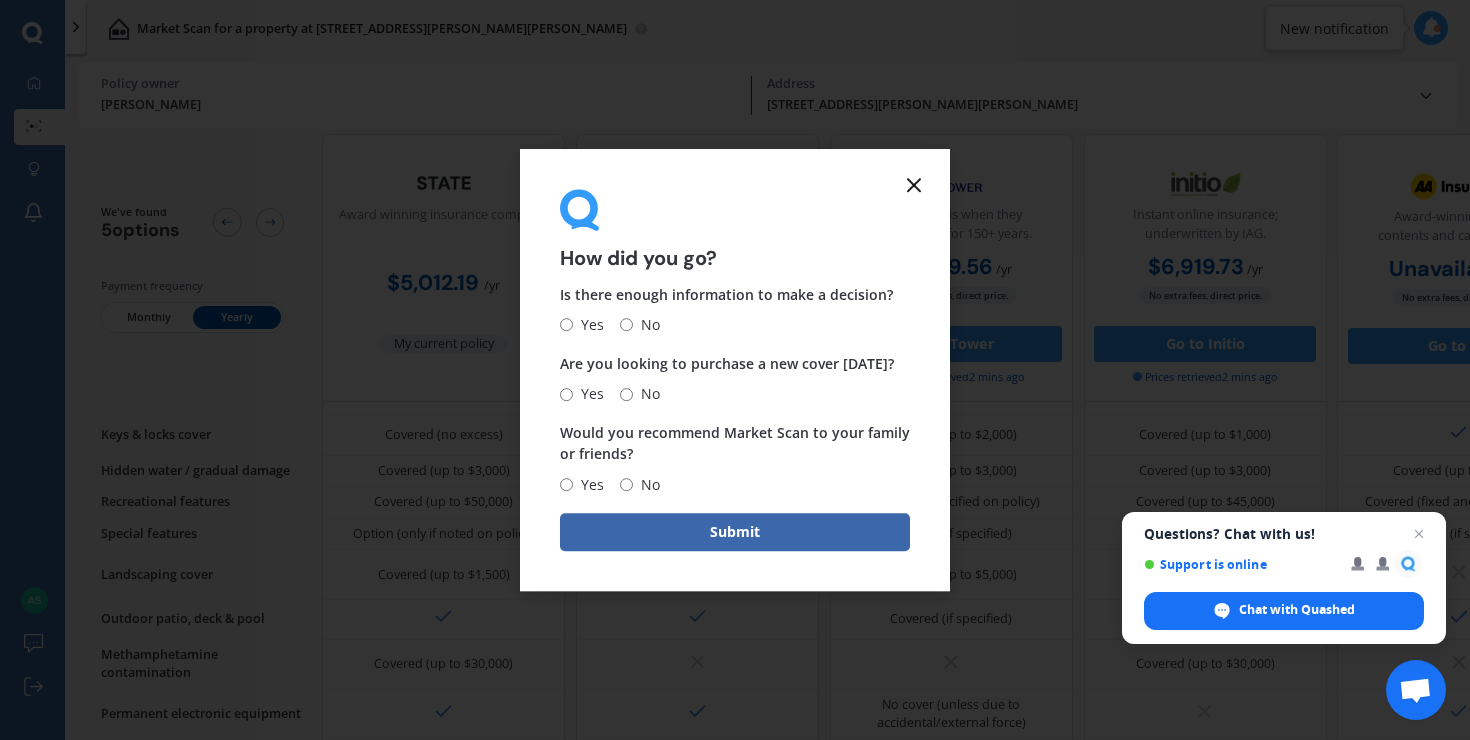 click on "Yes" at bounding box center [566, 325] 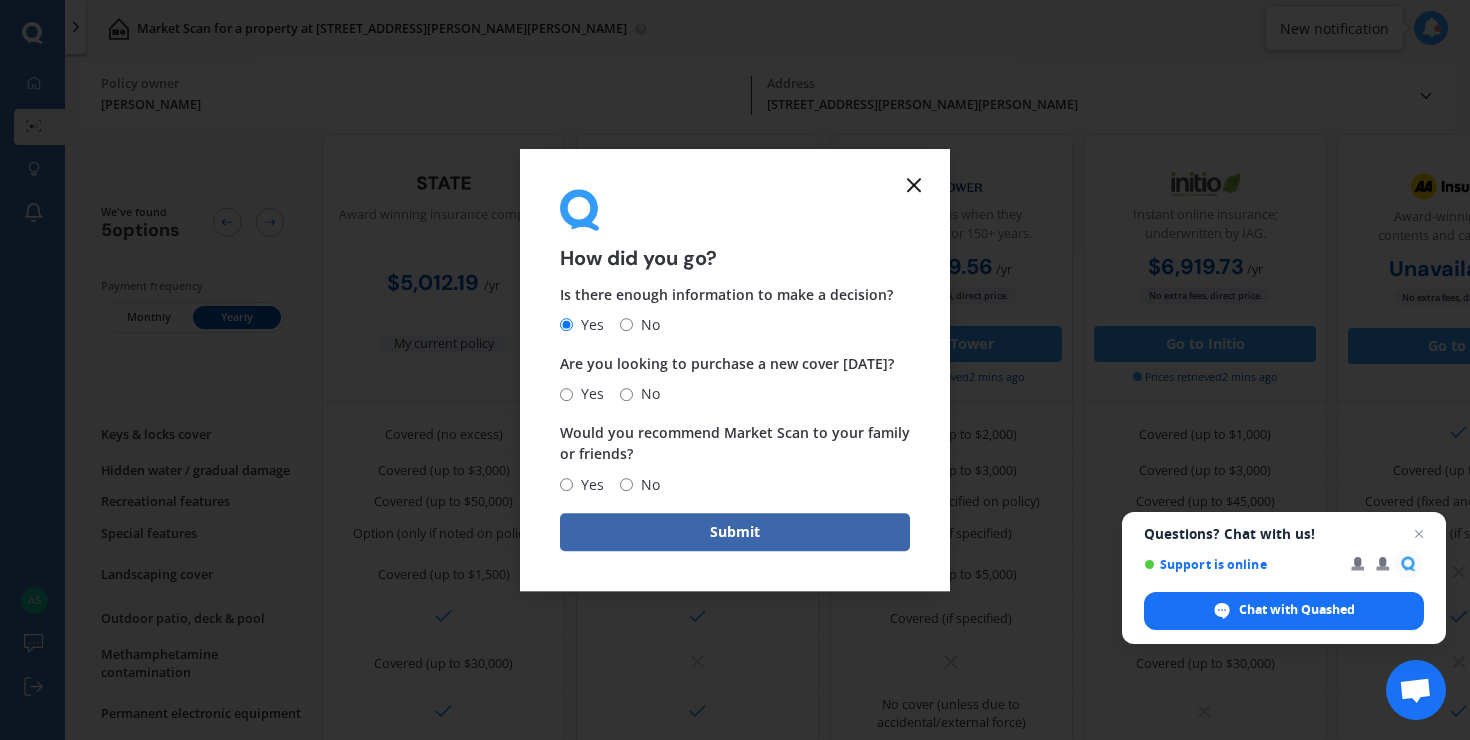click on "Yes" at bounding box center (566, 484) 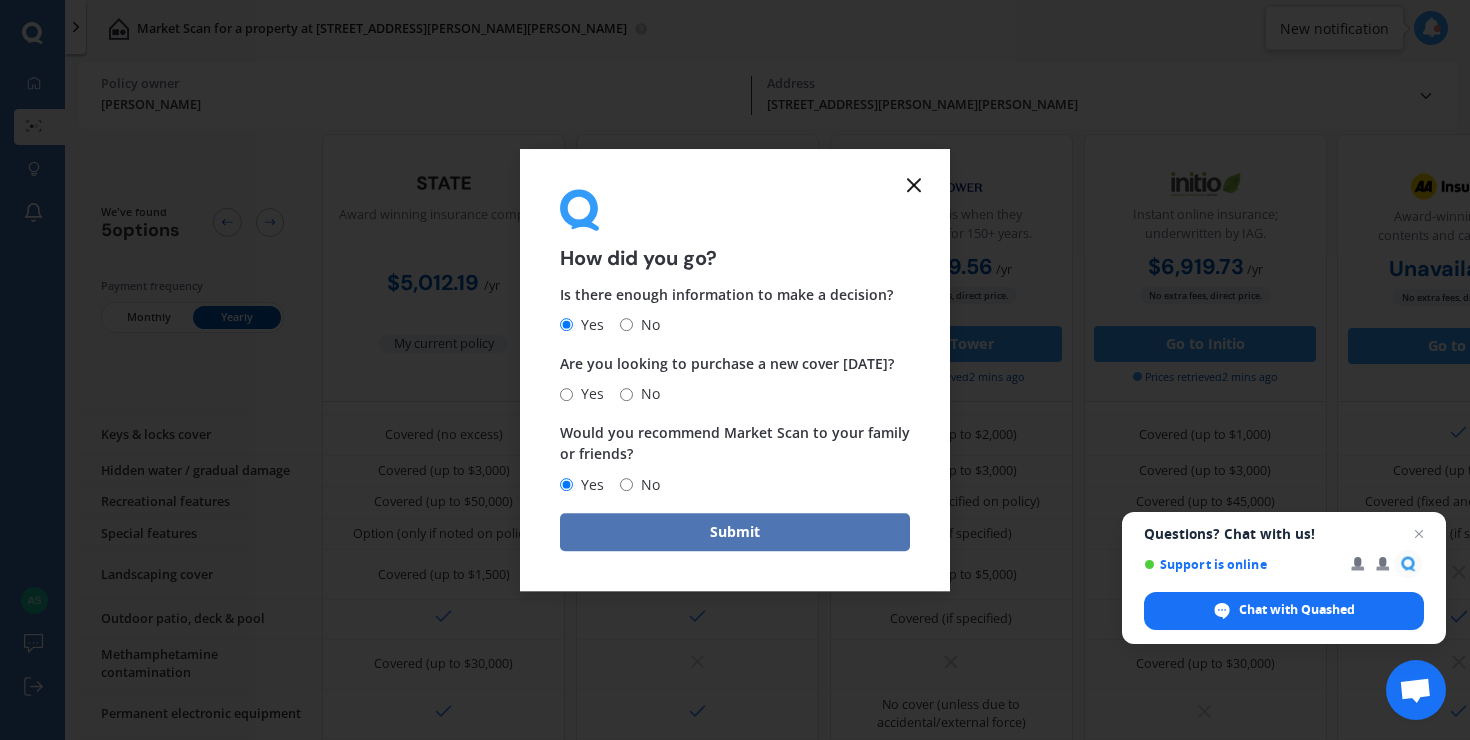 click on "Submit" at bounding box center (735, 532) 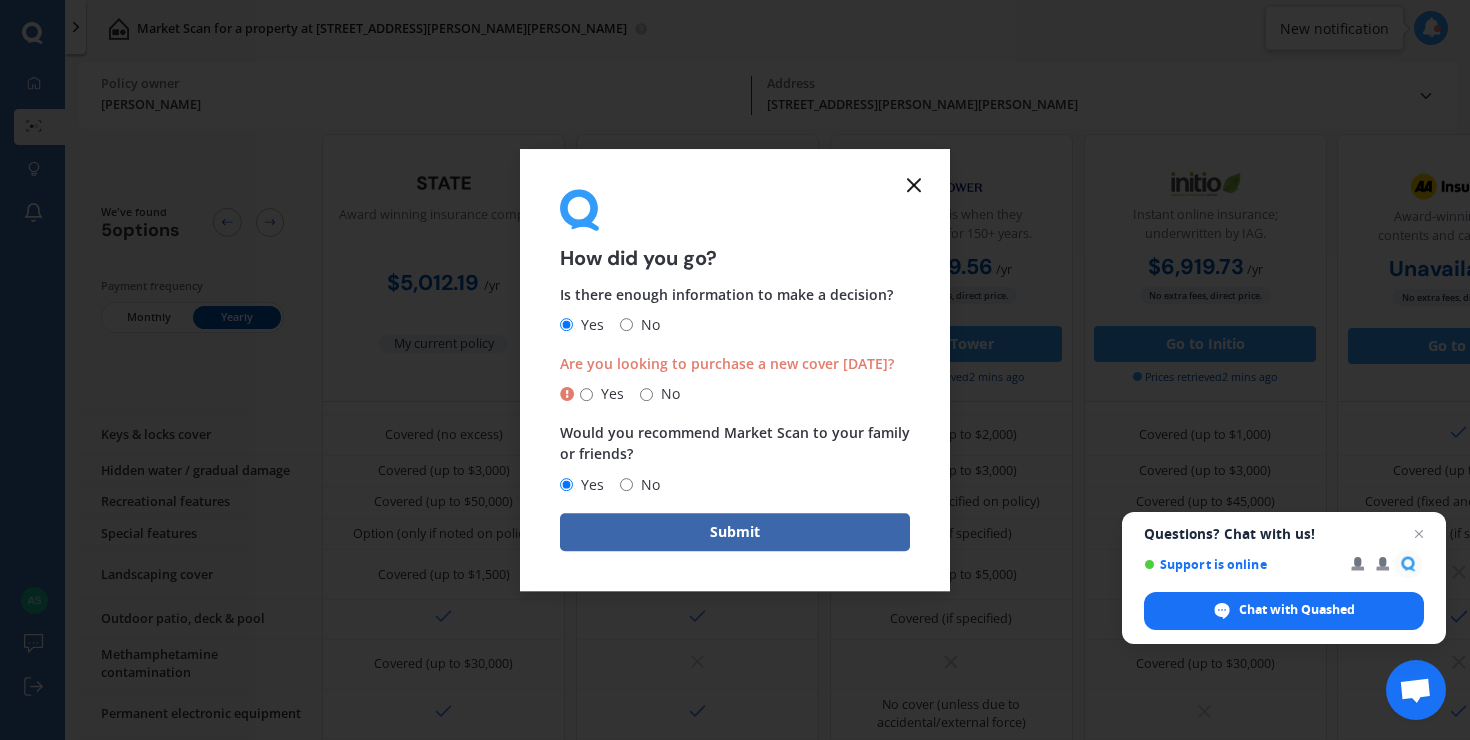 click 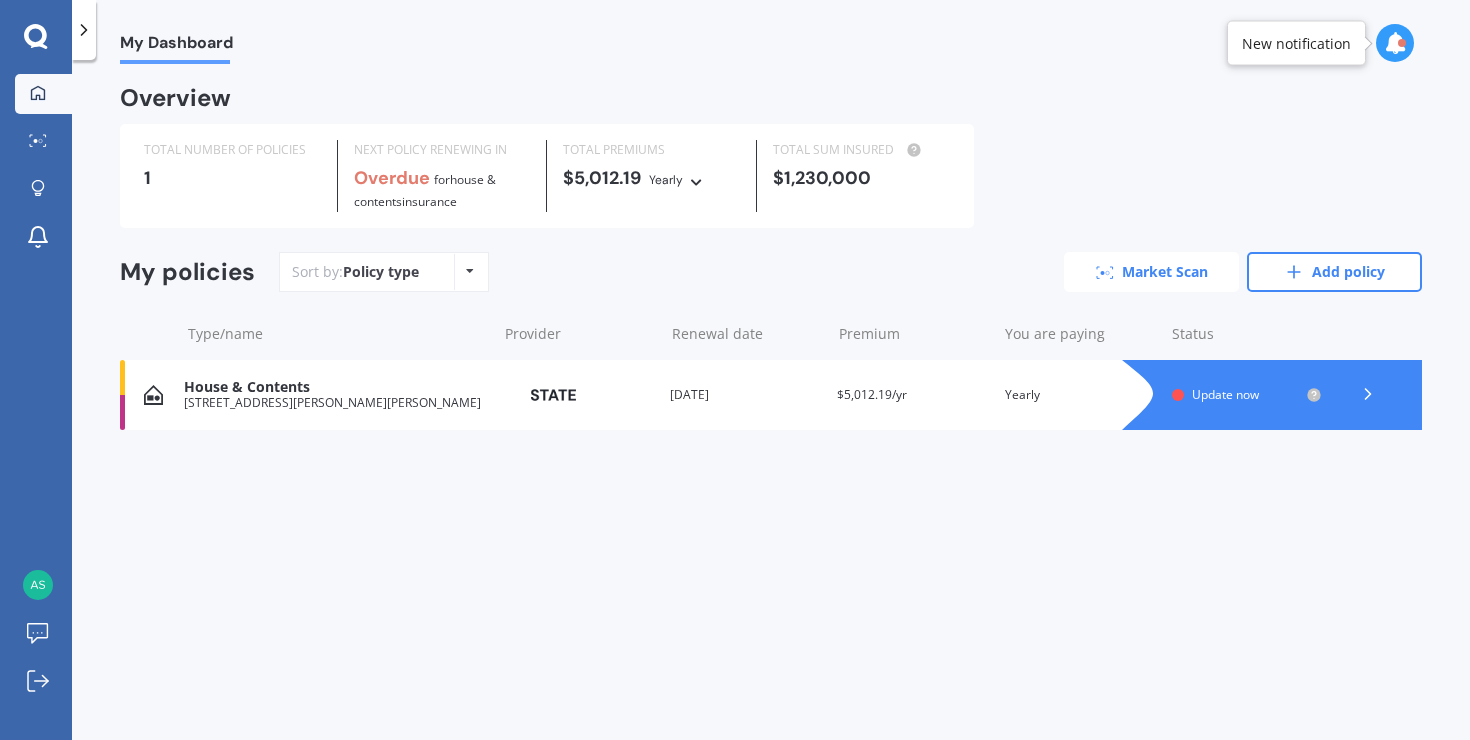 click on "Market Scan" at bounding box center (1151, 272) 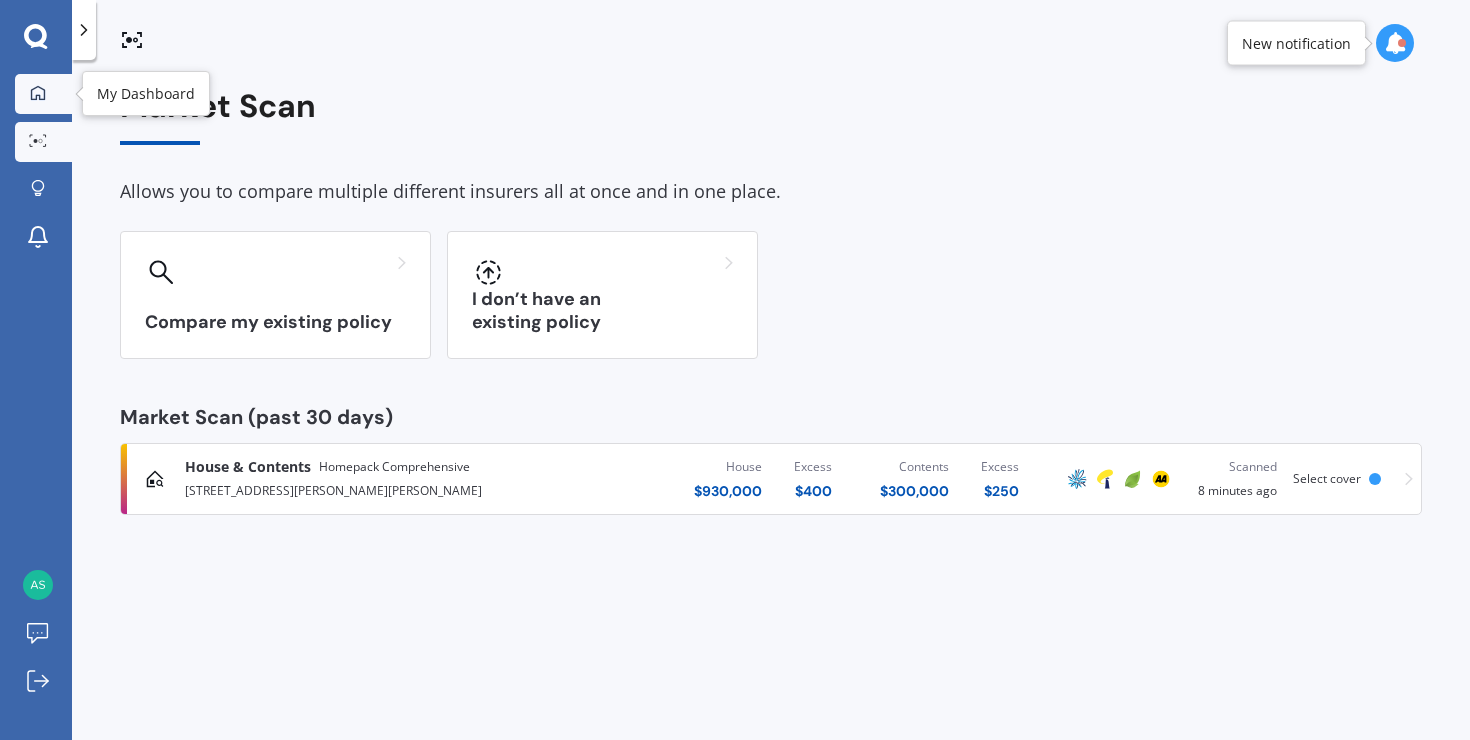 click 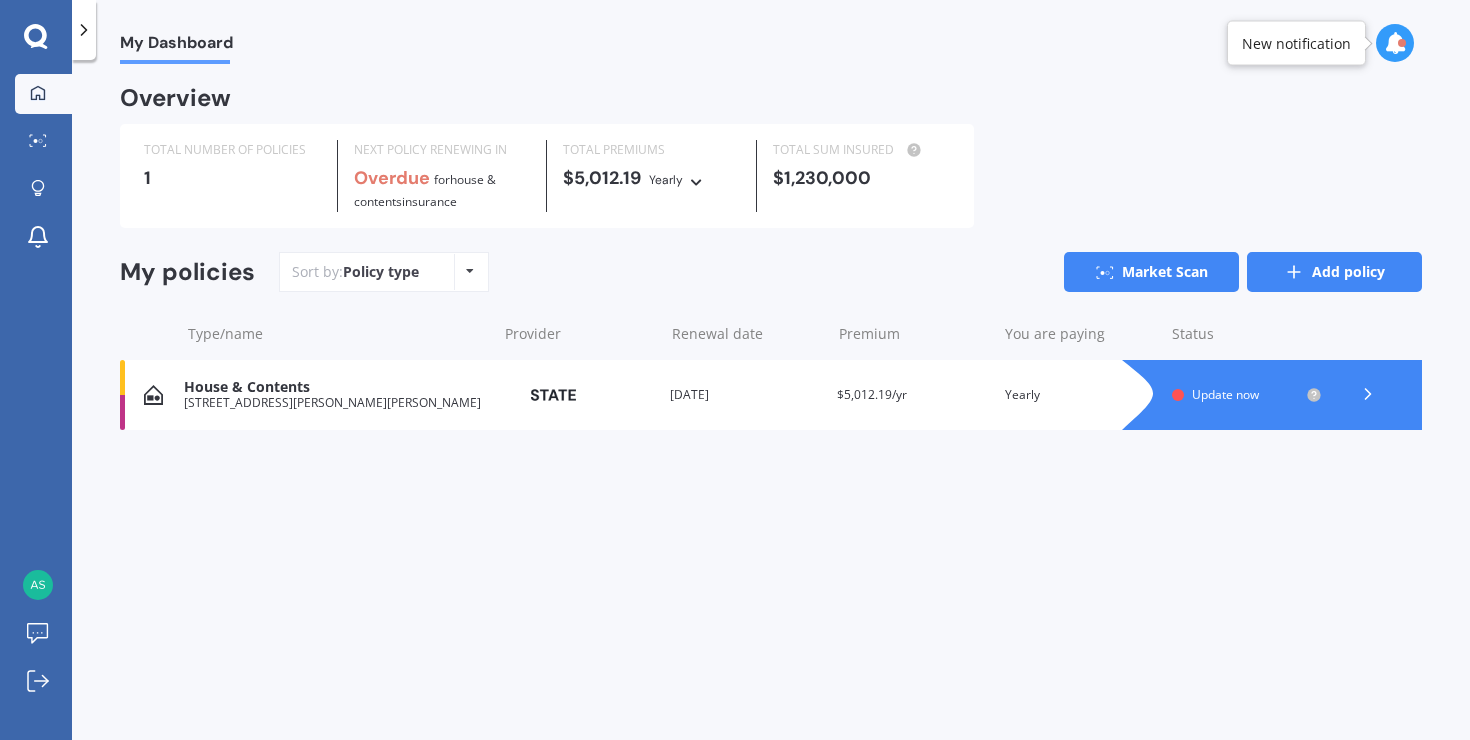 click on "Add policy" at bounding box center (1334, 272) 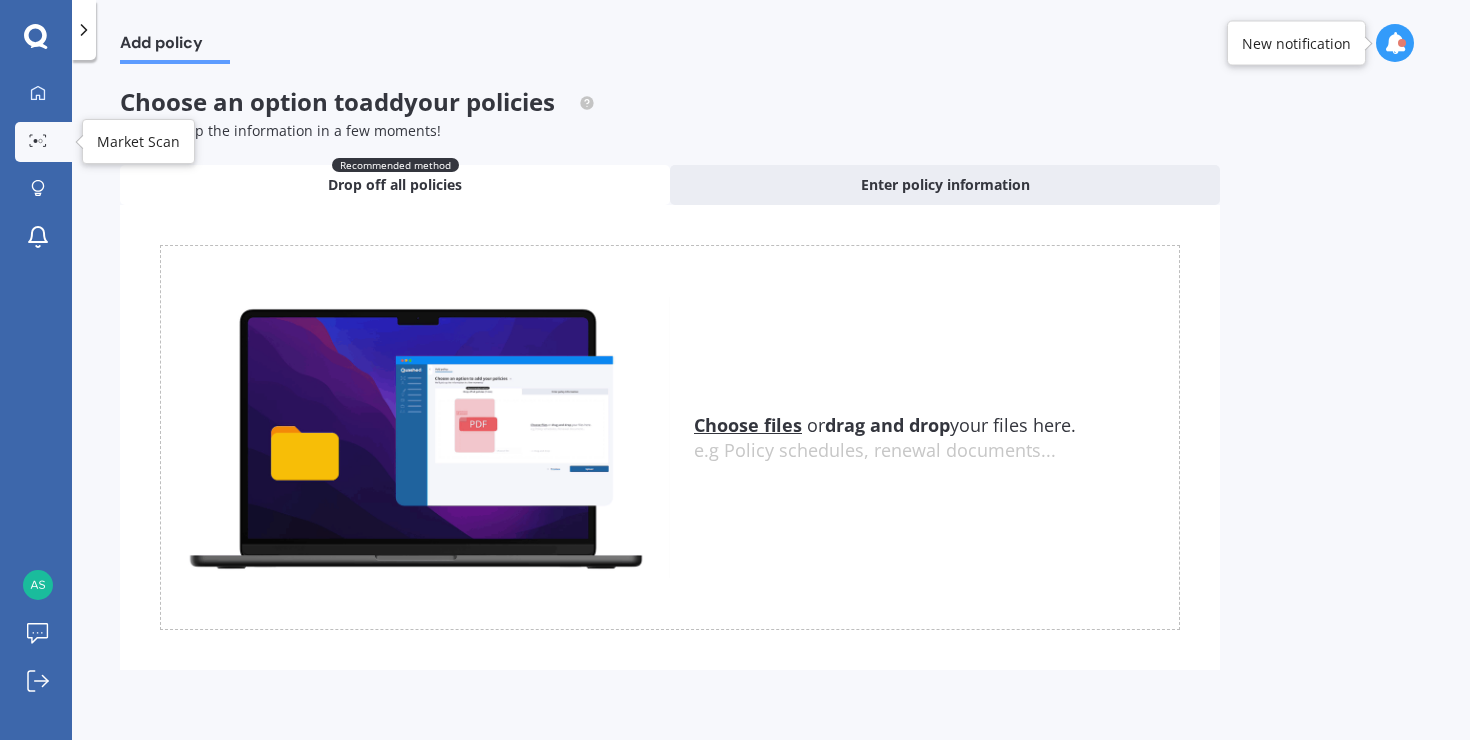 click on "Market Scan" at bounding box center [43, 142] 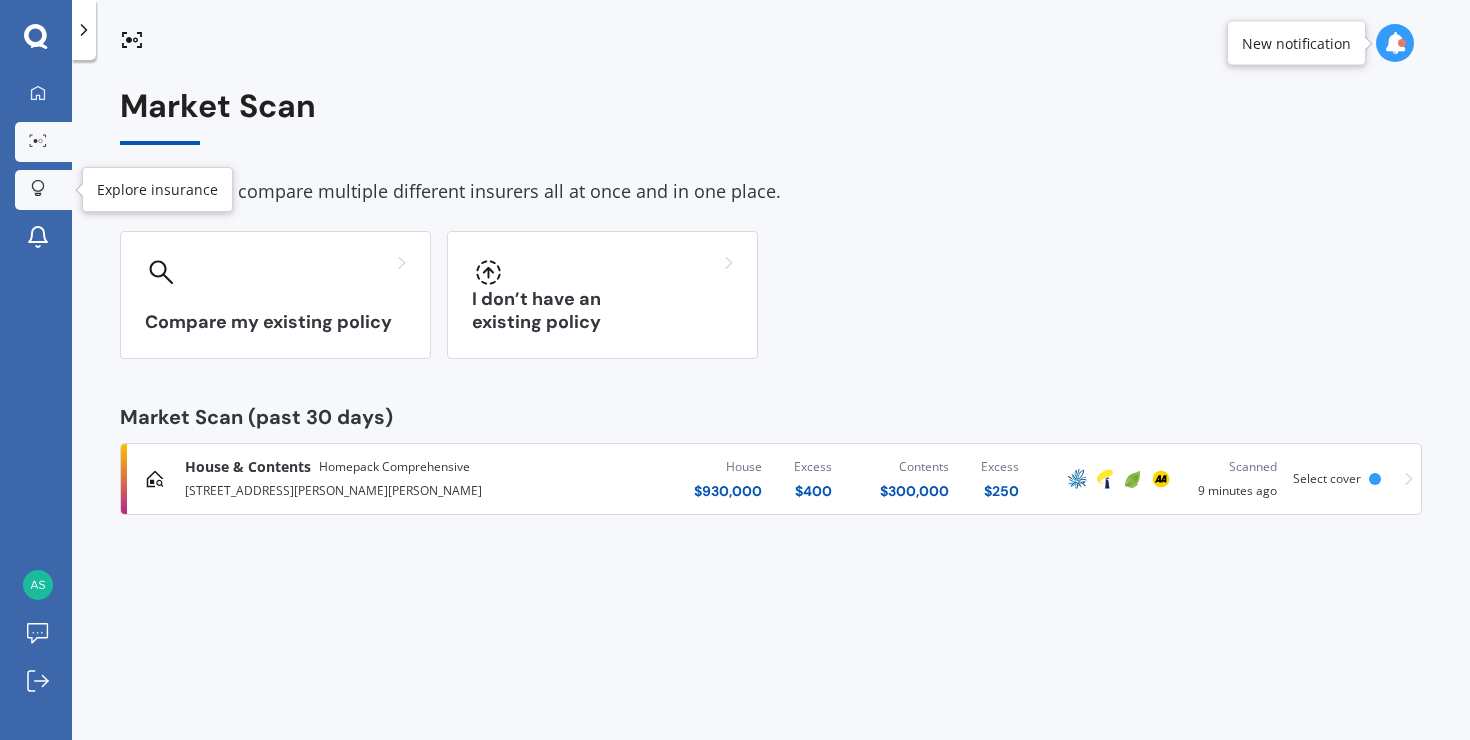 click 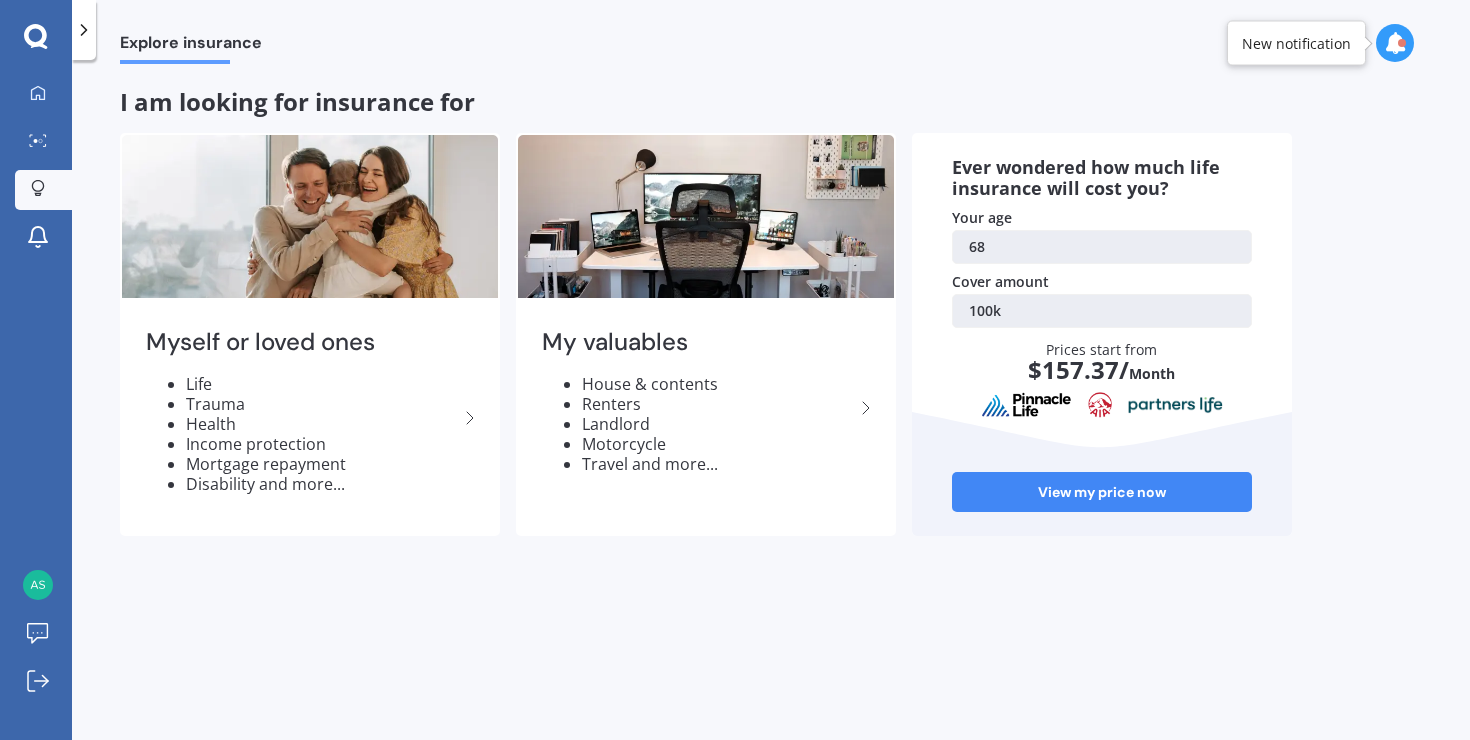 click at bounding box center (1395, 43) 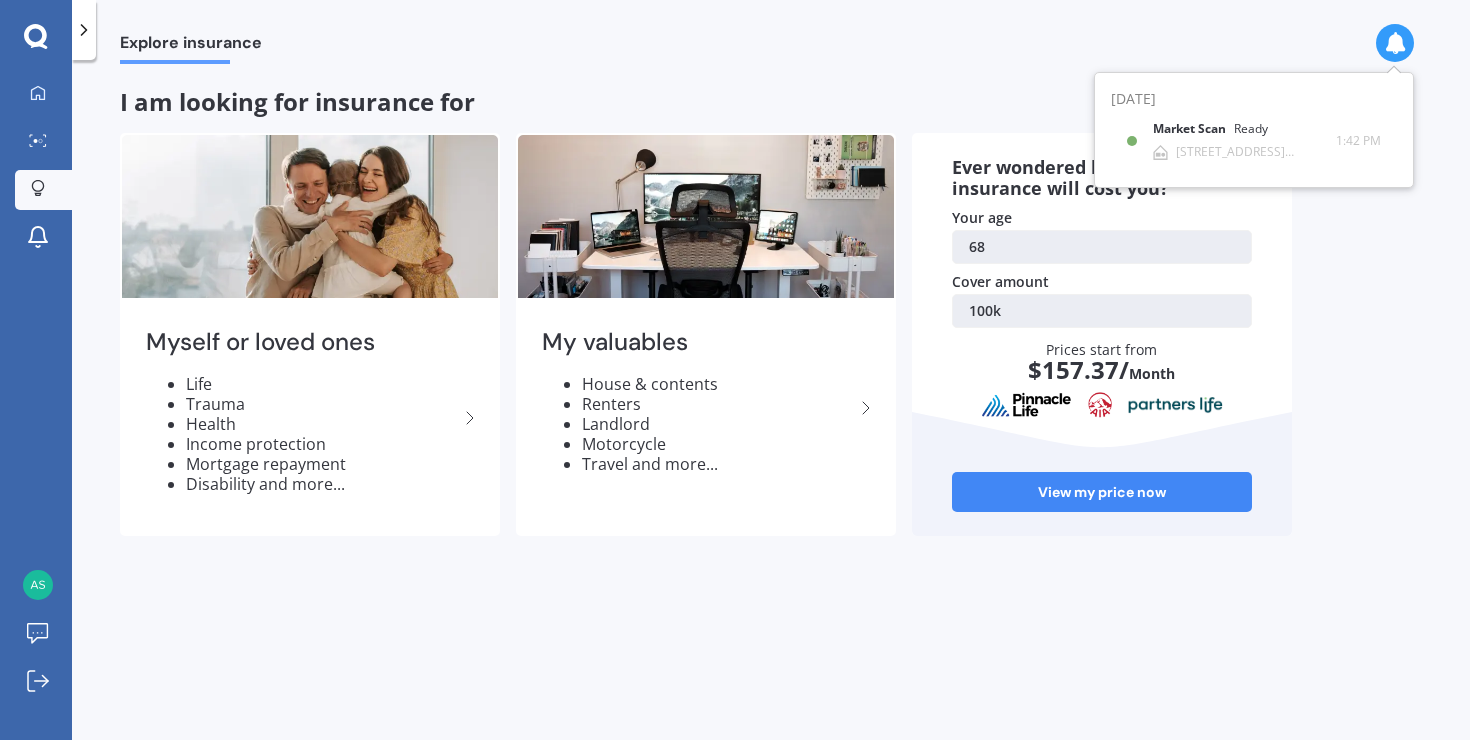 click on "Myself or loved ones Life Trauma Health Income protection Mortgage repayment Disability and more... My valuables House & contents Renters Landlord Motorcycle Travel and more... Ever wondered how much life insurance will cost you? Your age [DEMOGRAPHIC_DATA] Cover amount 100k Prices start from $ 157.37 / Month View my price now" at bounding box center (771, 334) 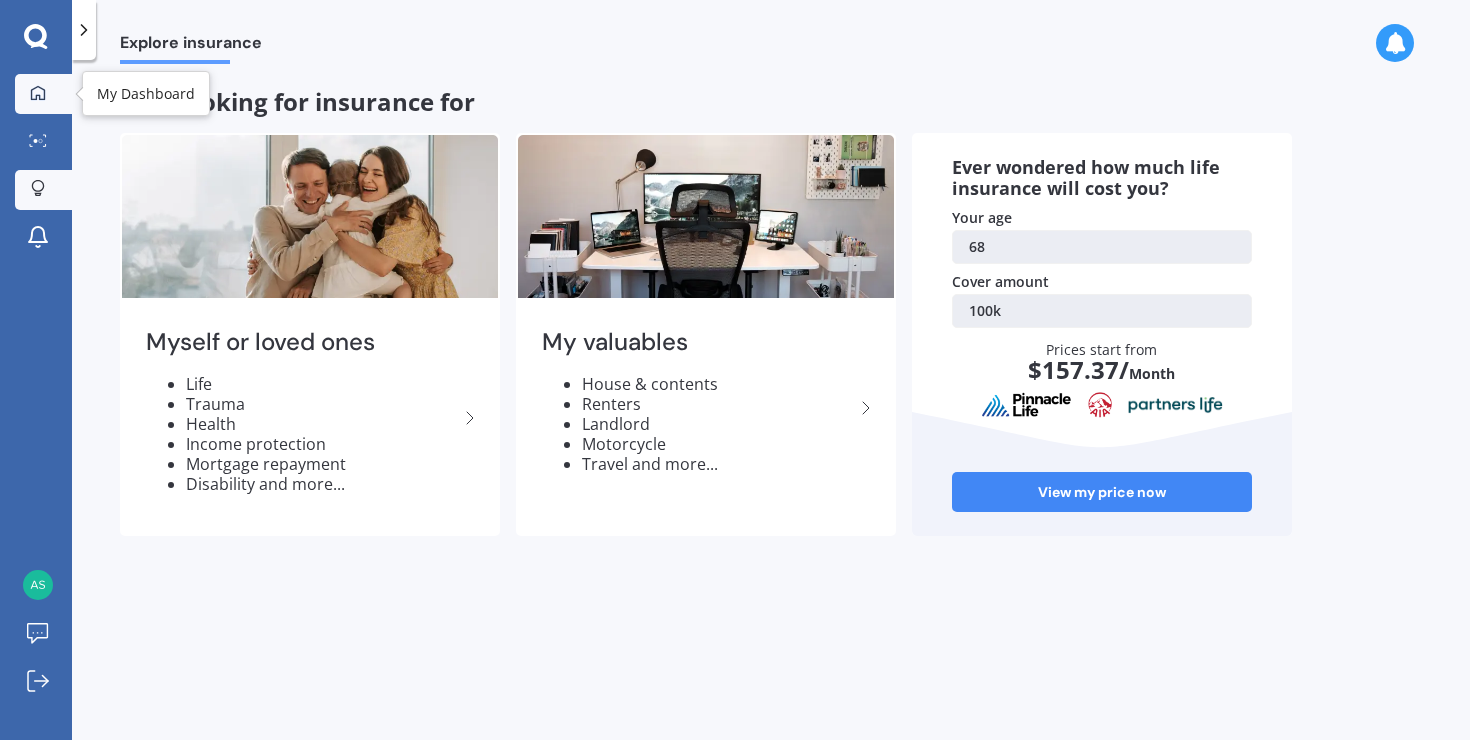 click 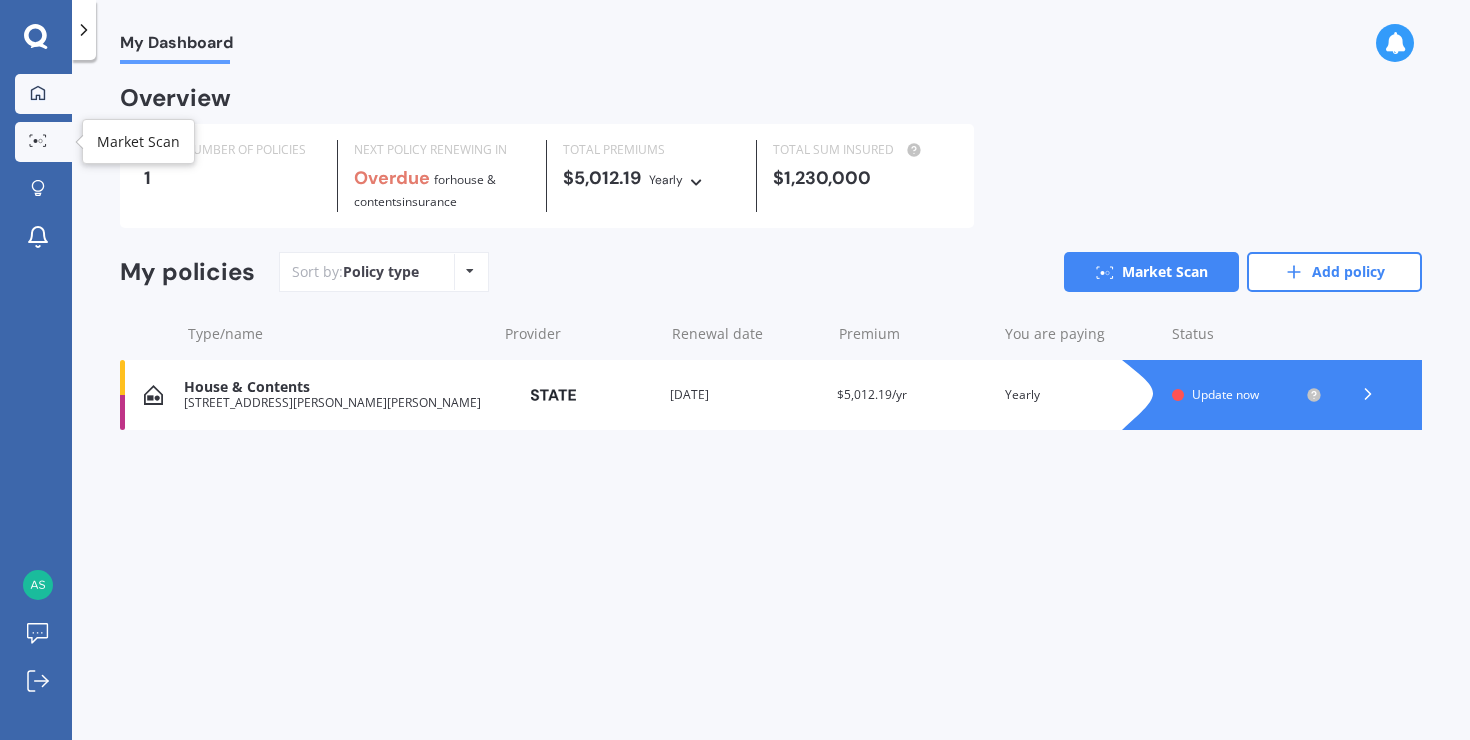click 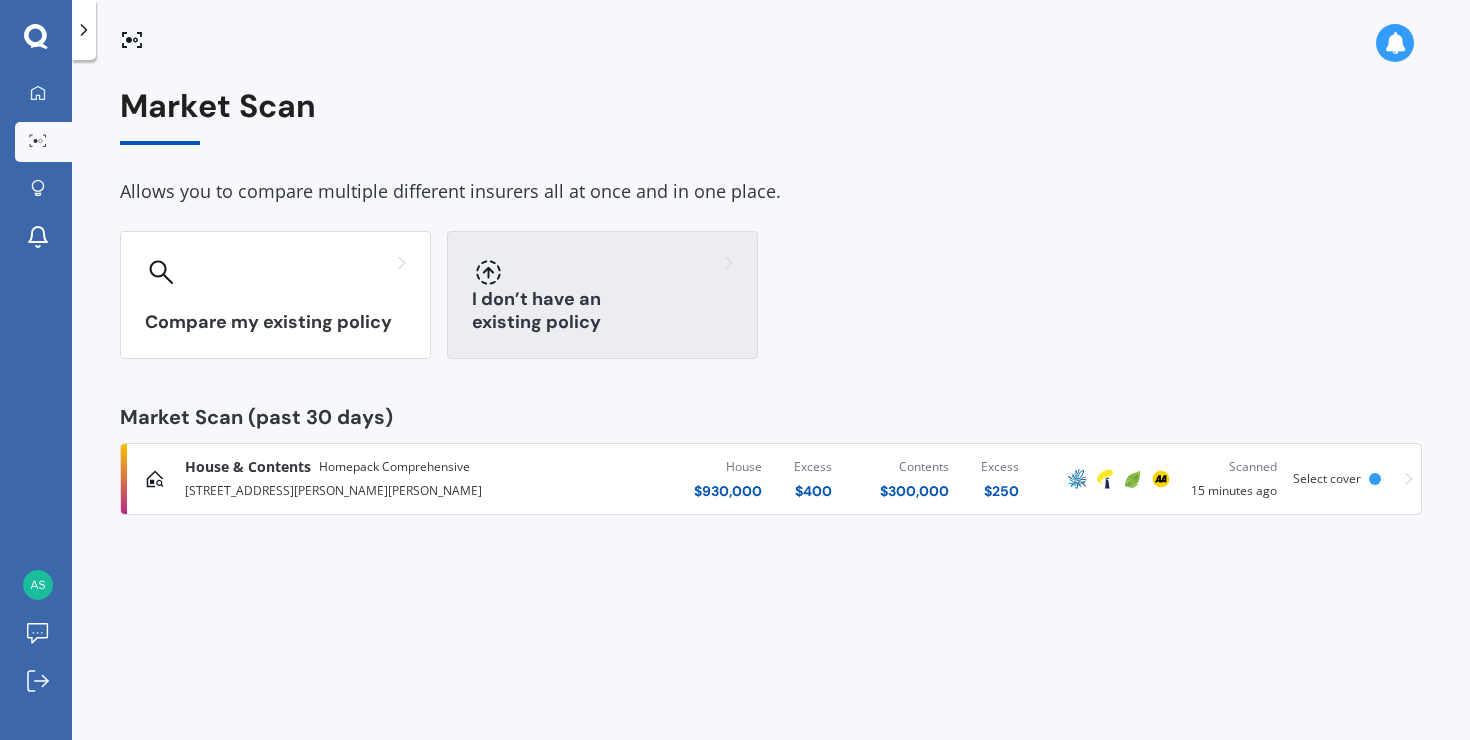 click on "I don’t have an existing policy" at bounding box center (602, 295) 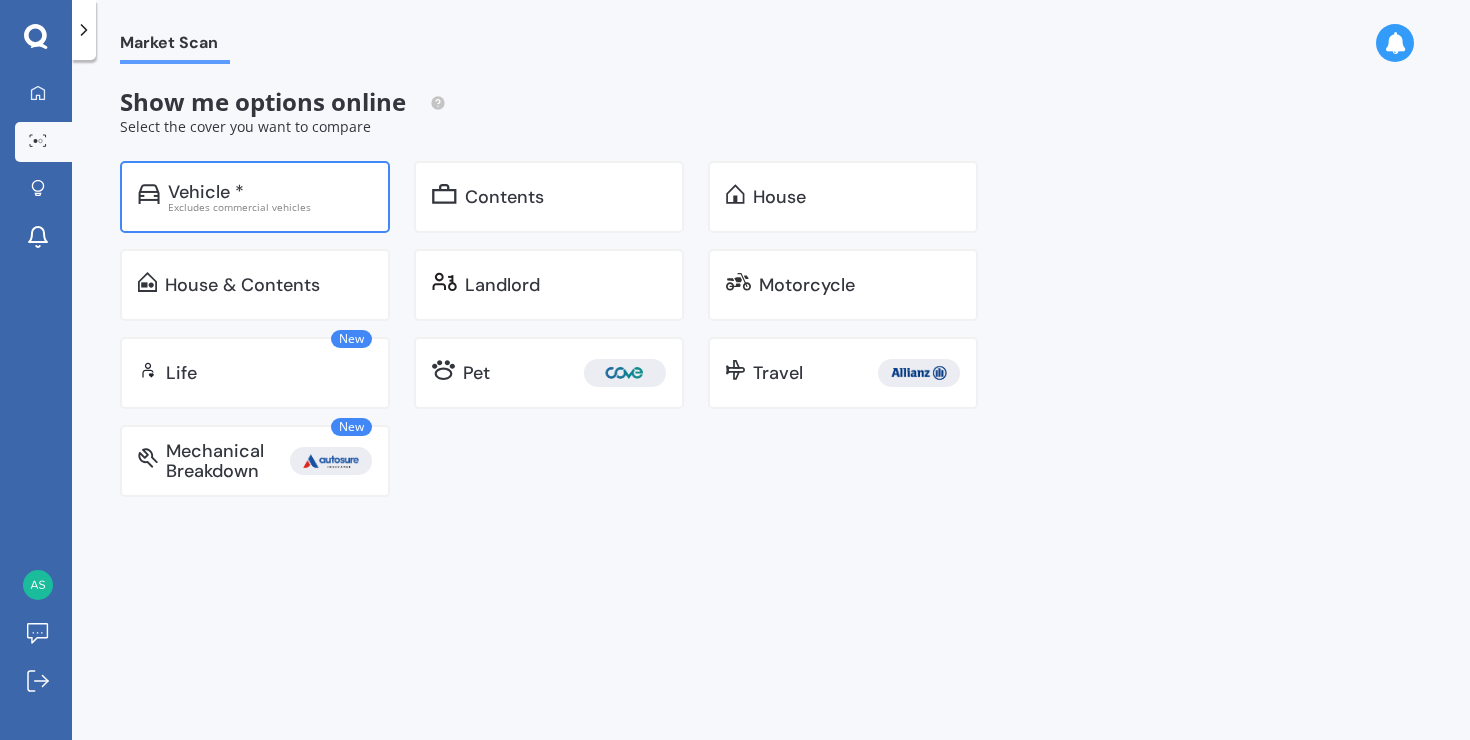 click on "Vehicle *" at bounding box center (206, 192) 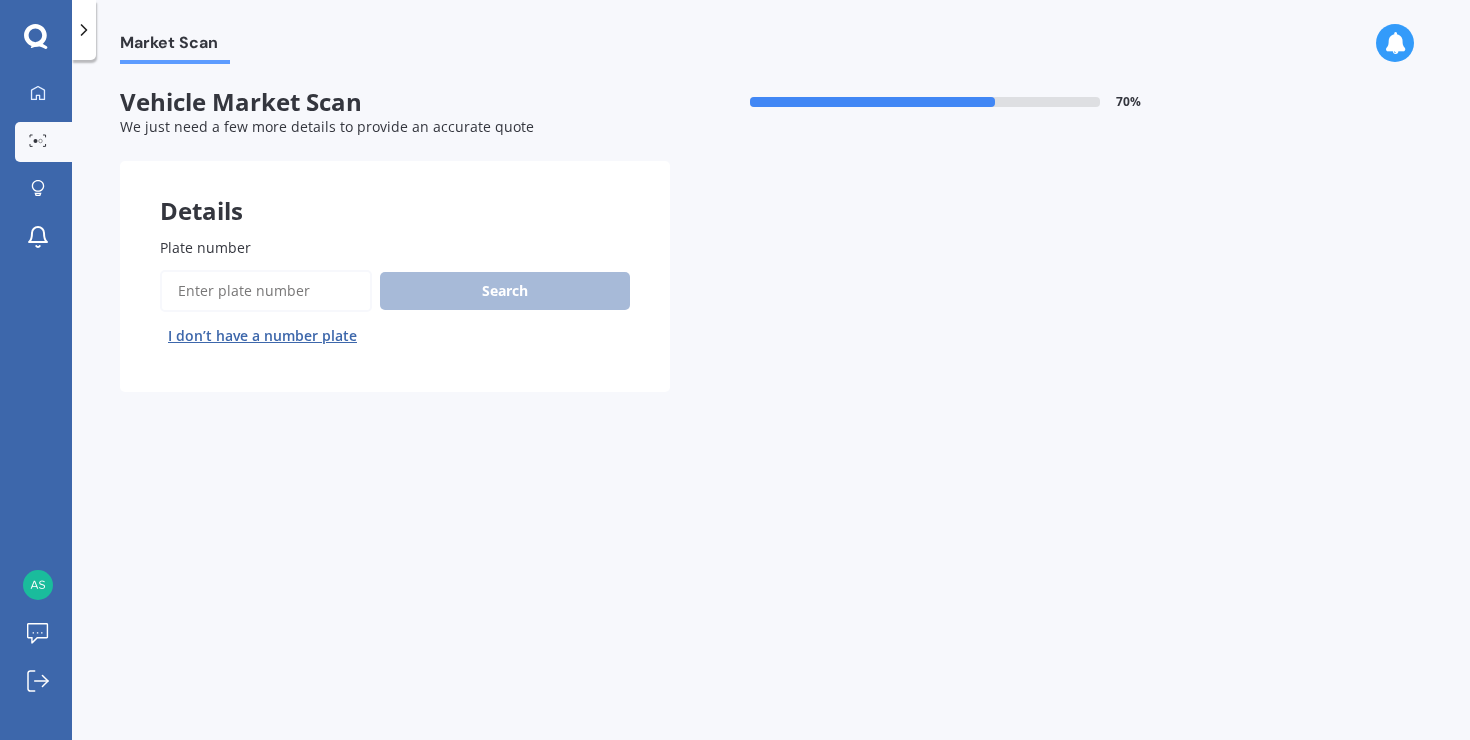 click on "Plate number" at bounding box center [266, 291] 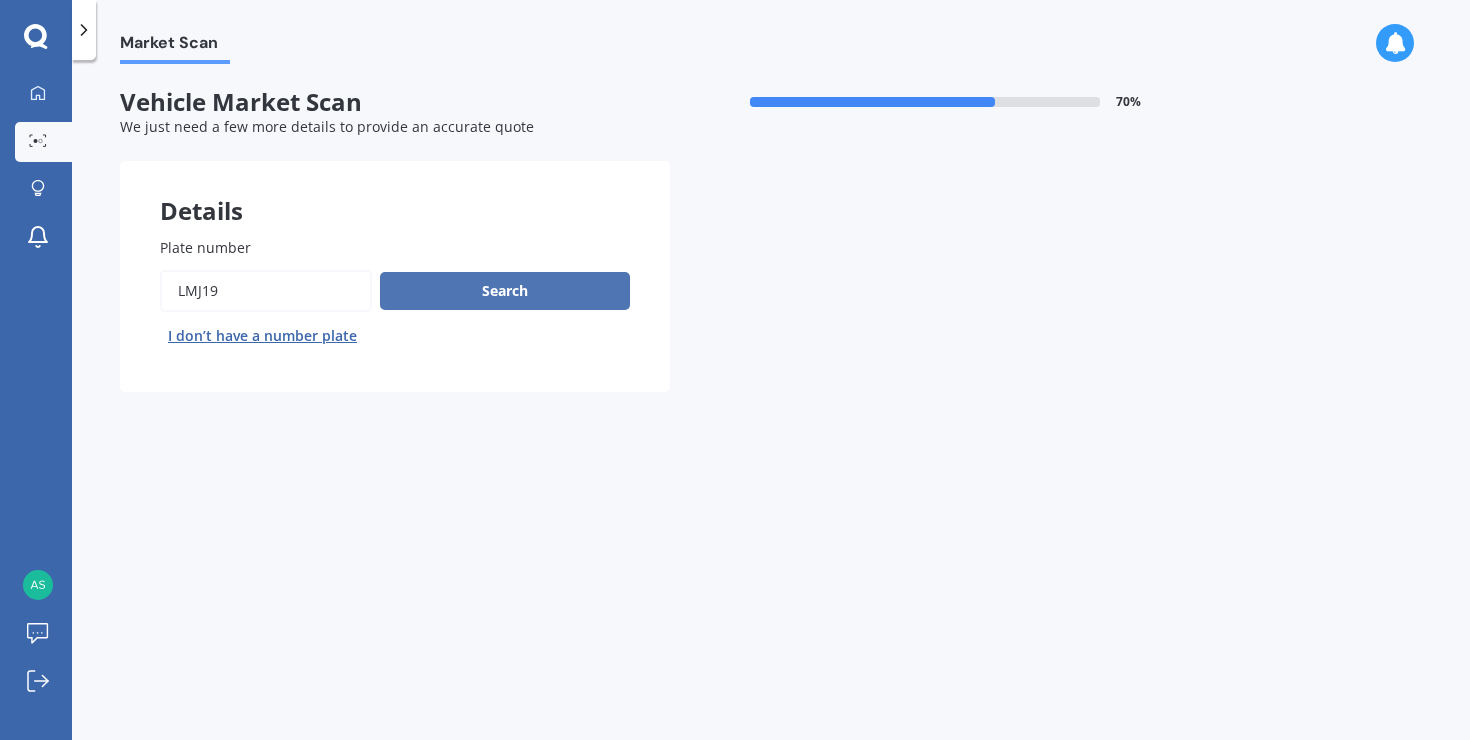 type on "LMJ19" 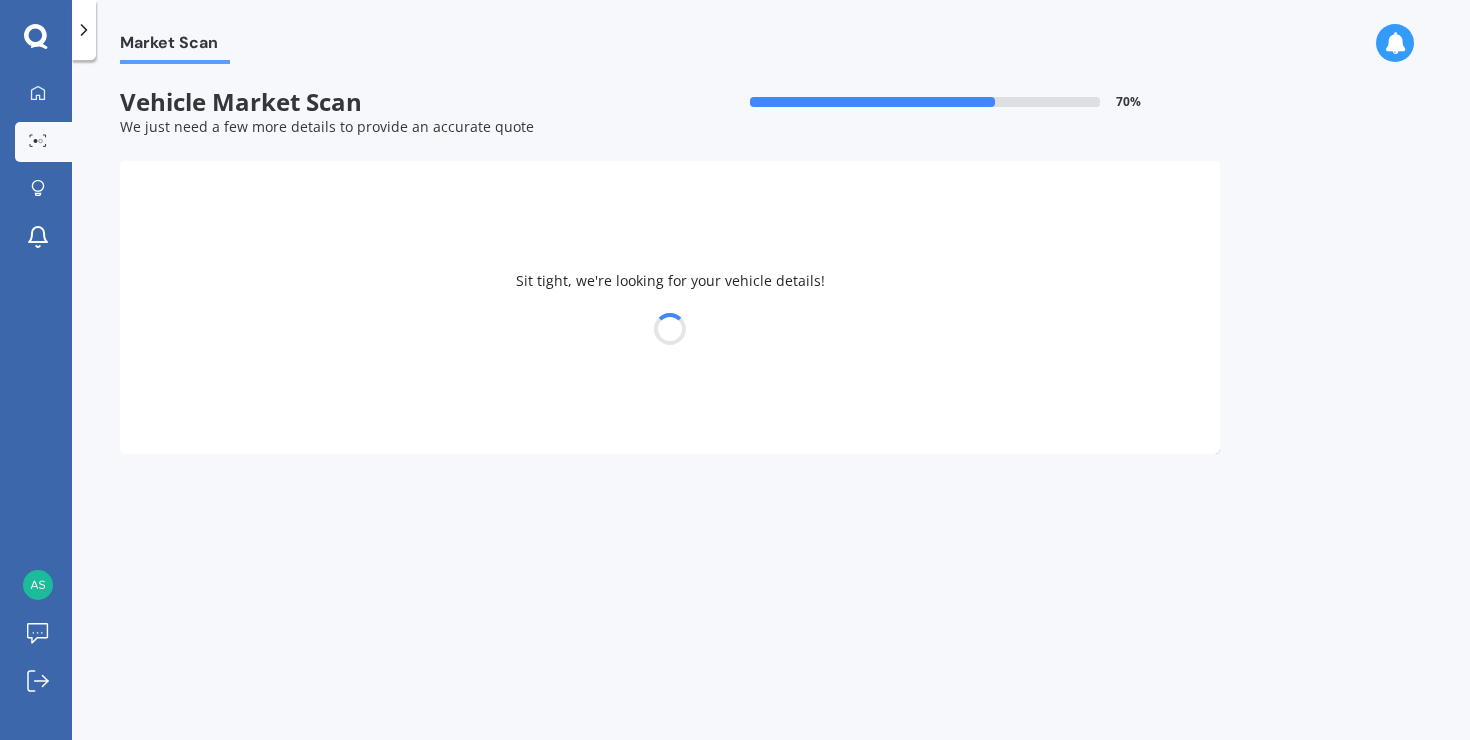 select on "NISSAN" 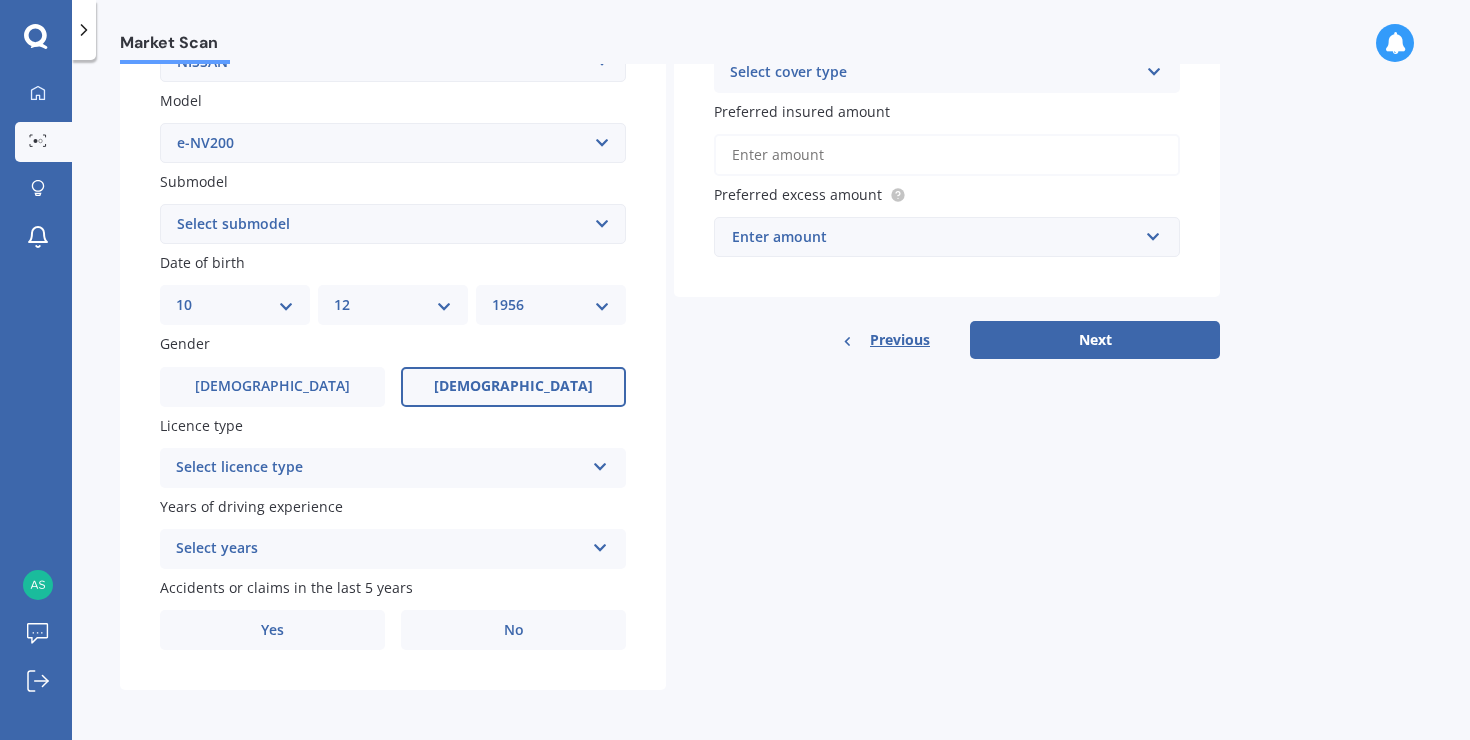 scroll, scrollTop: 437, scrollLeft: 0, axis: vertical 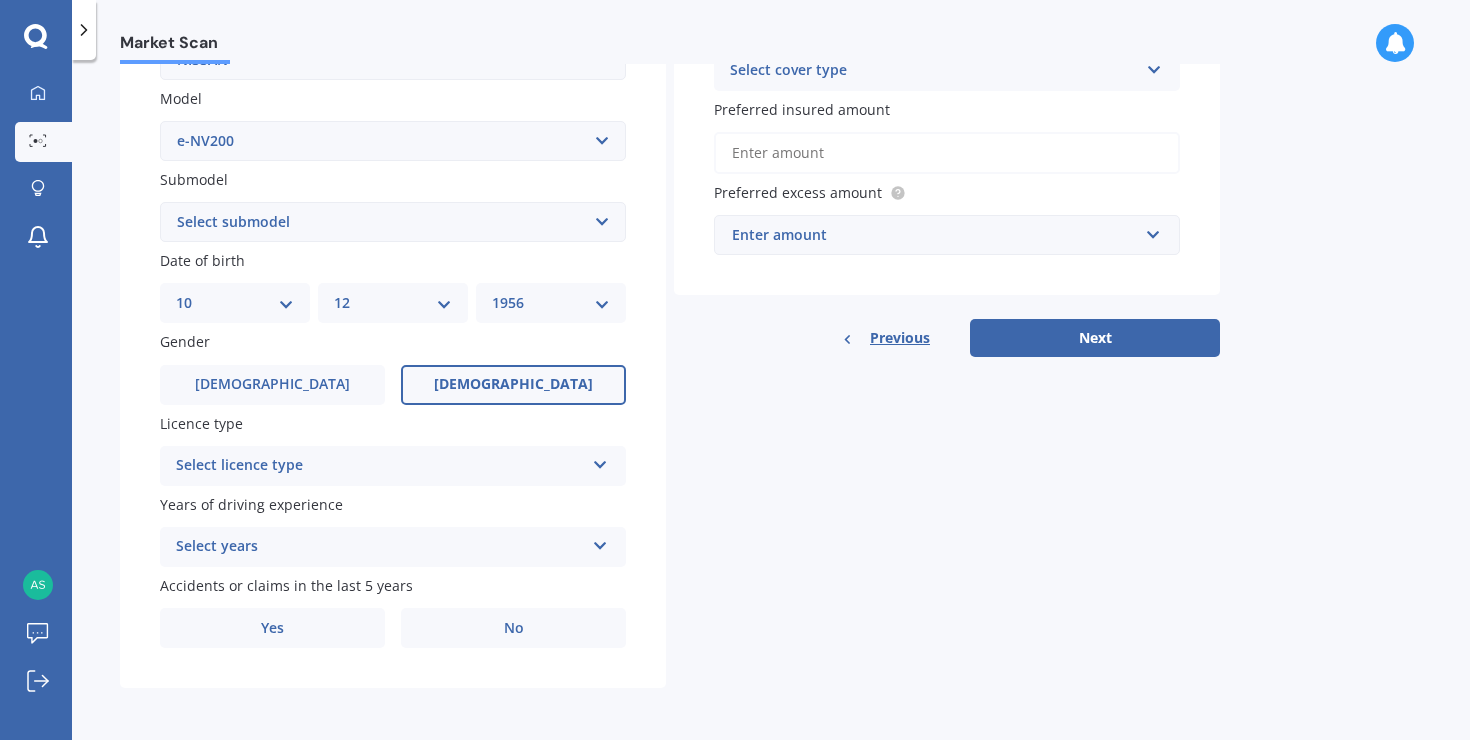click at bounding box center (600, 461) 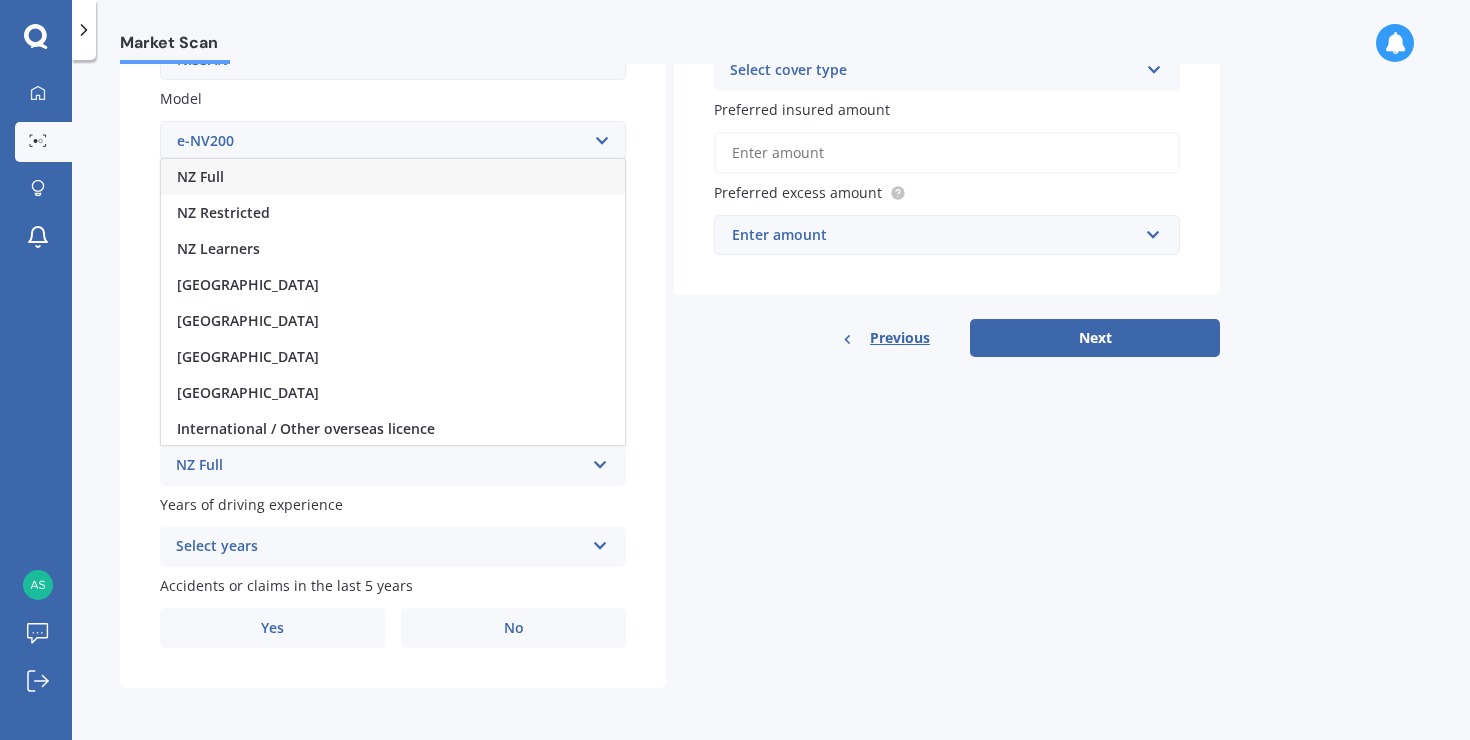 click on "NZ Full" at bounding box center (393, 177) 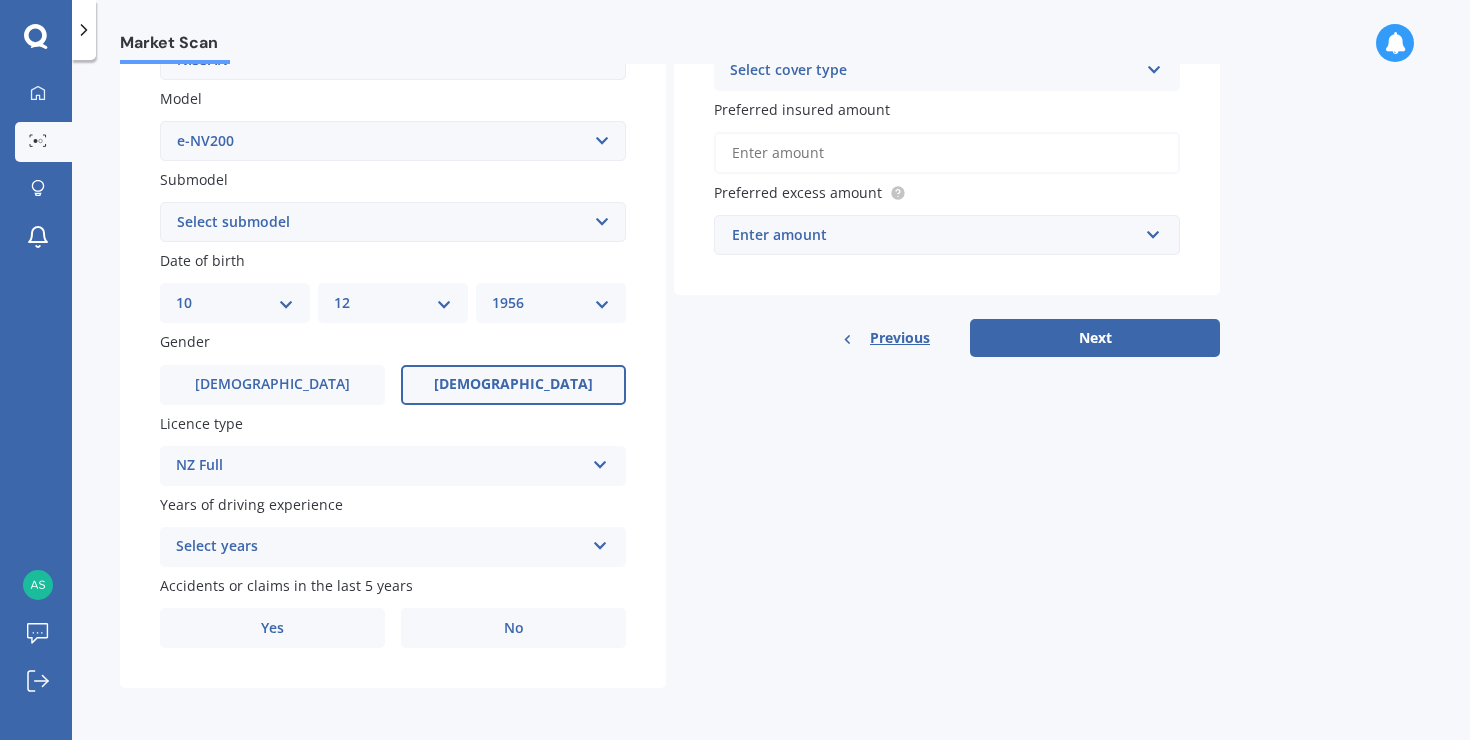 scroll, scrollTop: 442, scrollLeft: 0, axis: vertical 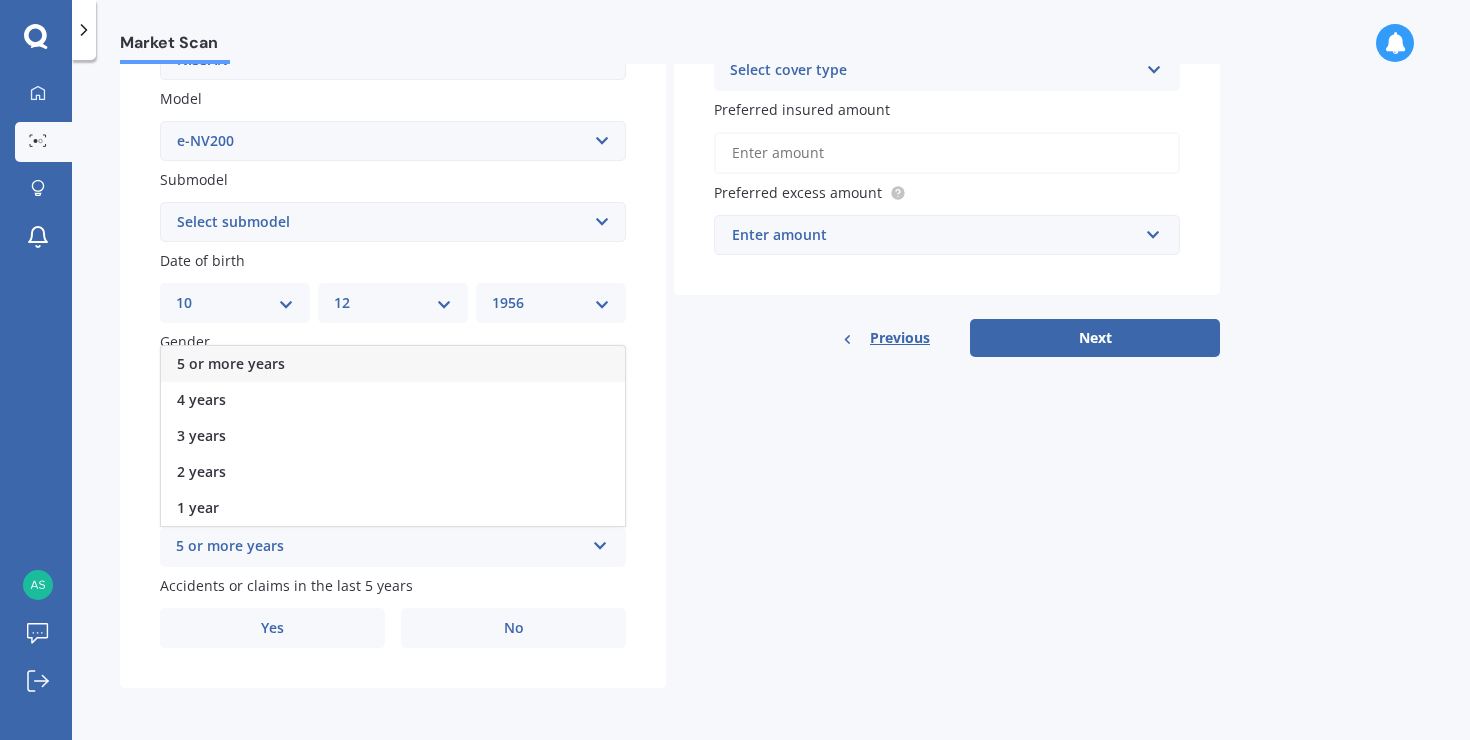 click on "5 or more years" at bounding box center [231, 363] 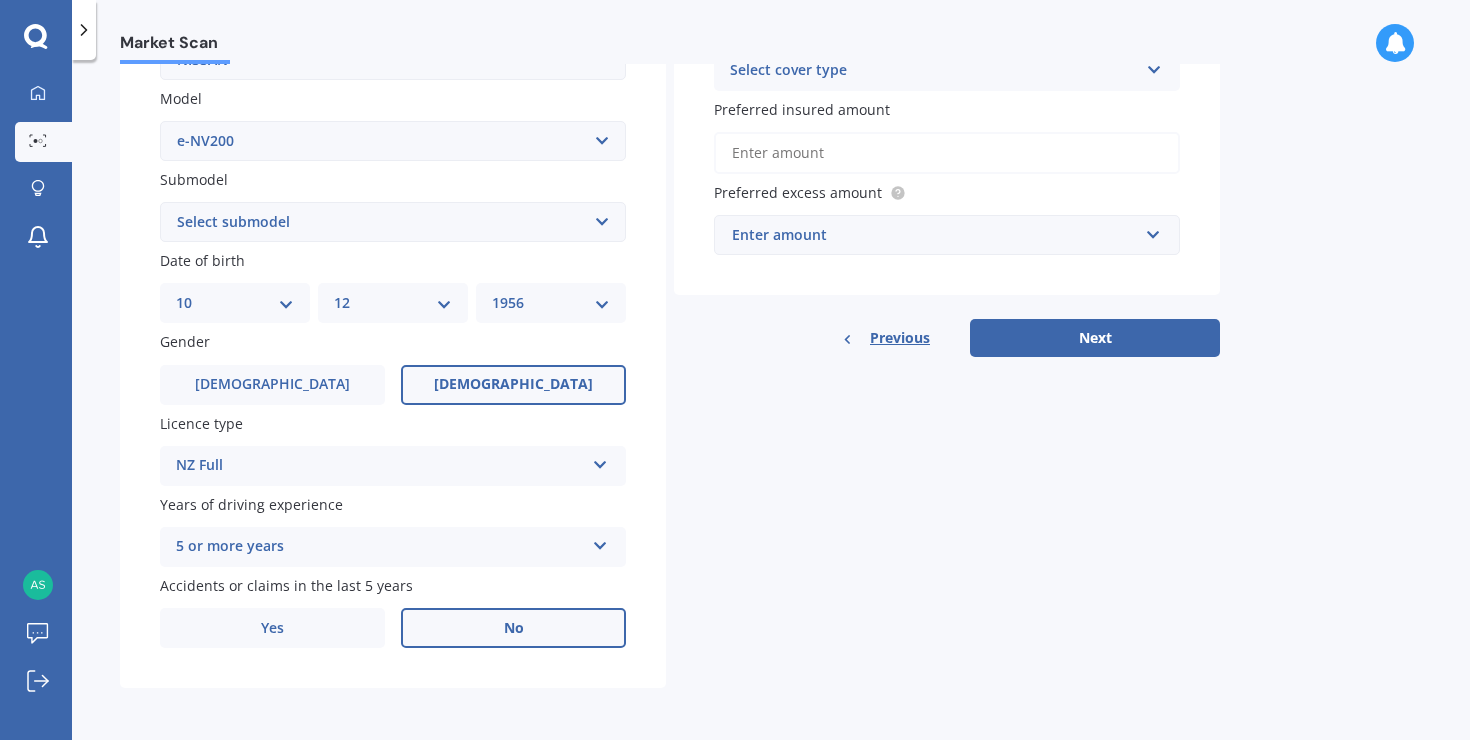 click on "No" at bounding box center [513, 628] 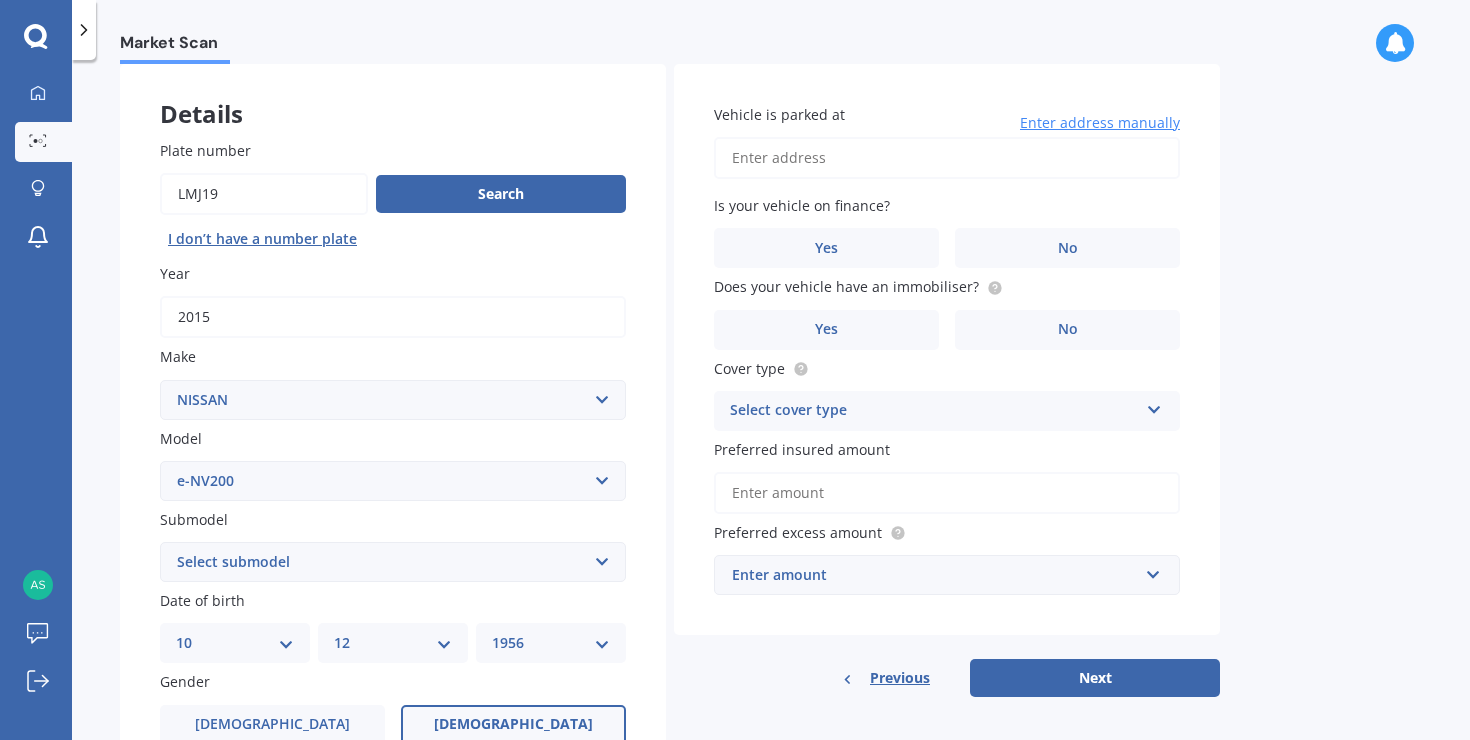 scroll, scrollTop: 0, scrollLeft: 0, axis: both 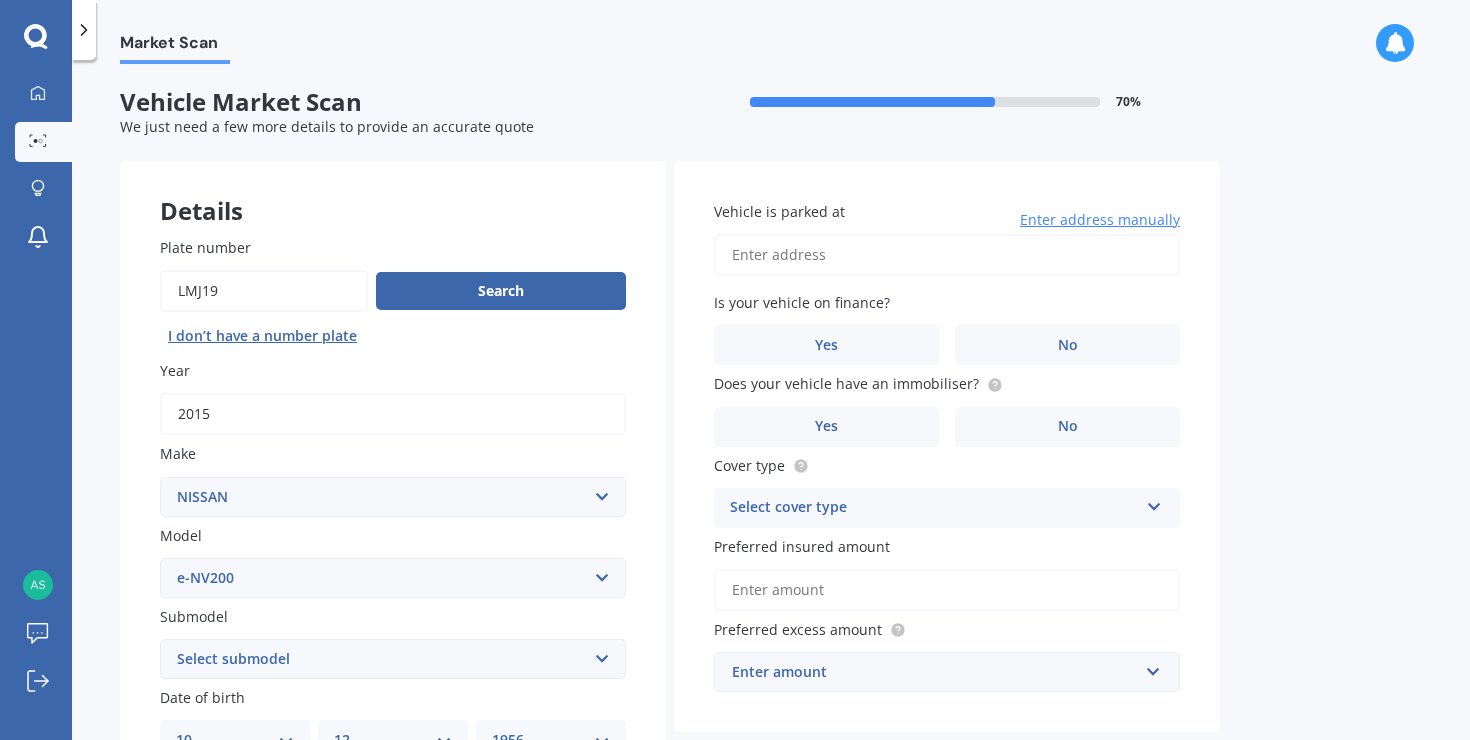 click on "Vehicle is parked at" at bounding box center [947, 255] 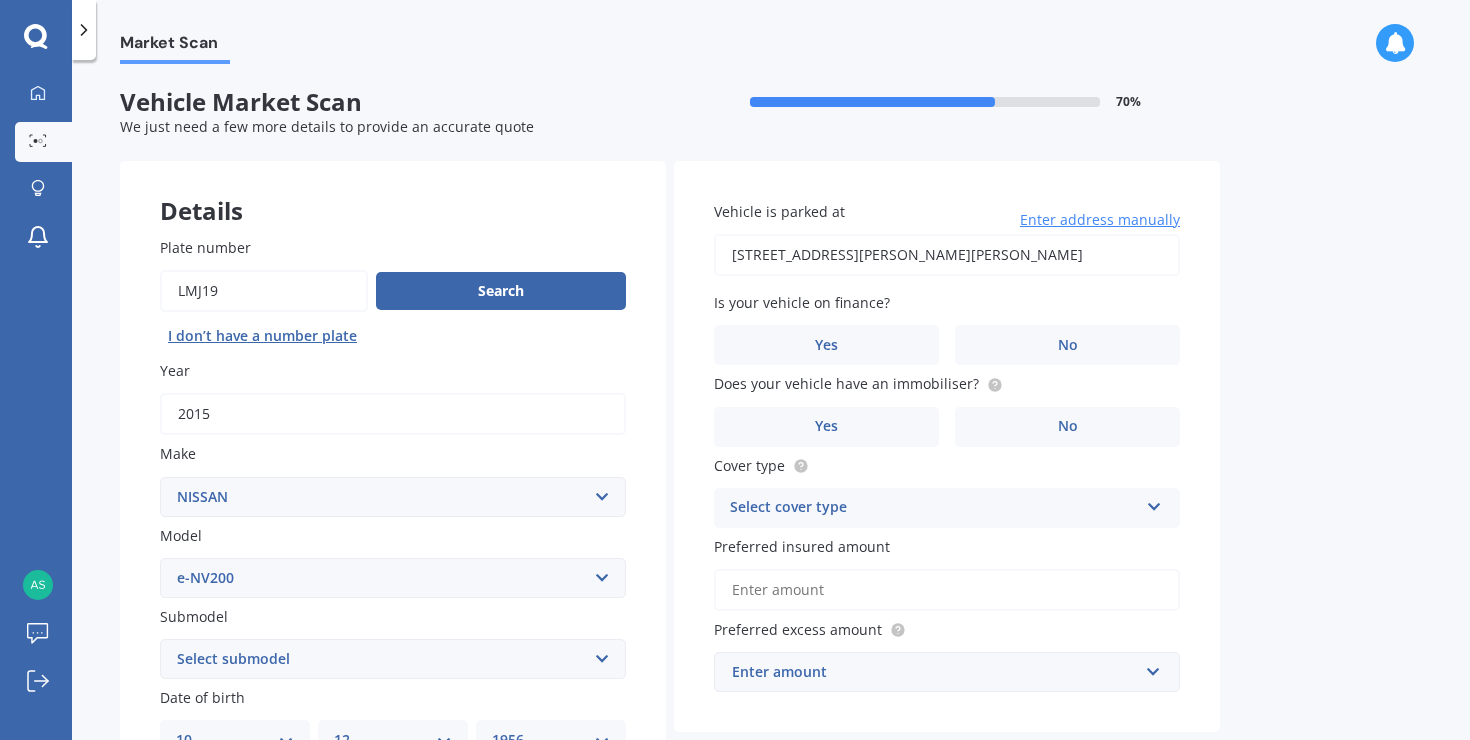 type on "[STREET_ADDRESS][PERSON_NAME][PERSON_NAME]" 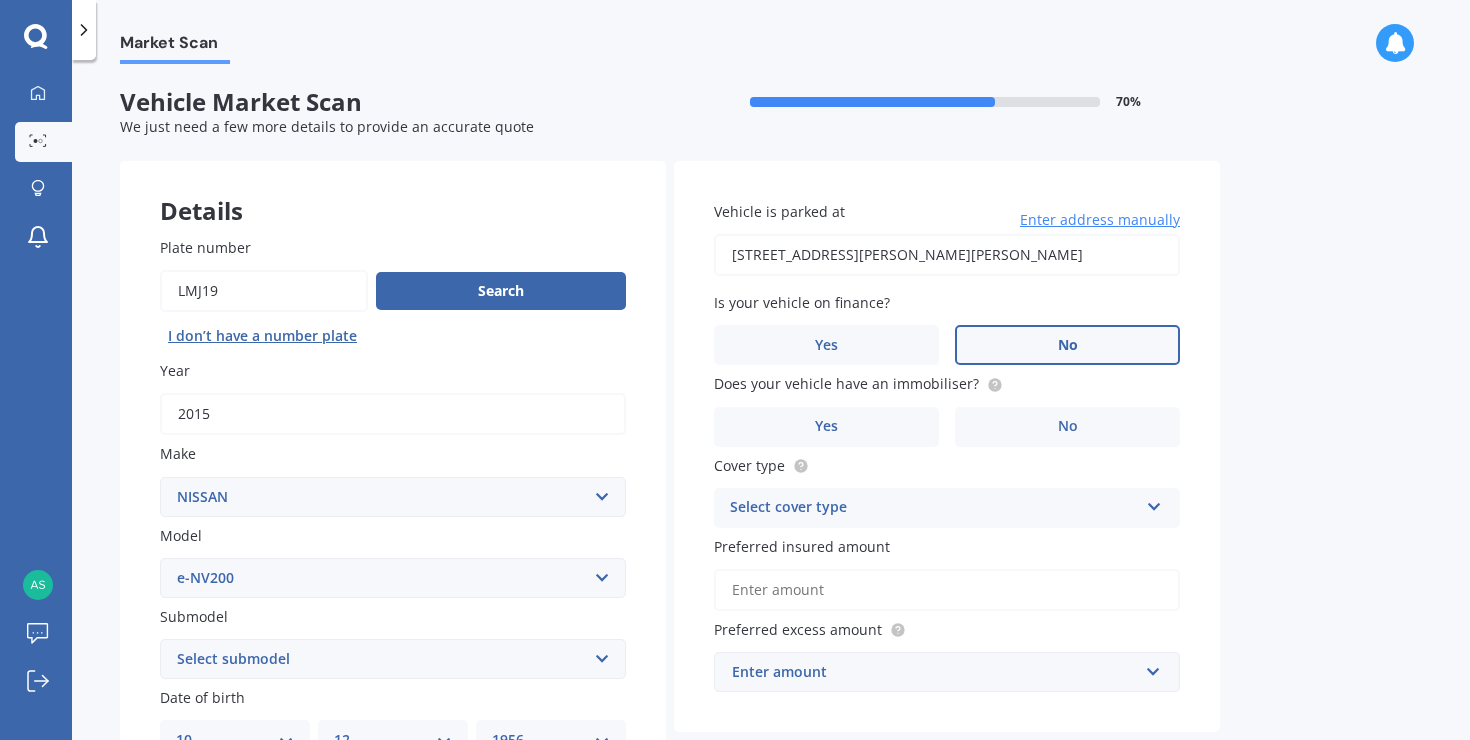 click on "No" at bounding box center (1067, 345) 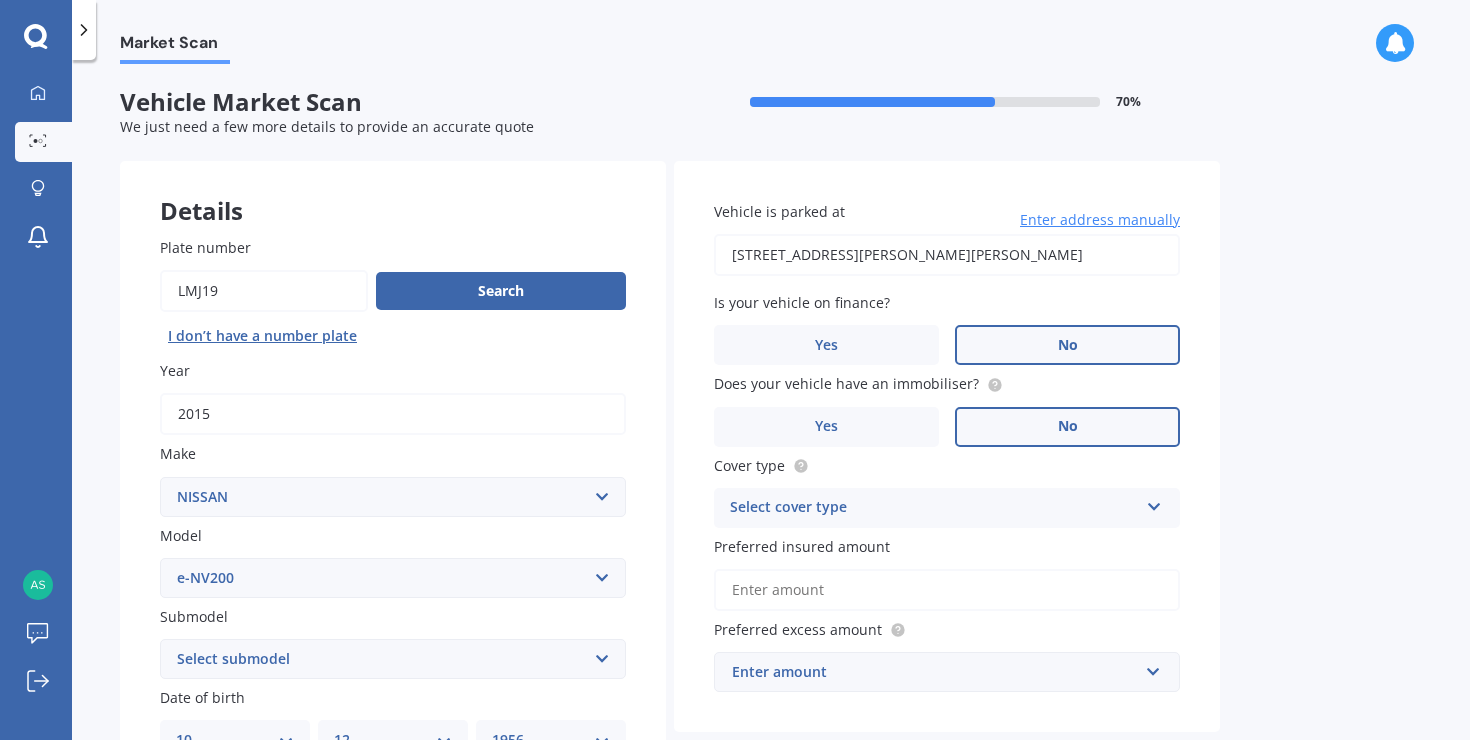 click on "No" at bounding box center (1068, 426) 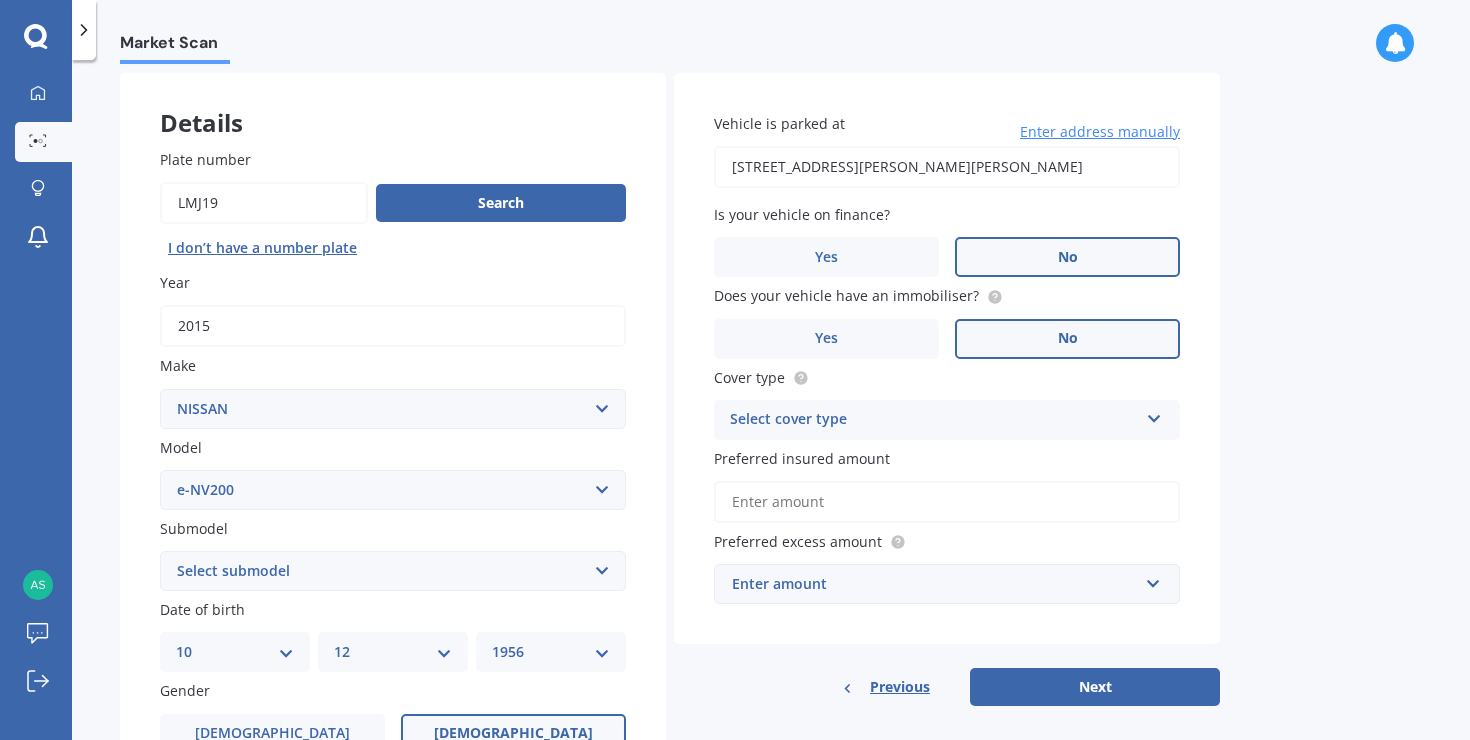 scroll, scrollTop: 169, scrollLeft: 0, axis: vertical 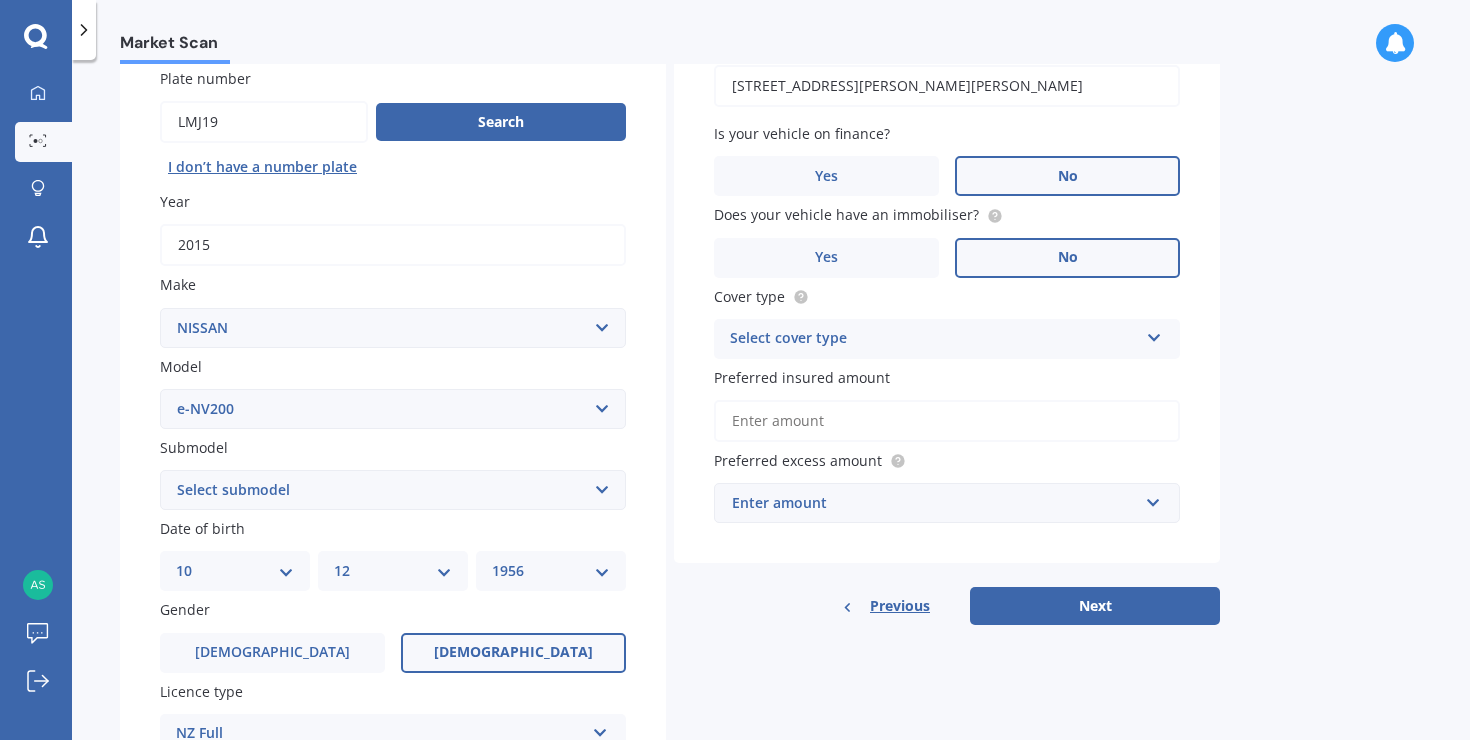 click at bounding box center [1154, 334] 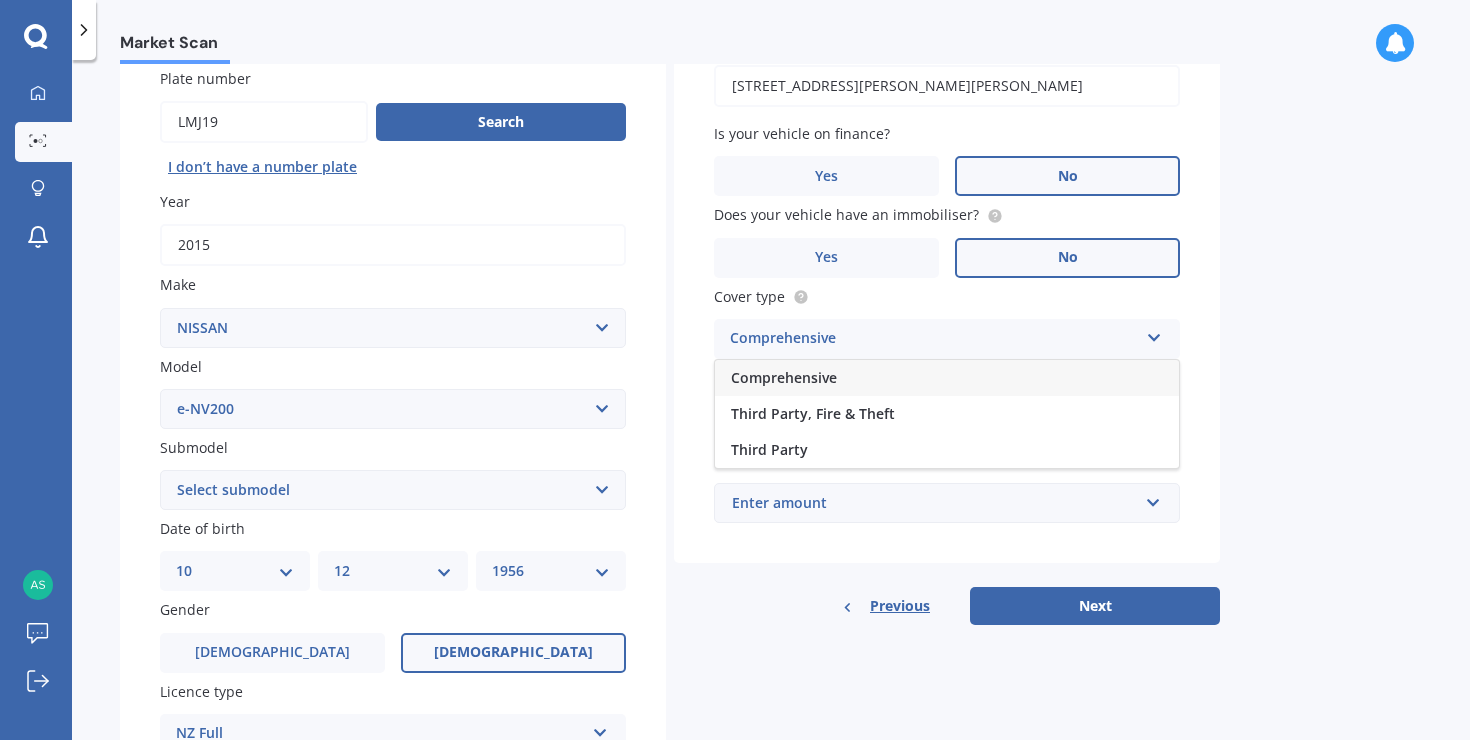 click on "Comprehensive" at bounding box center (947, 378) 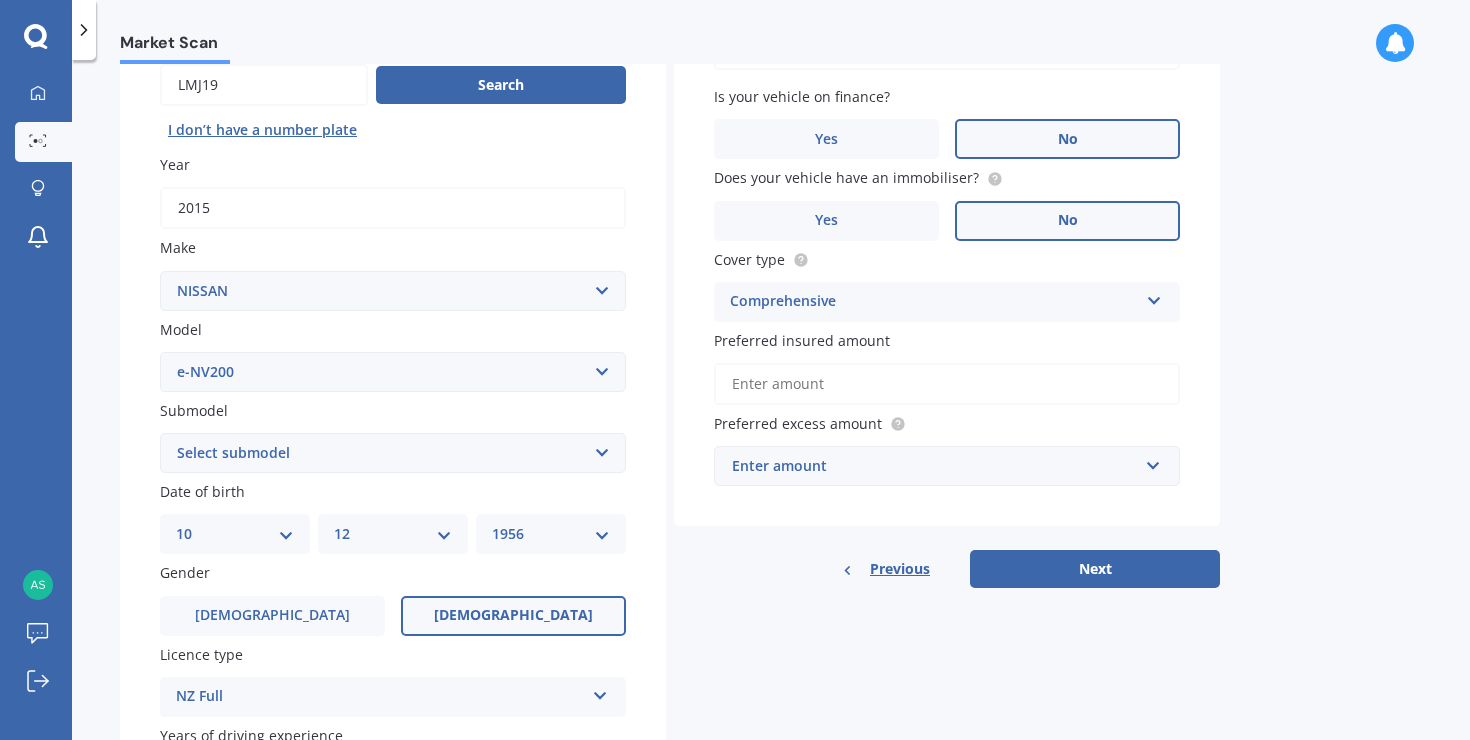 scroll, scrollTop: 211, scrollLeft: 0, axis: vertical 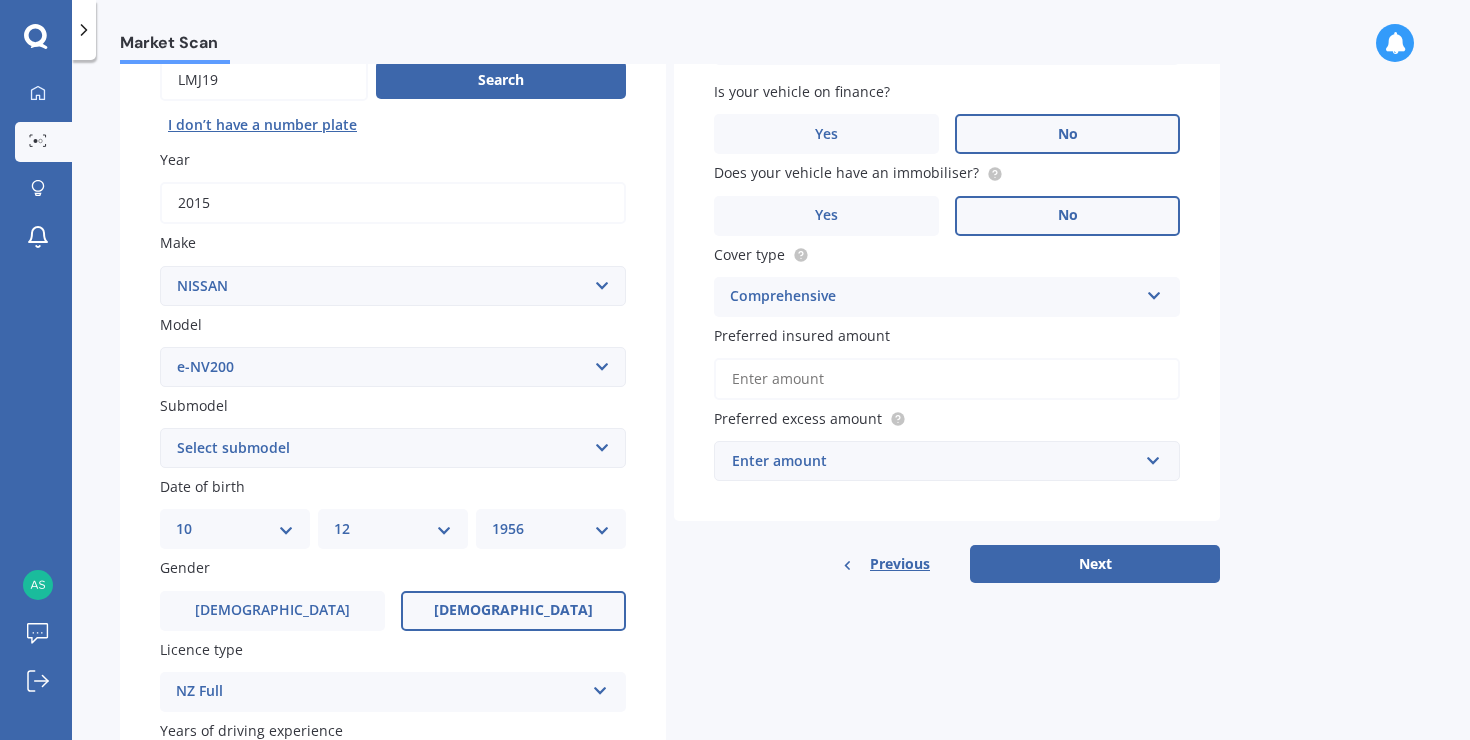 click on "Preferred insured amount" at bounding box center (947, 379) 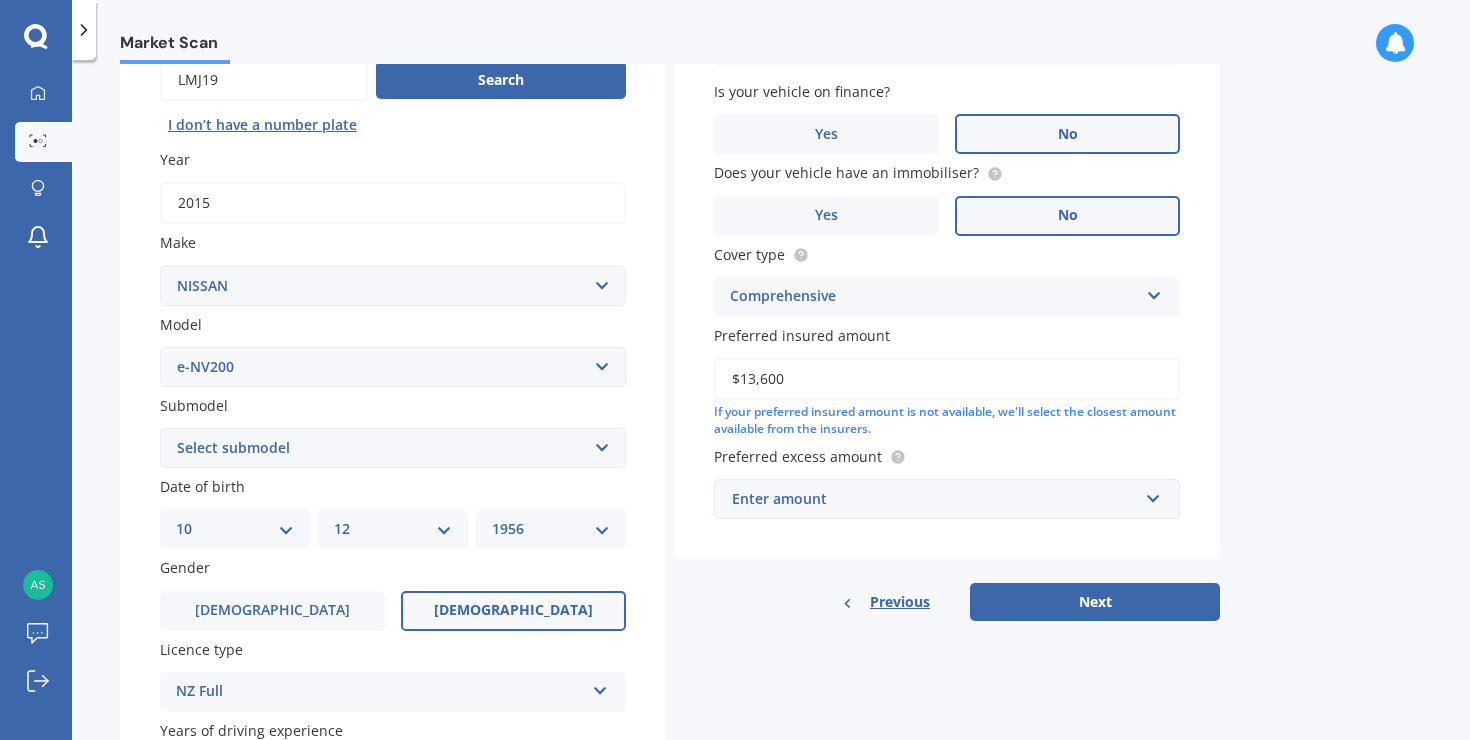 type on "$13,600" 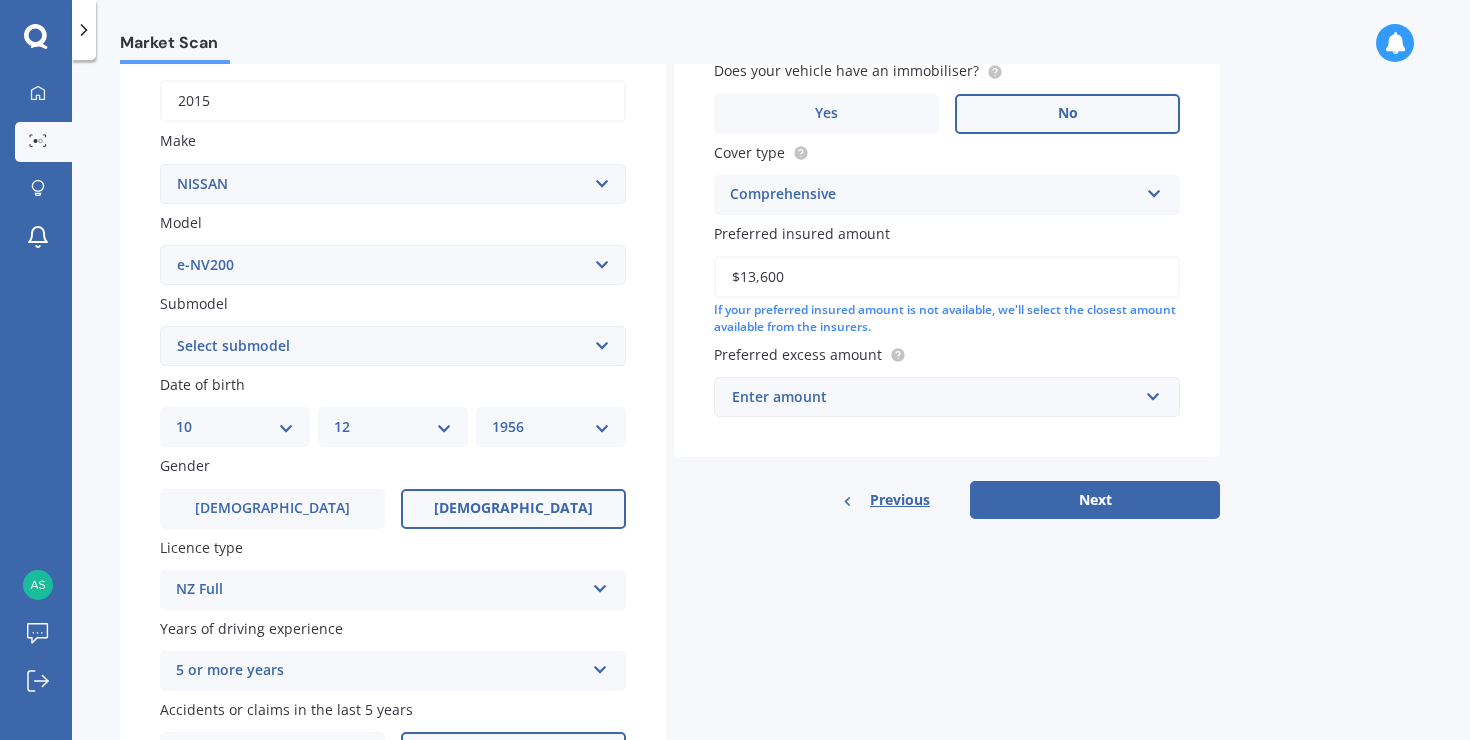scroll, scrollTop: 342, scrollLeft: 0, axis: vertical 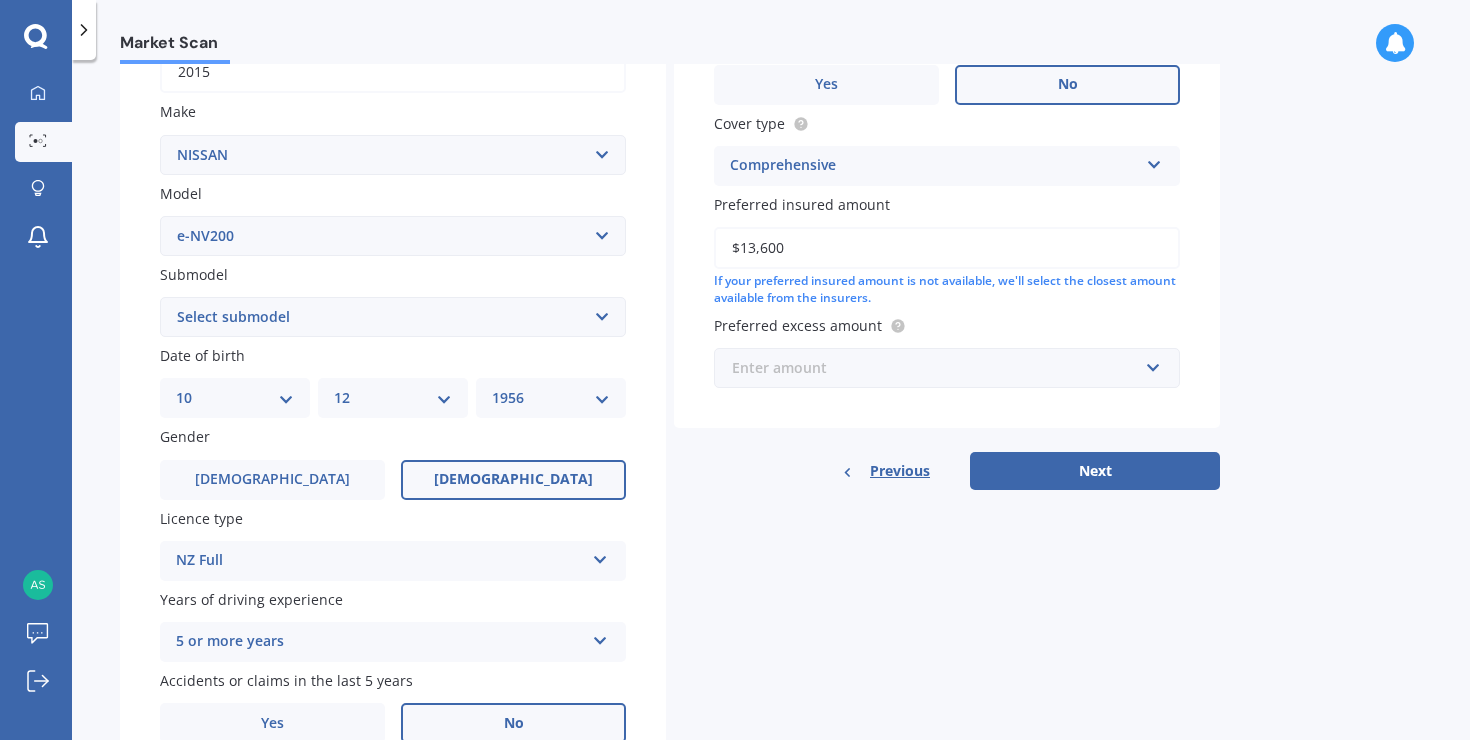 click at bounding box center [940, 368] 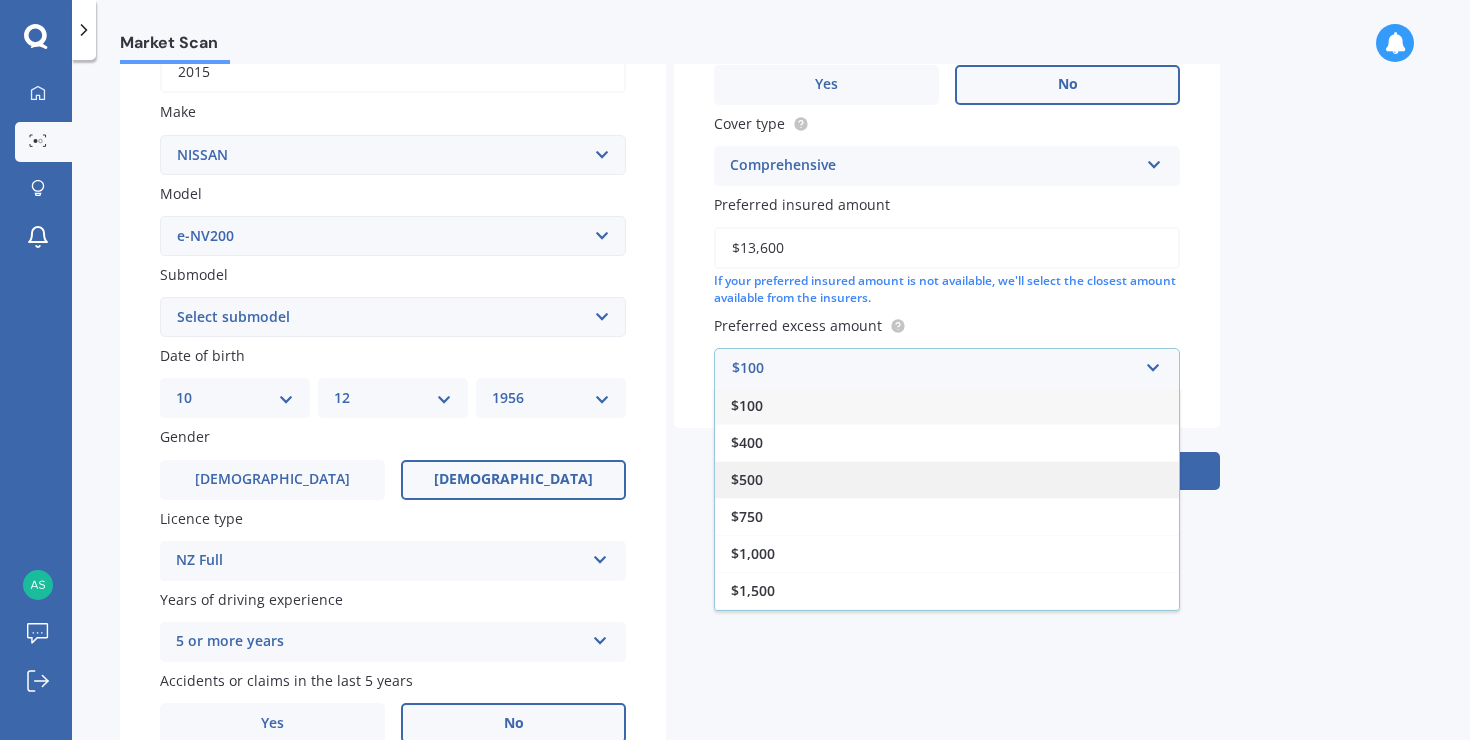 click on "$500" at bounding box center (747, 479) 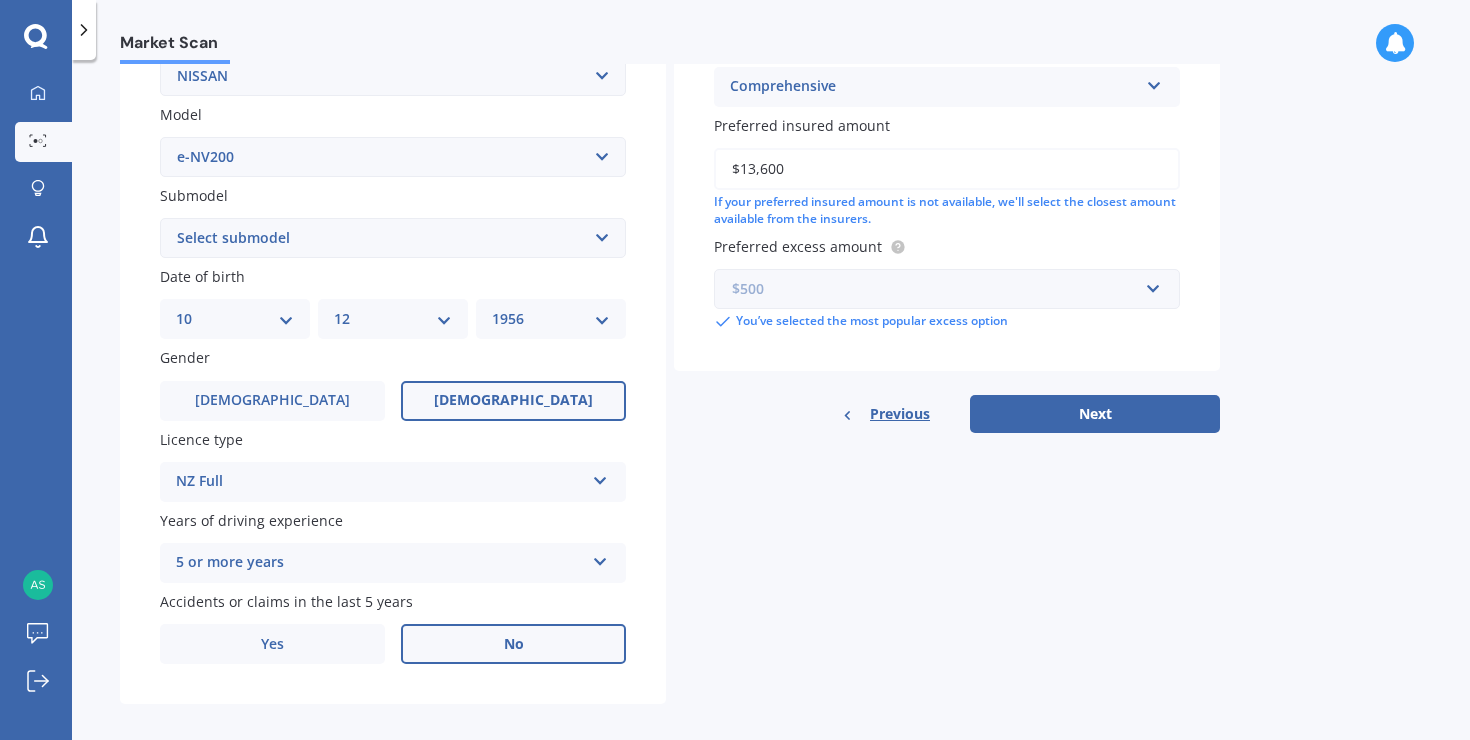 scroll, scrollTop: 422, scrollLeft: 0, axis: vertical 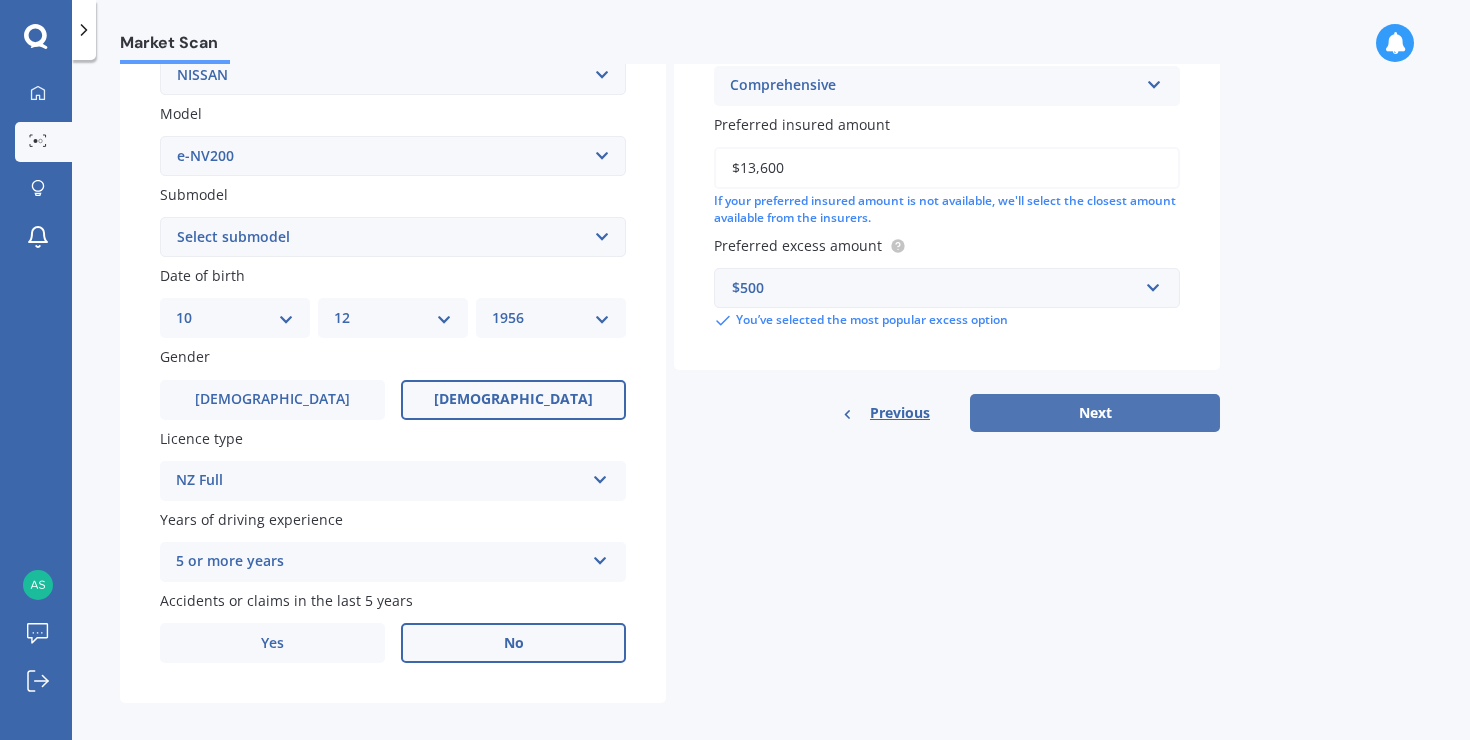 click on "Next" at bounding box center (1095, 413) 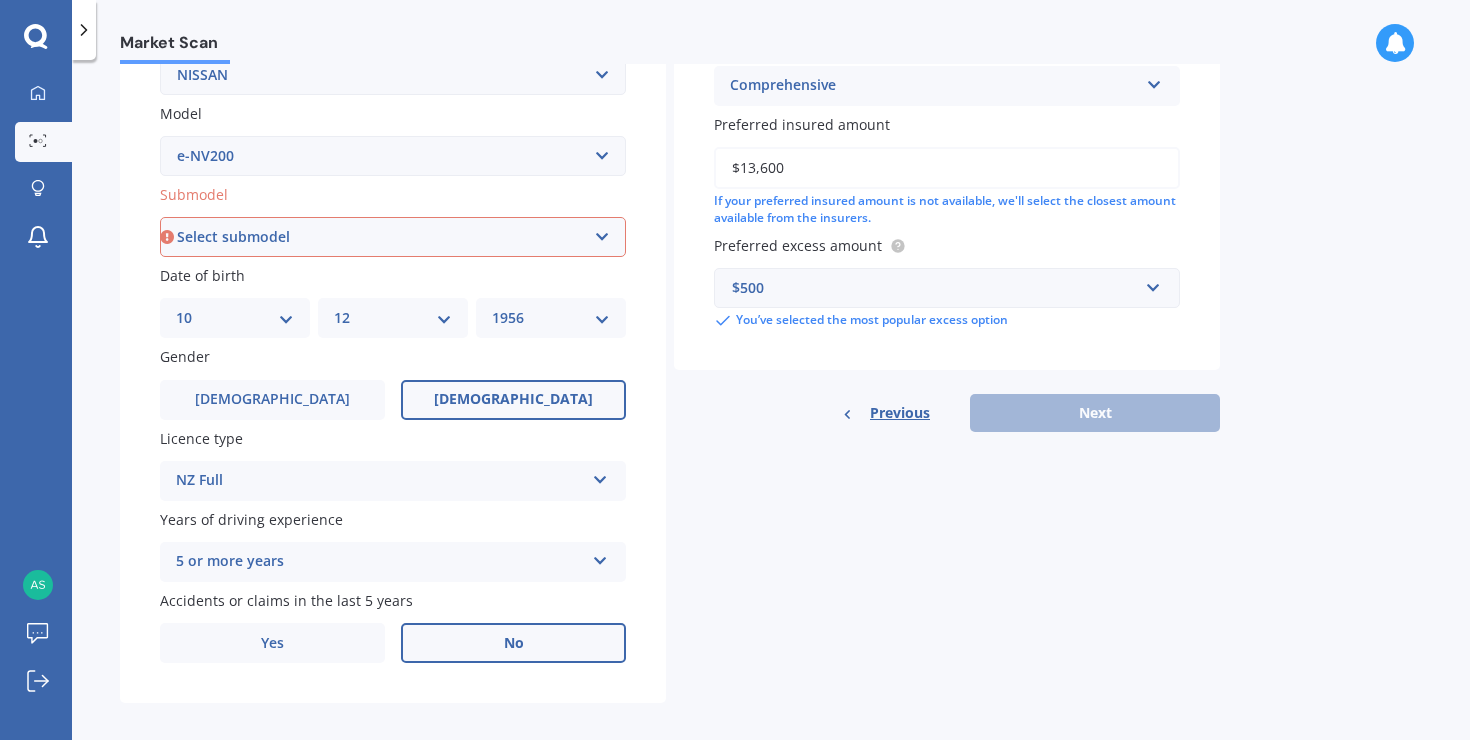 click on "Select submodel EV Hybrid" at bounding box center [393, 237] 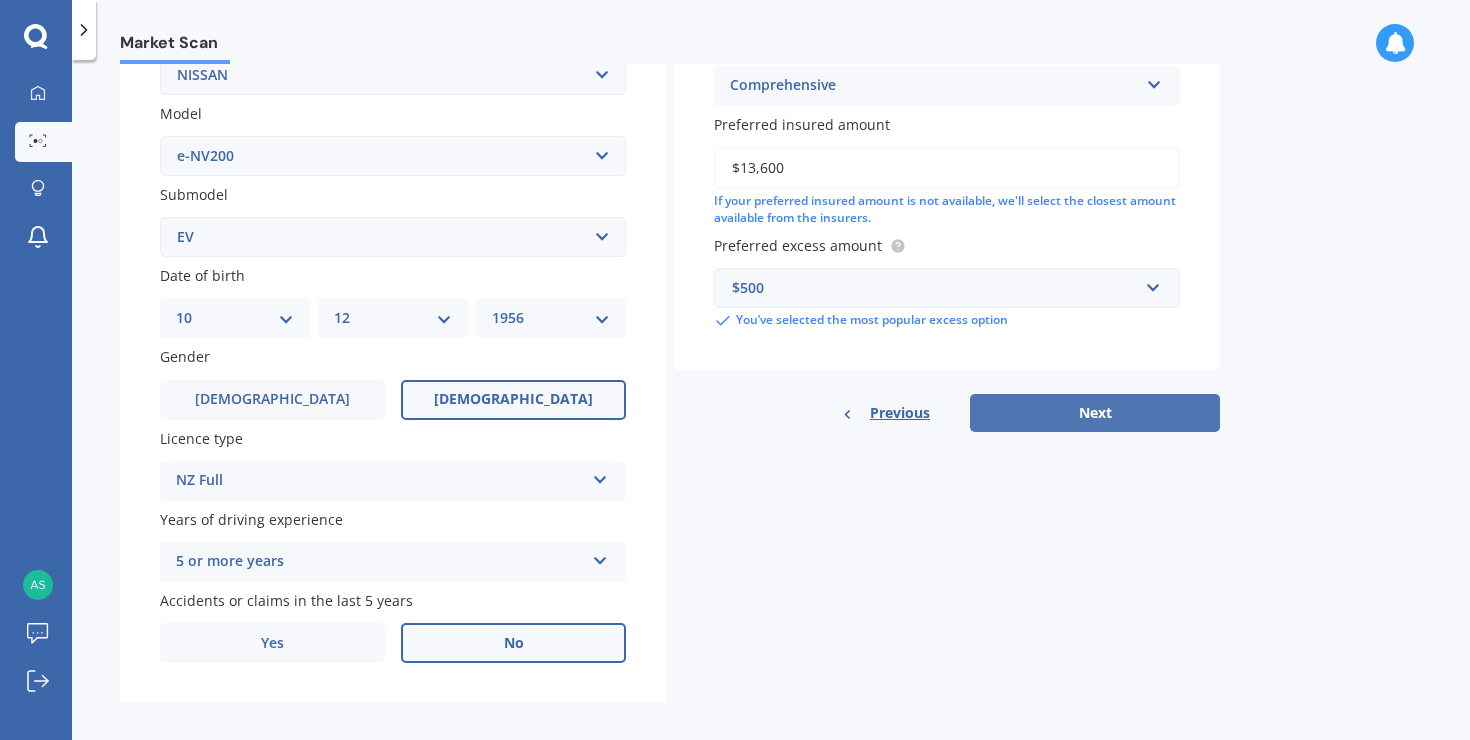 click on "Next" at bounding box center (1095, 413) 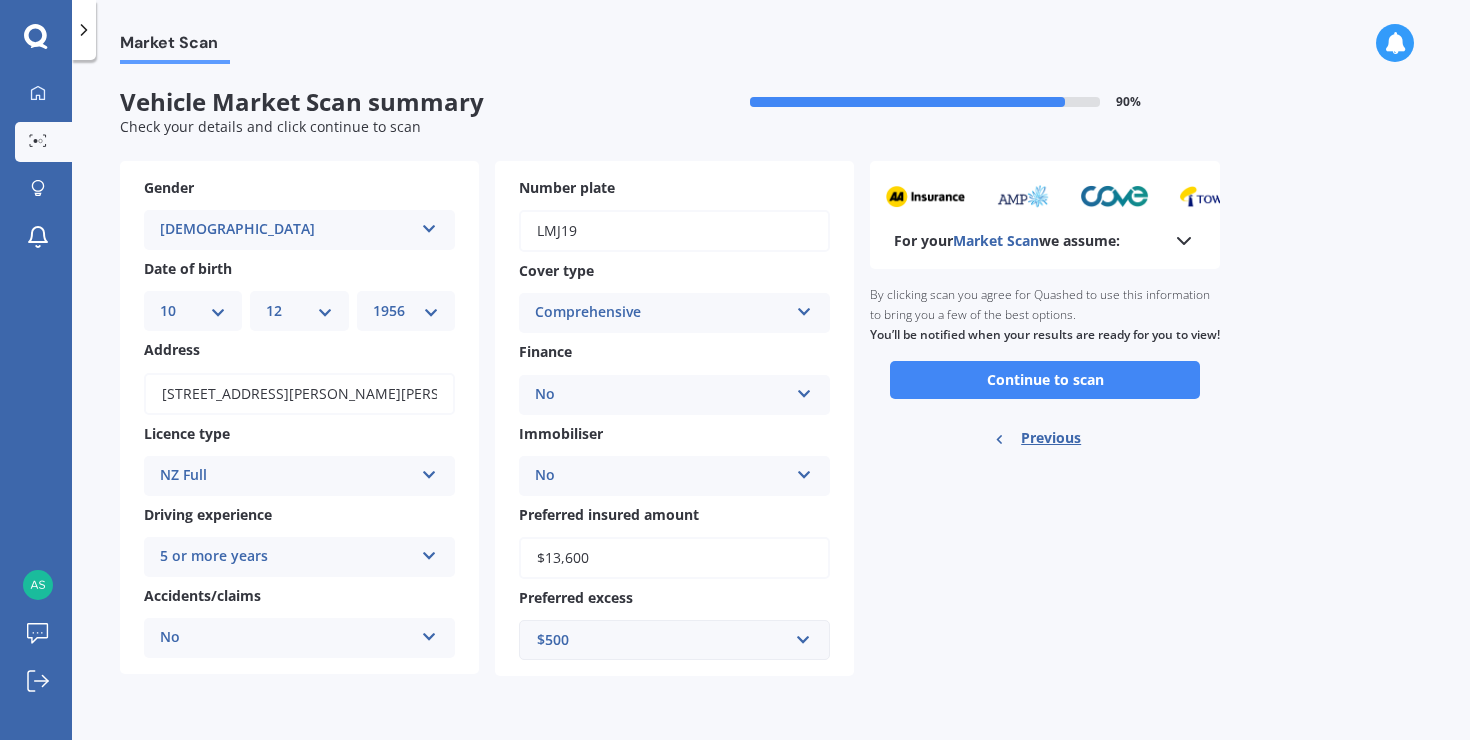 scroll, scrollTop: 0, scrollLeft: 0, axis: both 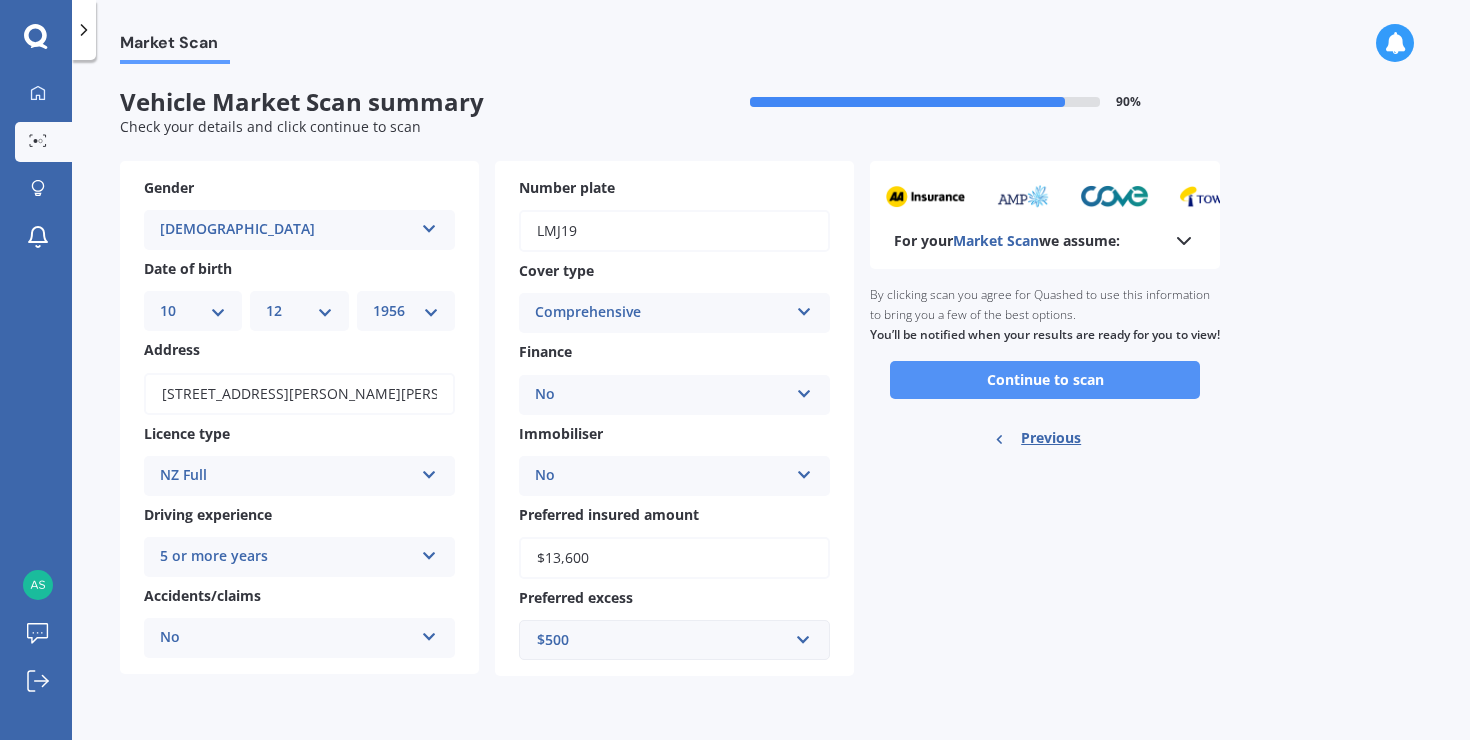 click on "Continue to scan" at bounding box center (1045, 380) 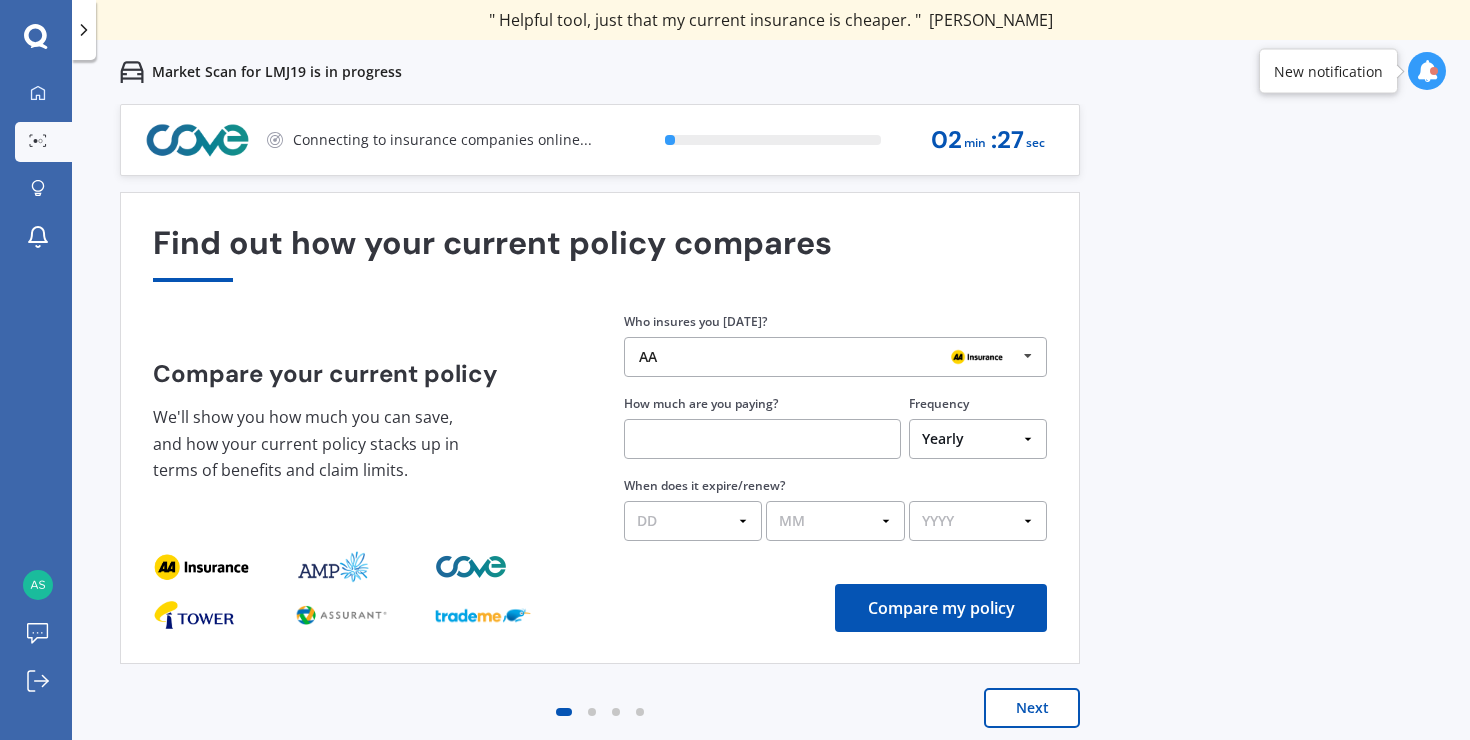 click on "AA" at bounding box center (828, 357) 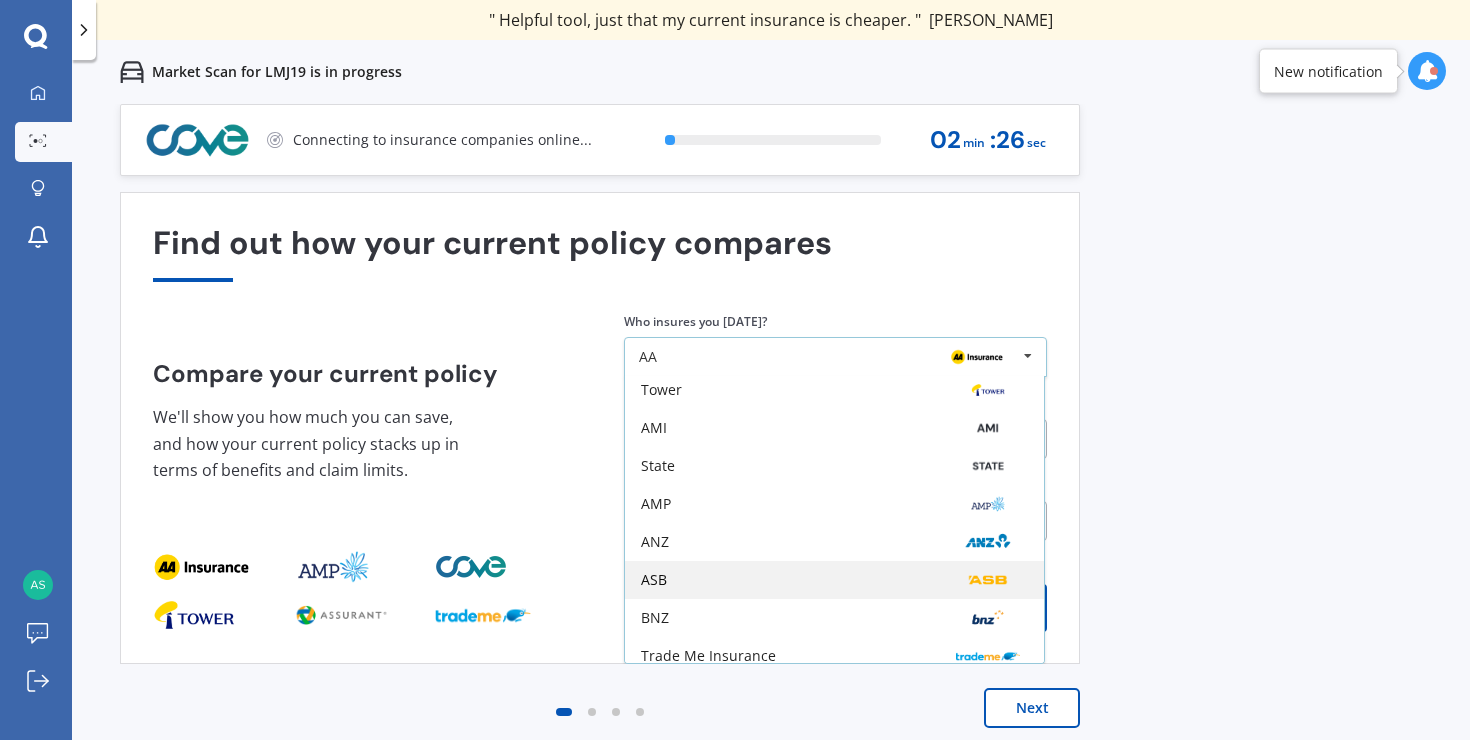 scroll, scrollTop: 131, scrollLeft: 0, axis: vertical 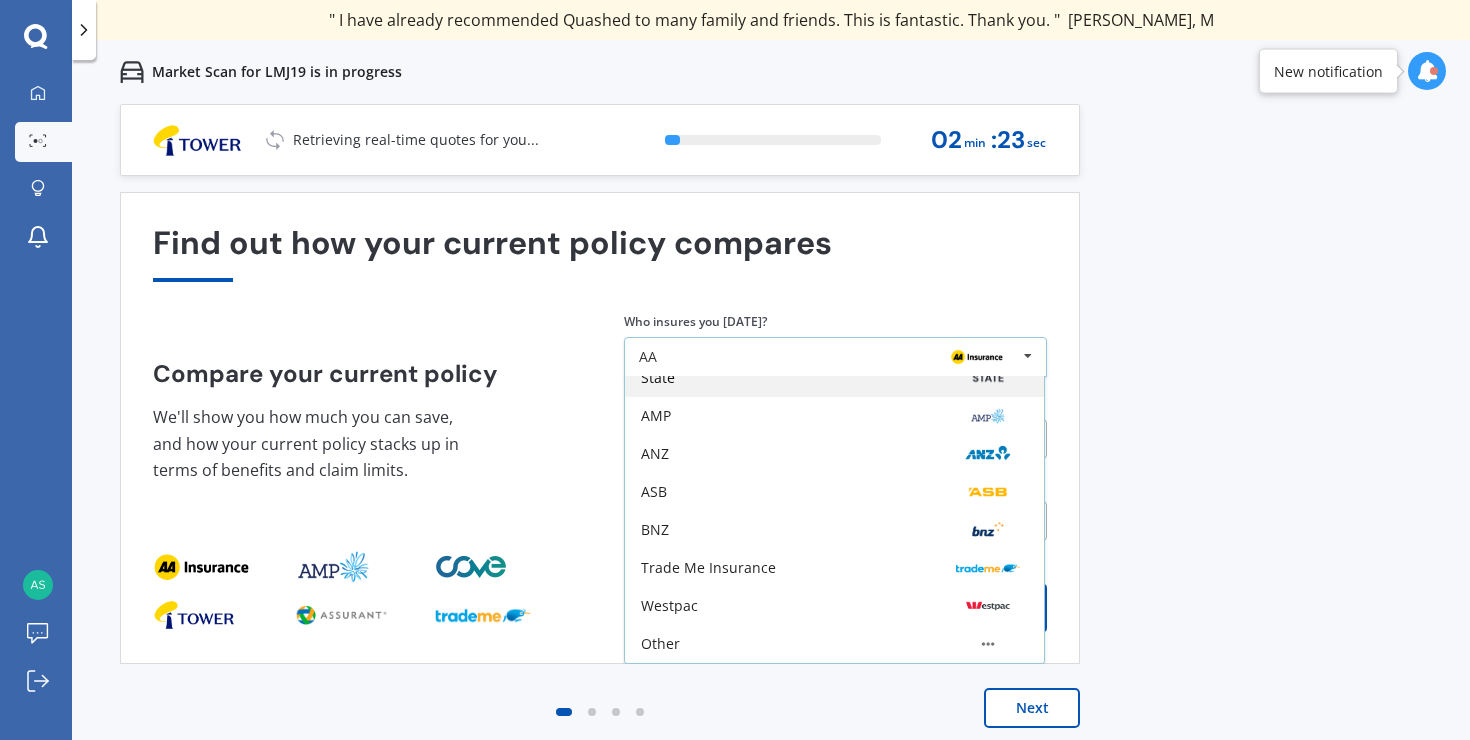 click on "State" at bounding box center (658, 378) 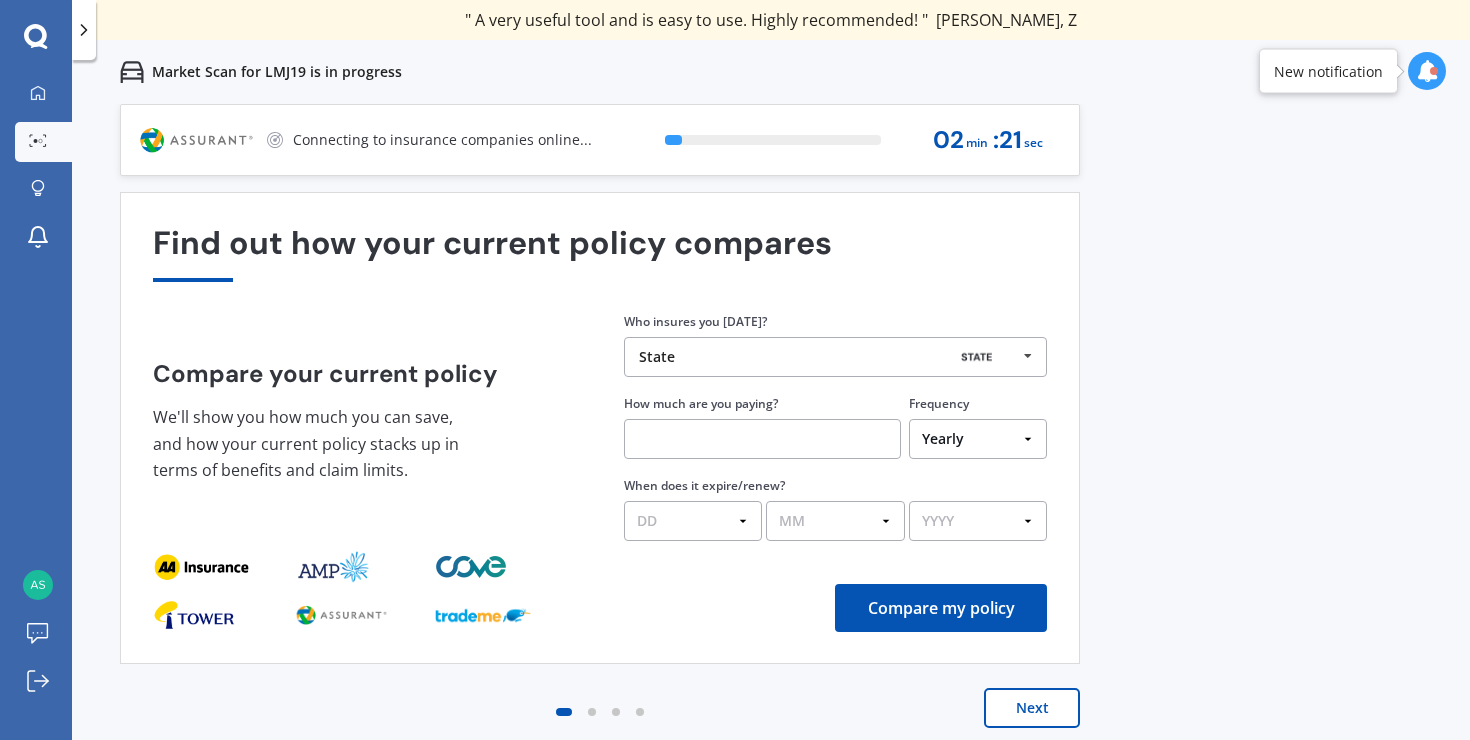 click at bounding box center [762, 439] 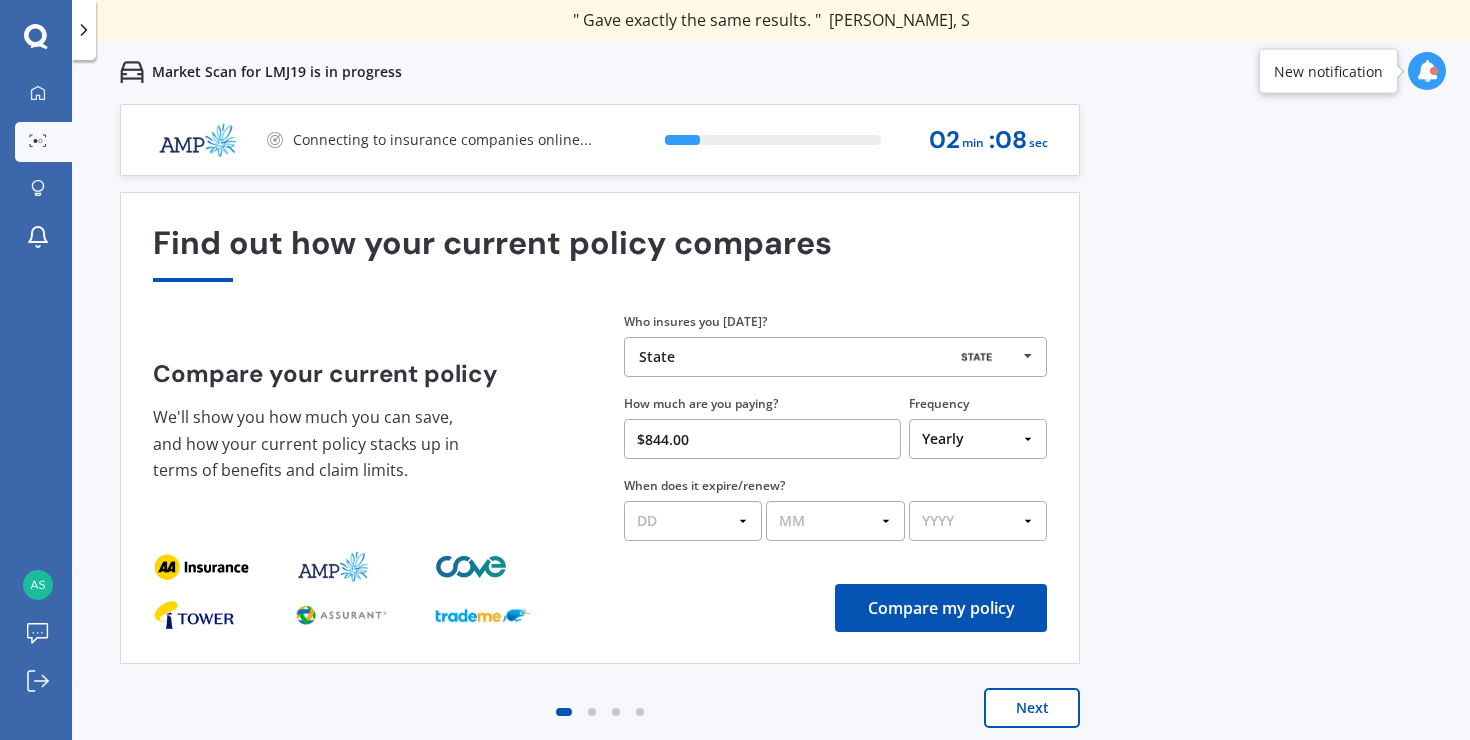 type on "$844.00" 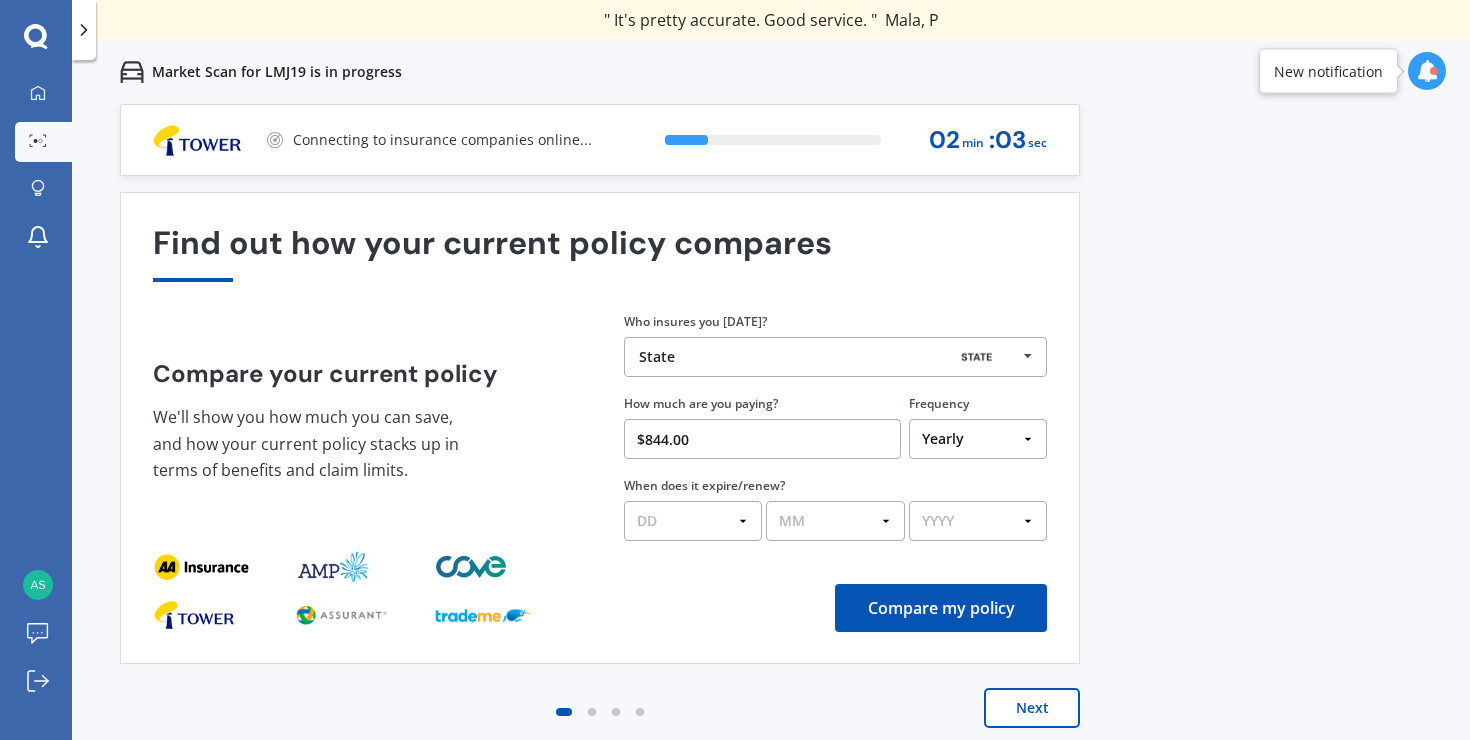 select on "12" 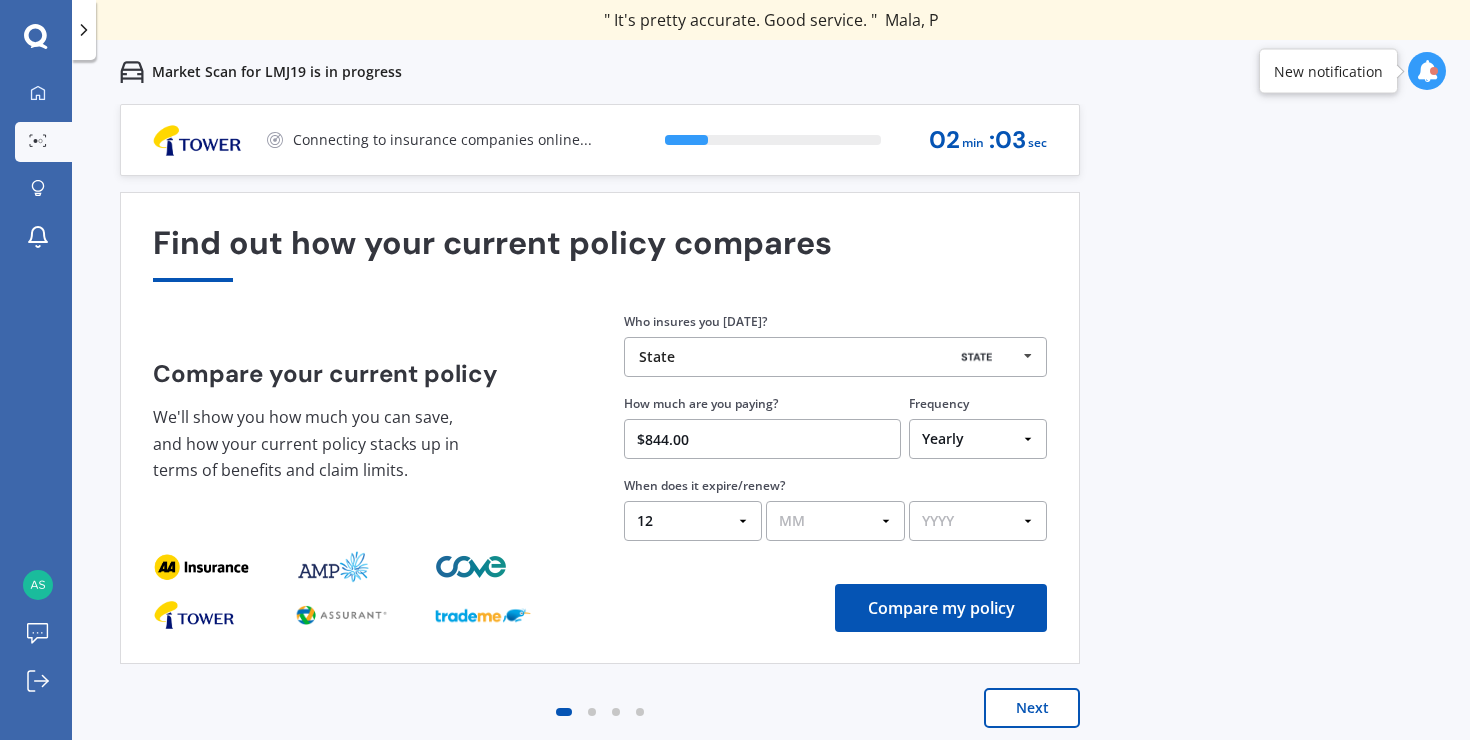 click on "MM 01 02 03 04 05 06 07 08 09 10 11 12" at bounding box center [835, 521] 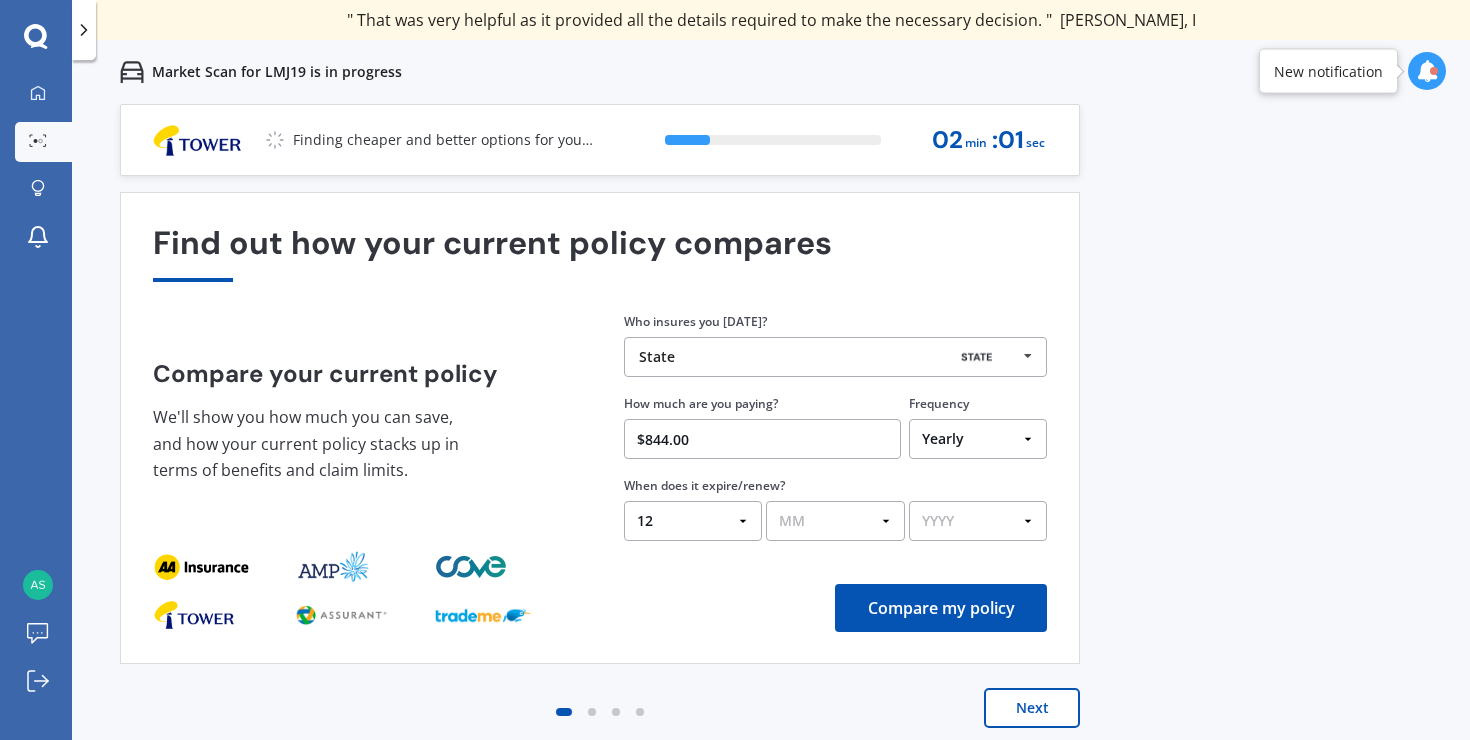 select on "07" 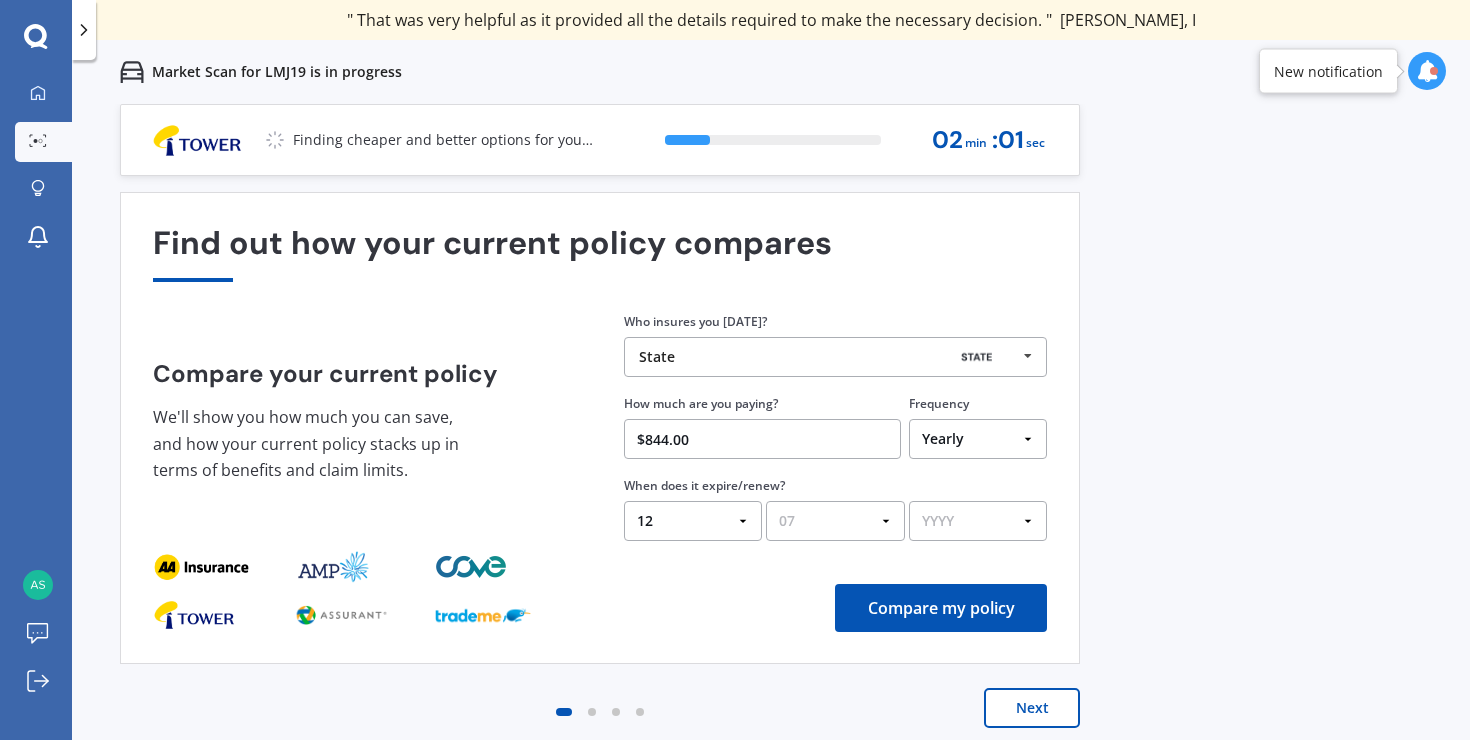 click on "YYYY 2026 2025 2024" at bounding box center (978, 521) 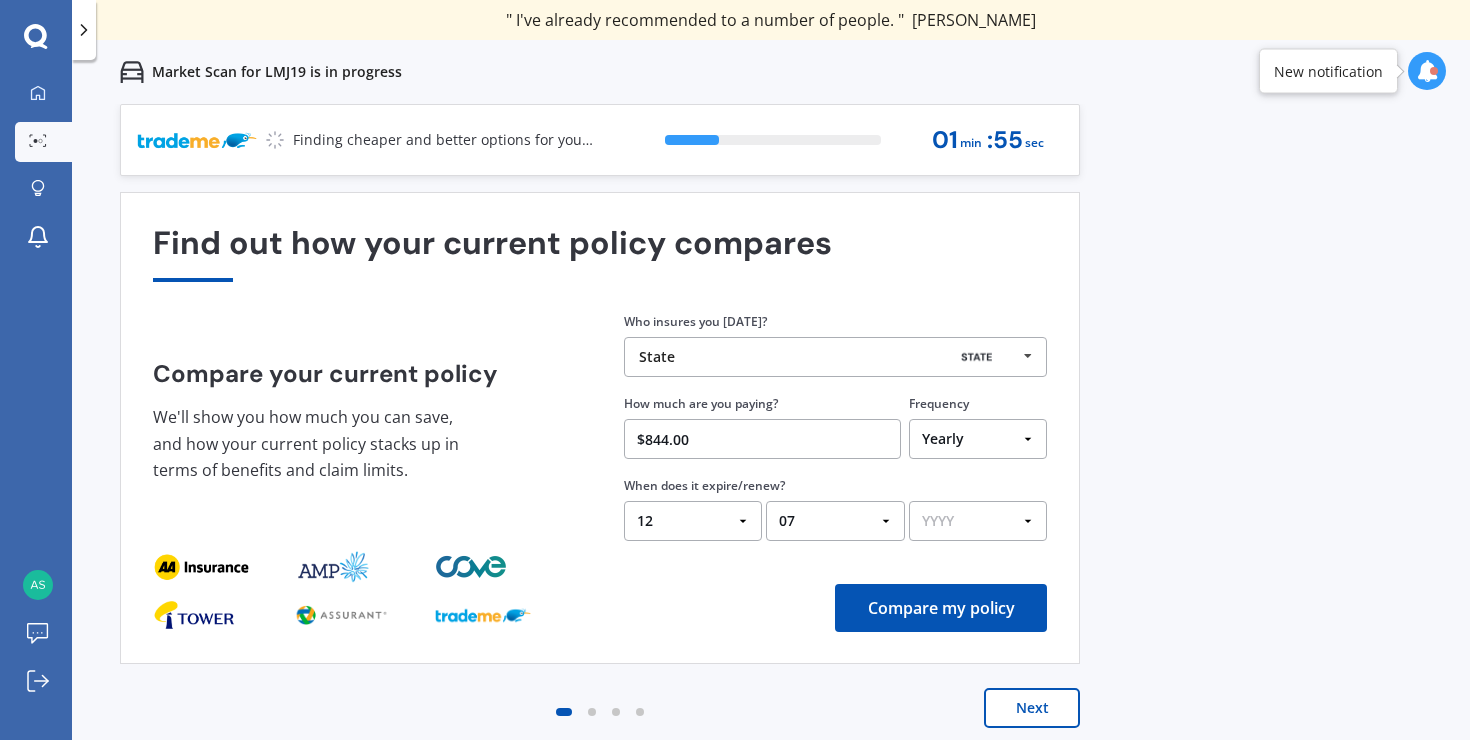 click on "YYYY 2026 2025 2024" at bounding box center (978, 521) 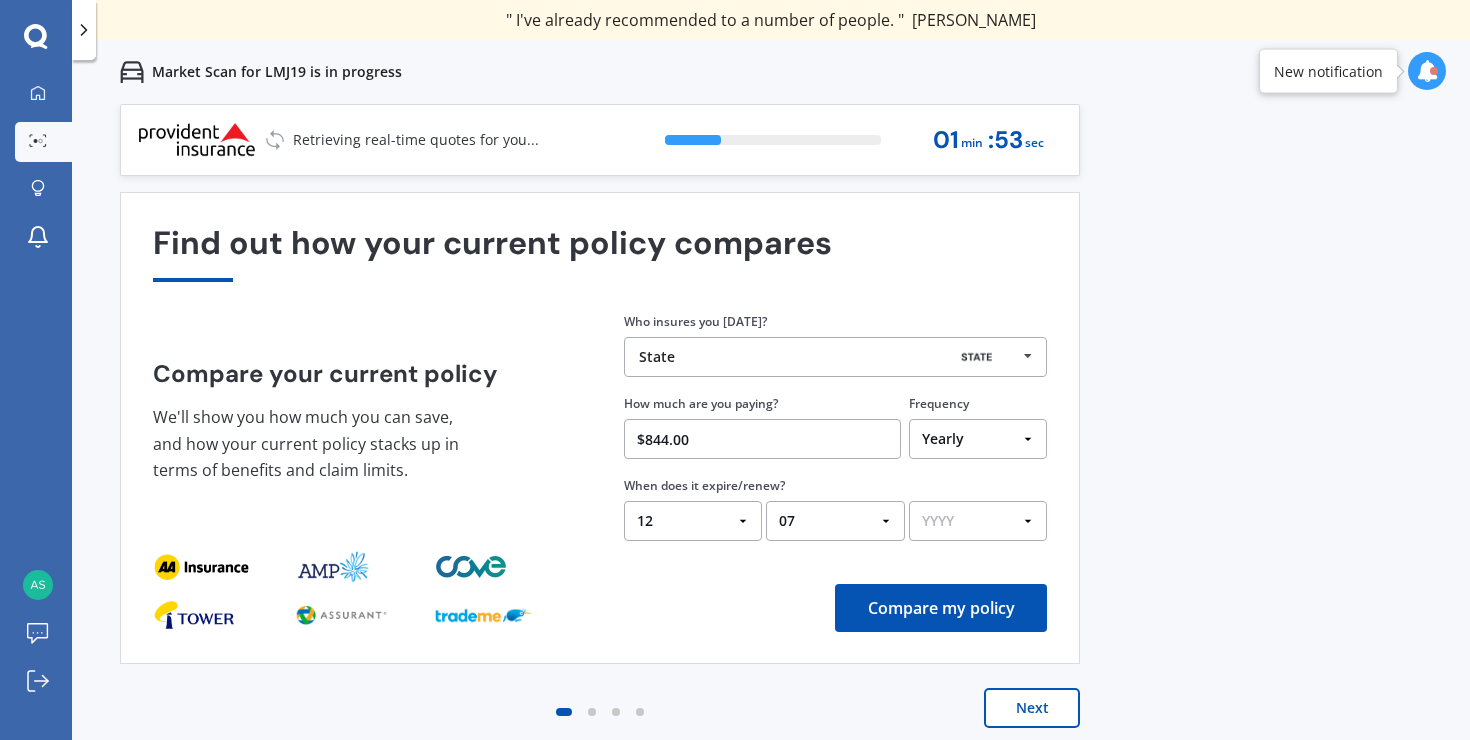 select on "2025" 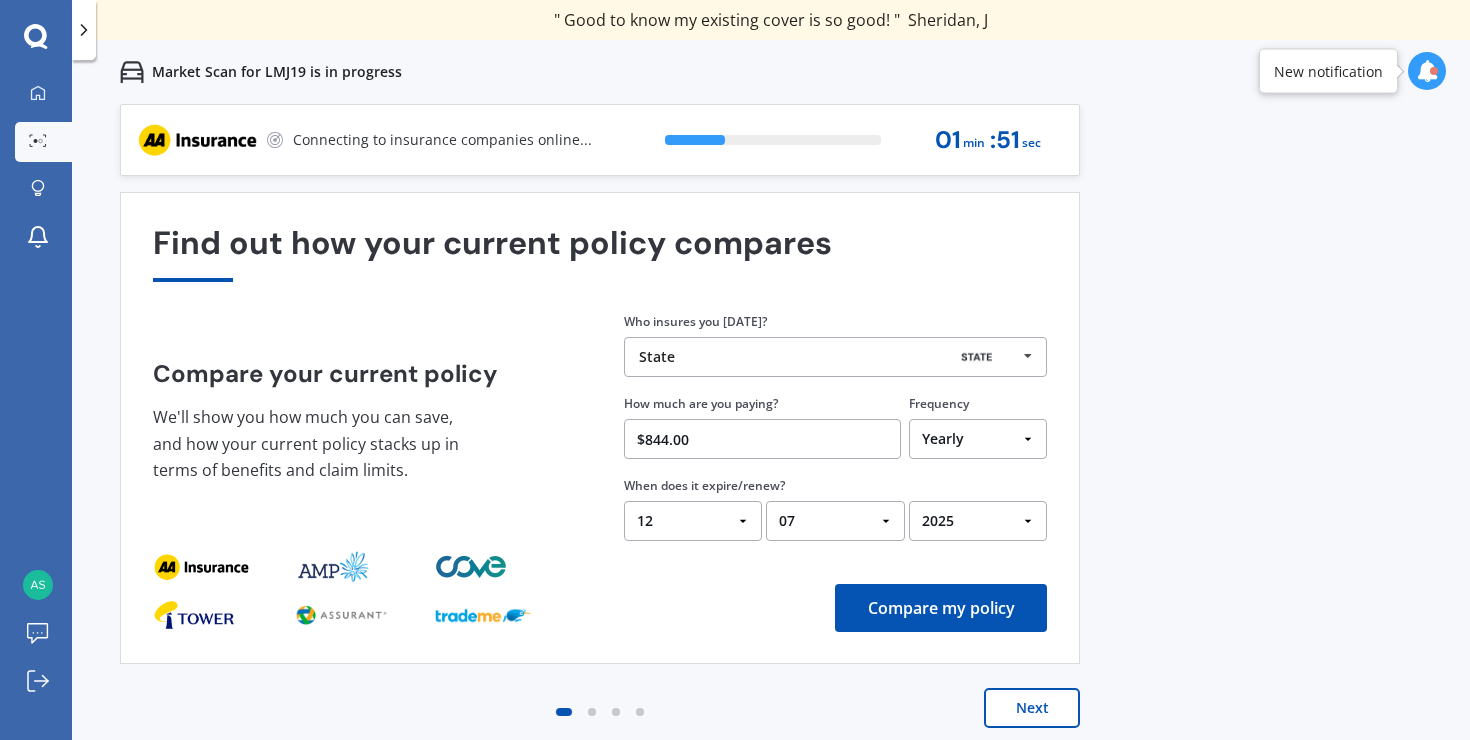 click on "Compare my policy" at bounding box center [941, 608] 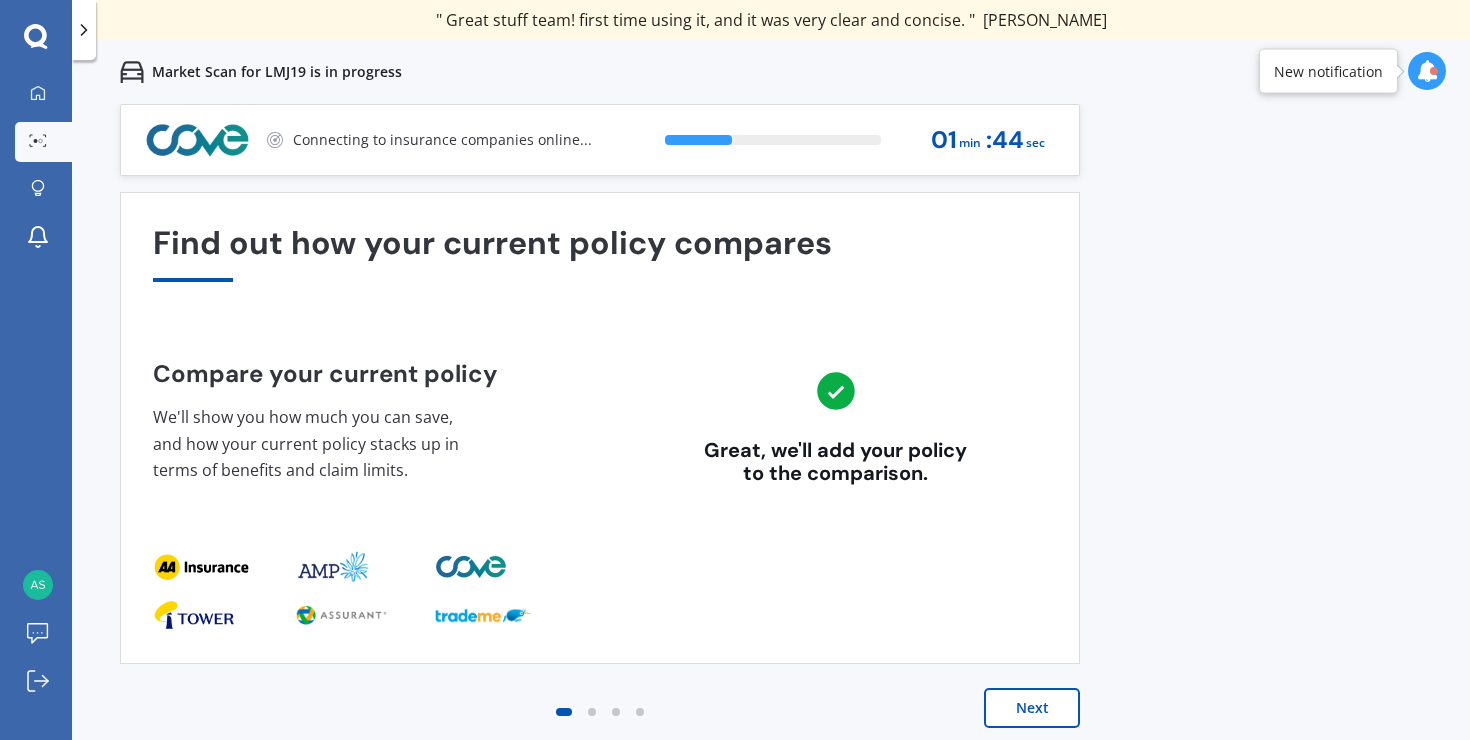 click on "Next" at bounding box center [1032, 708] 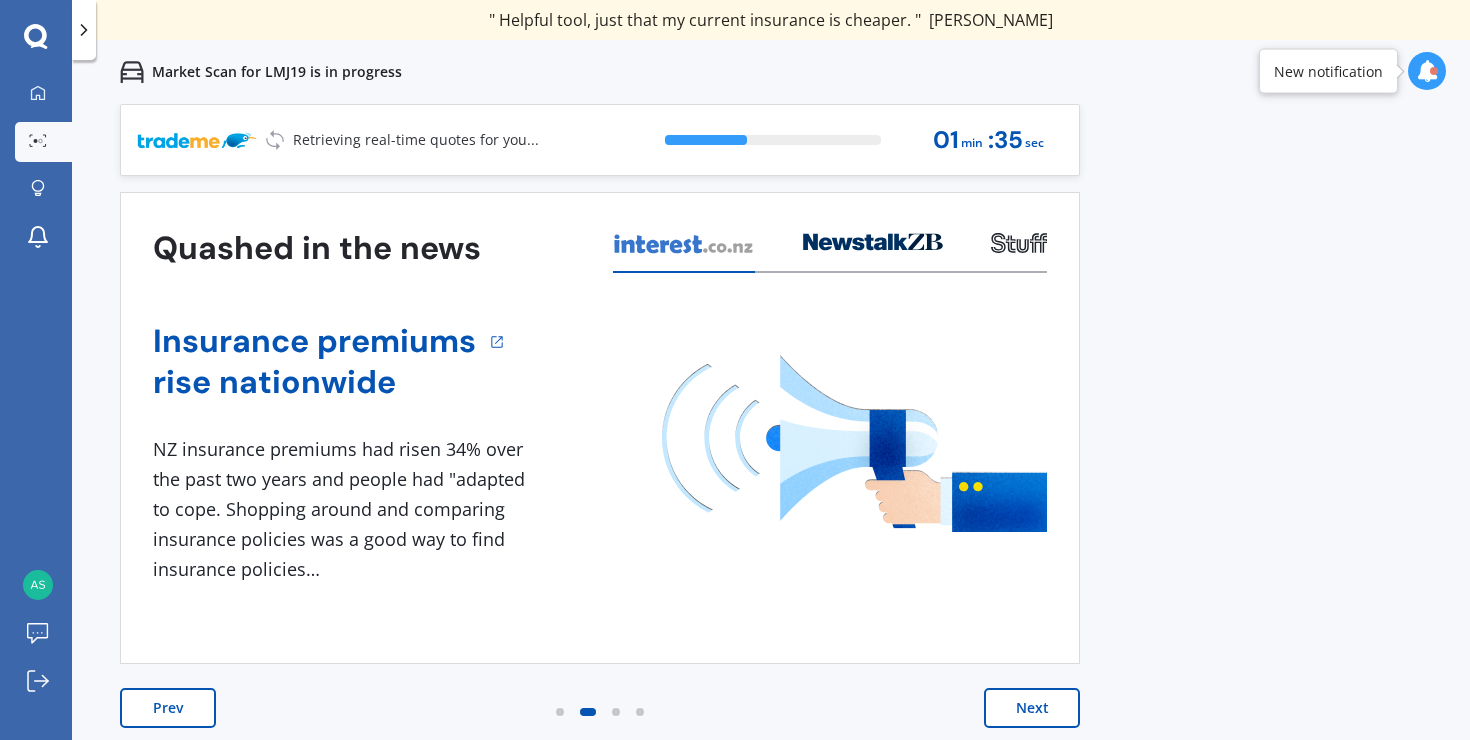 click on "Next" at bounding box center (1032, 708) 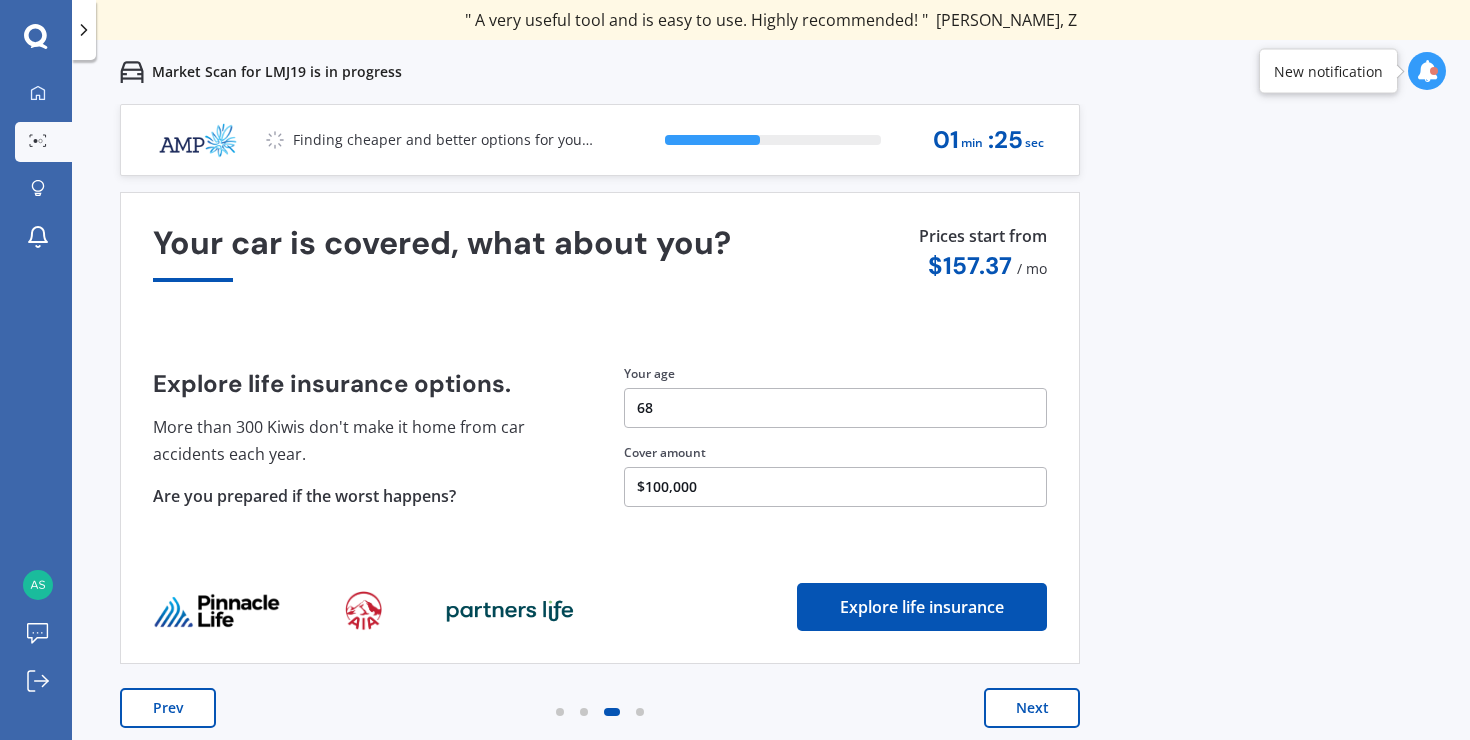 click on "Next" at bounding box center (1032, 708) 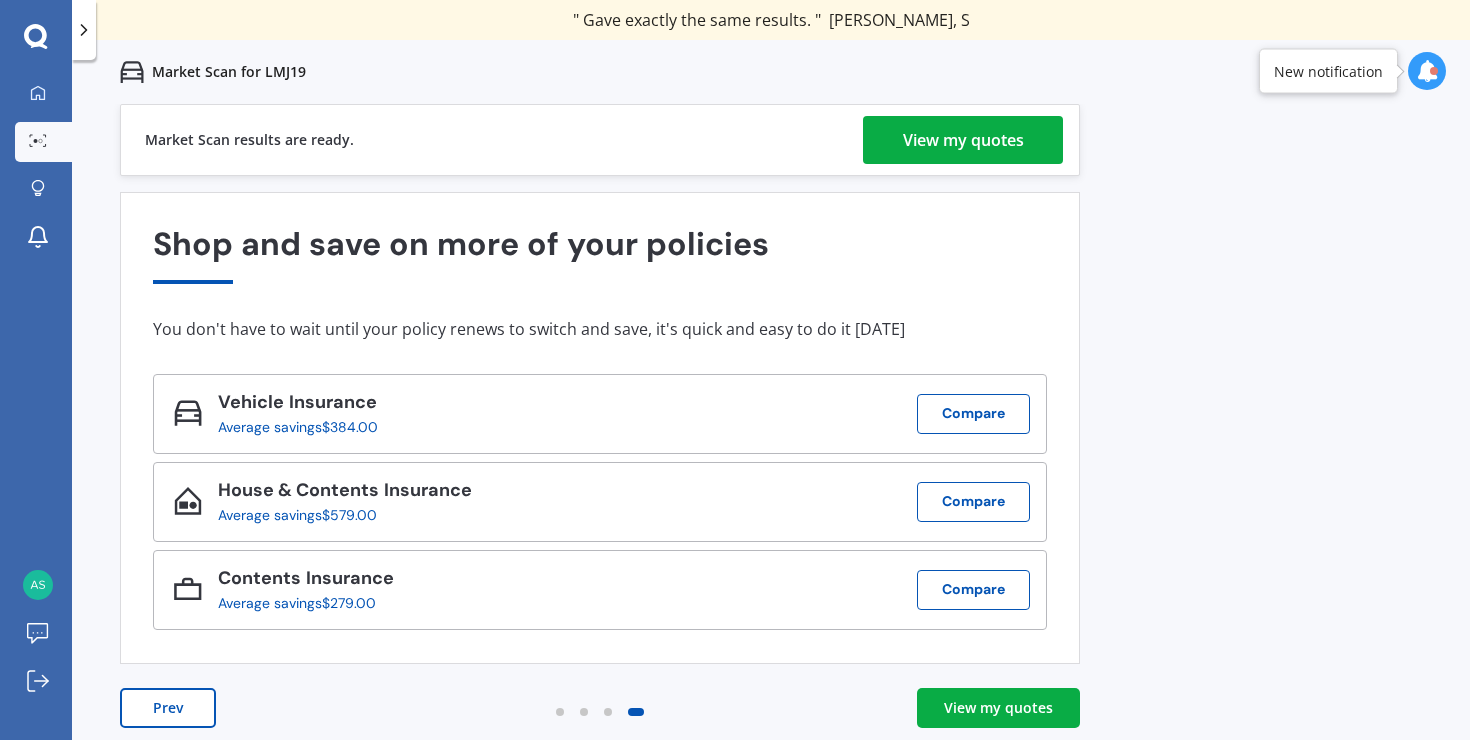 click on "View my quotes" at bounding box center [963, 140] 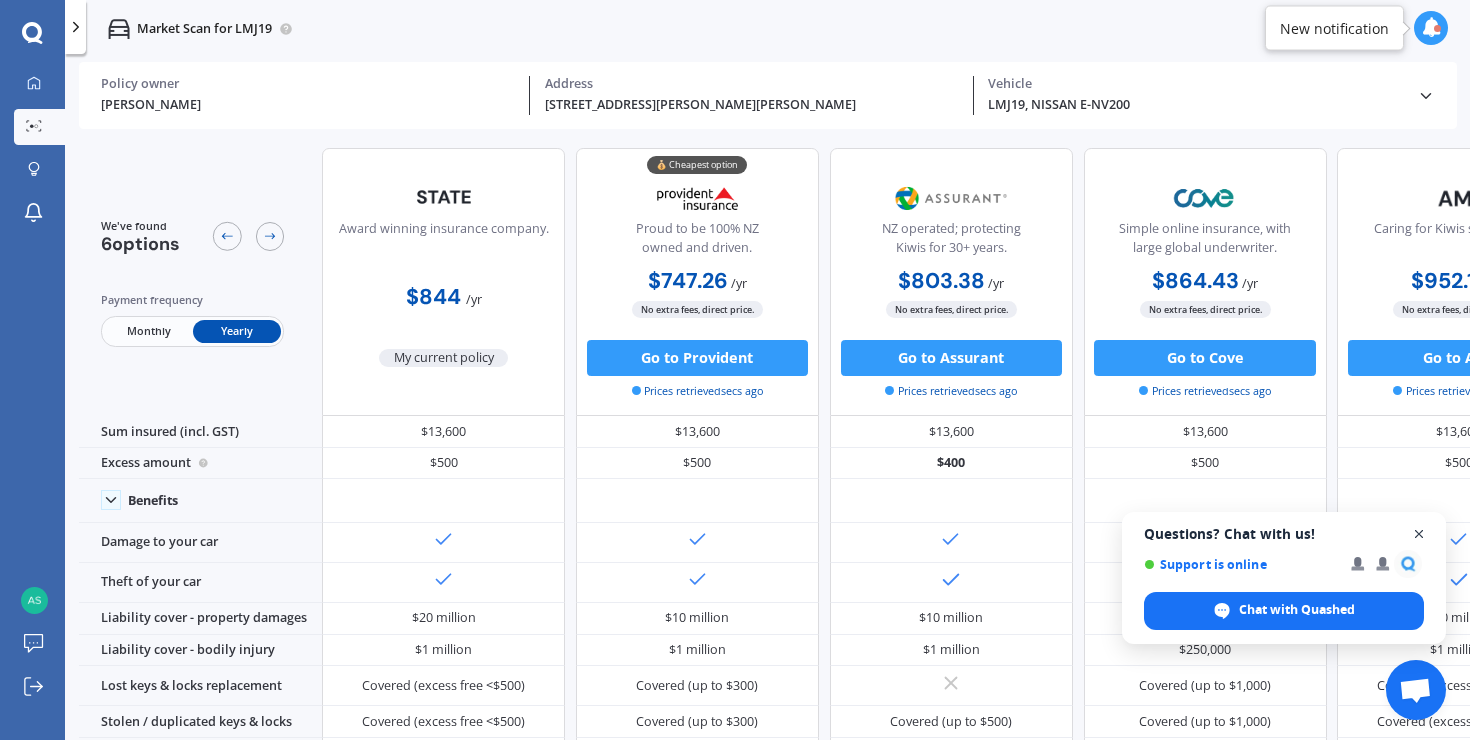 click at bounding box center [1419, 534] 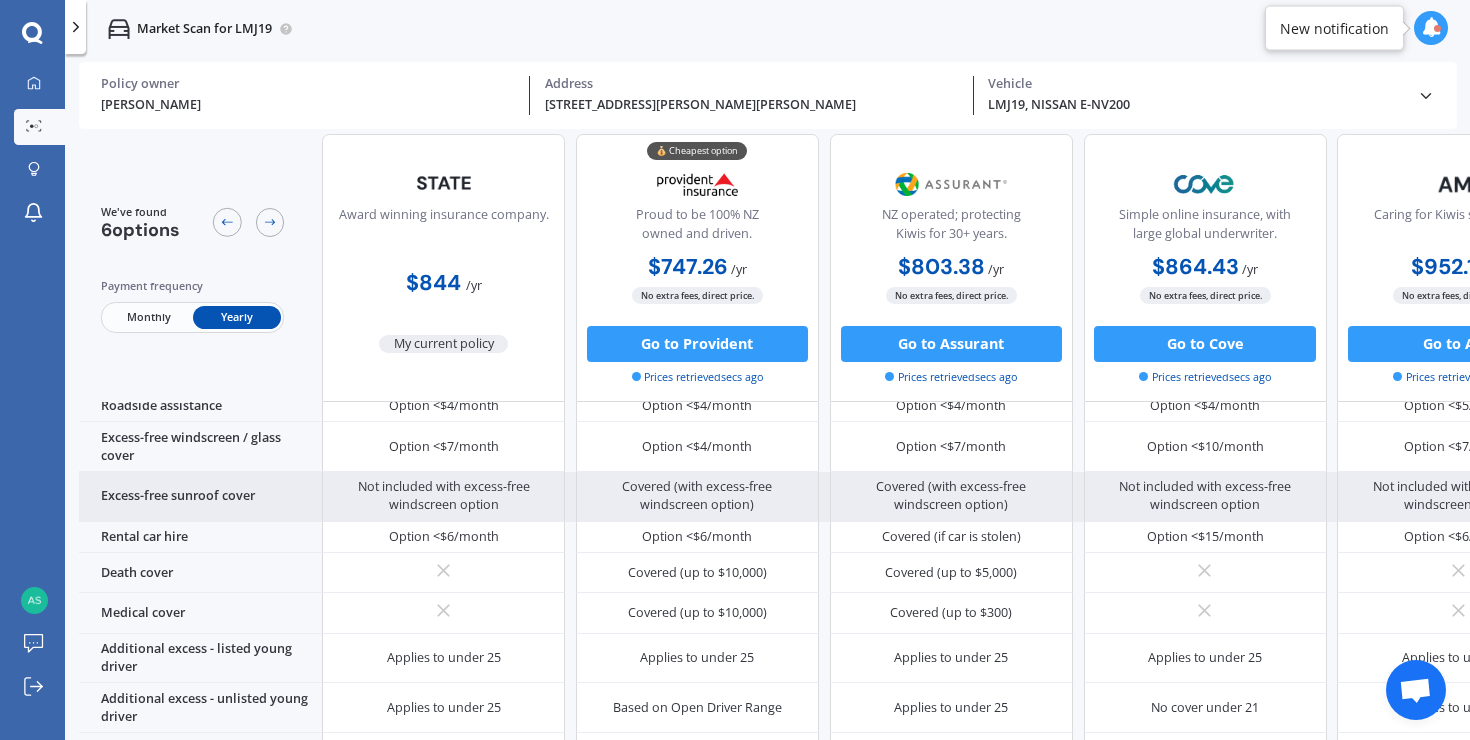scroll, scrollTop: 726, scrollLeft: 0, axis: vertical 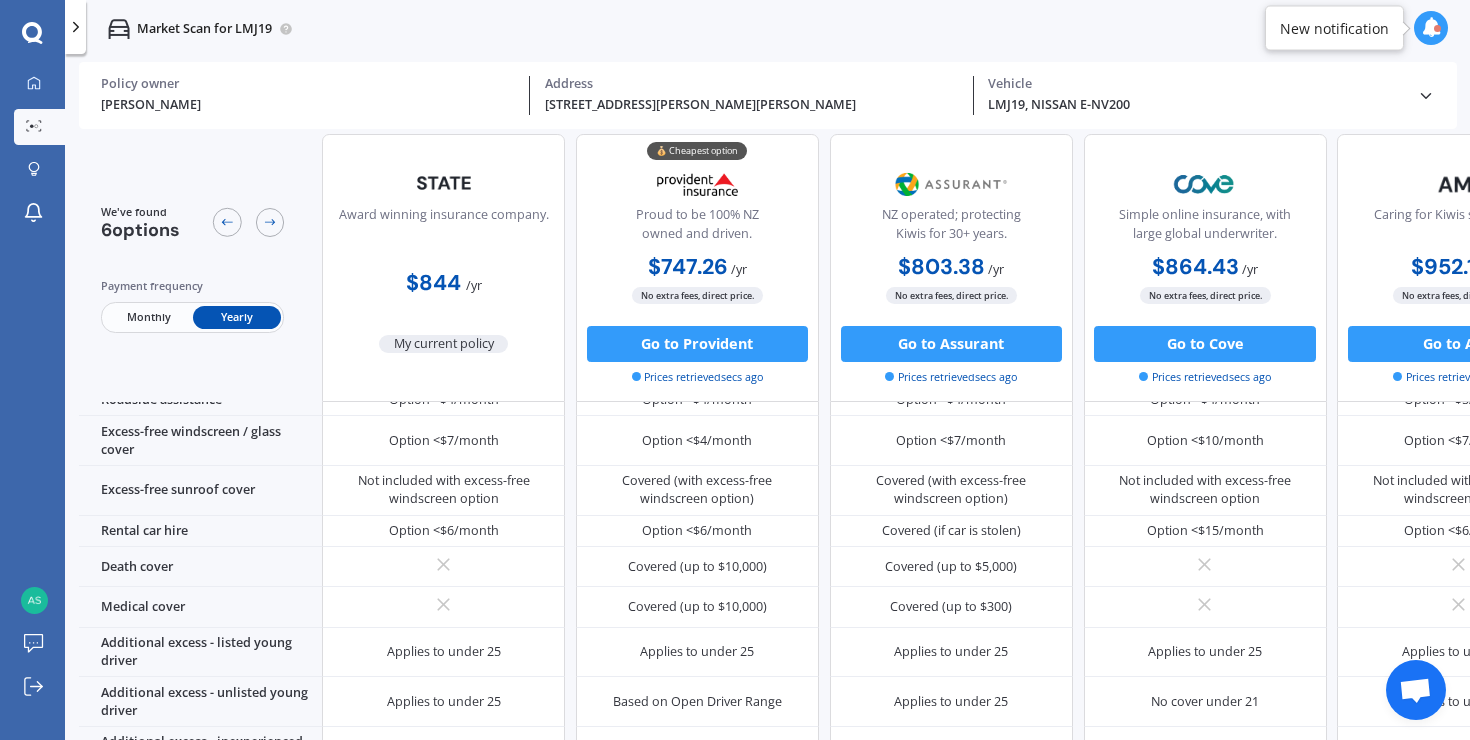 click on "$952.15   /  yr $952.15   /  yr $79.36   /  mo" at bounding box center (1458, 267) 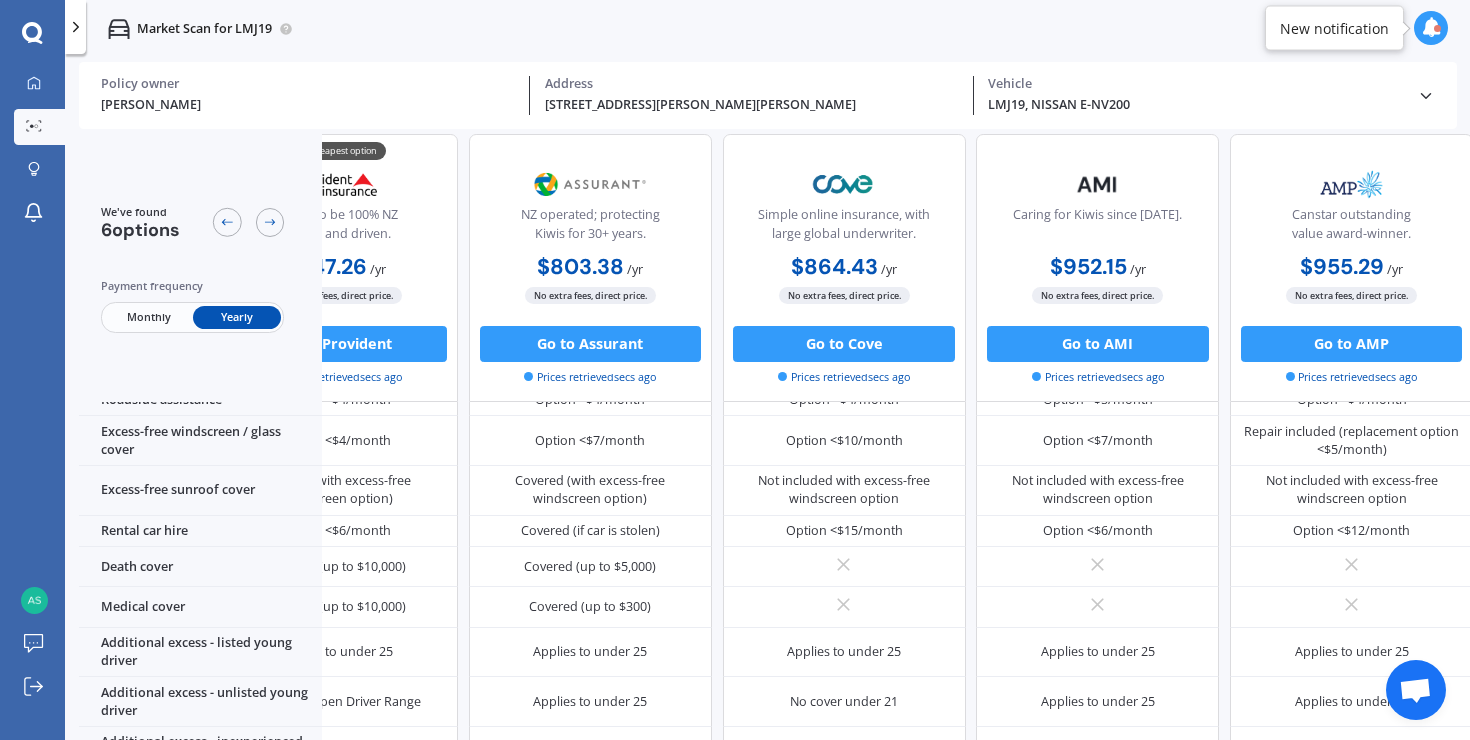 scroll, scrollTop: 726, scrollLeft: 414, axis: both 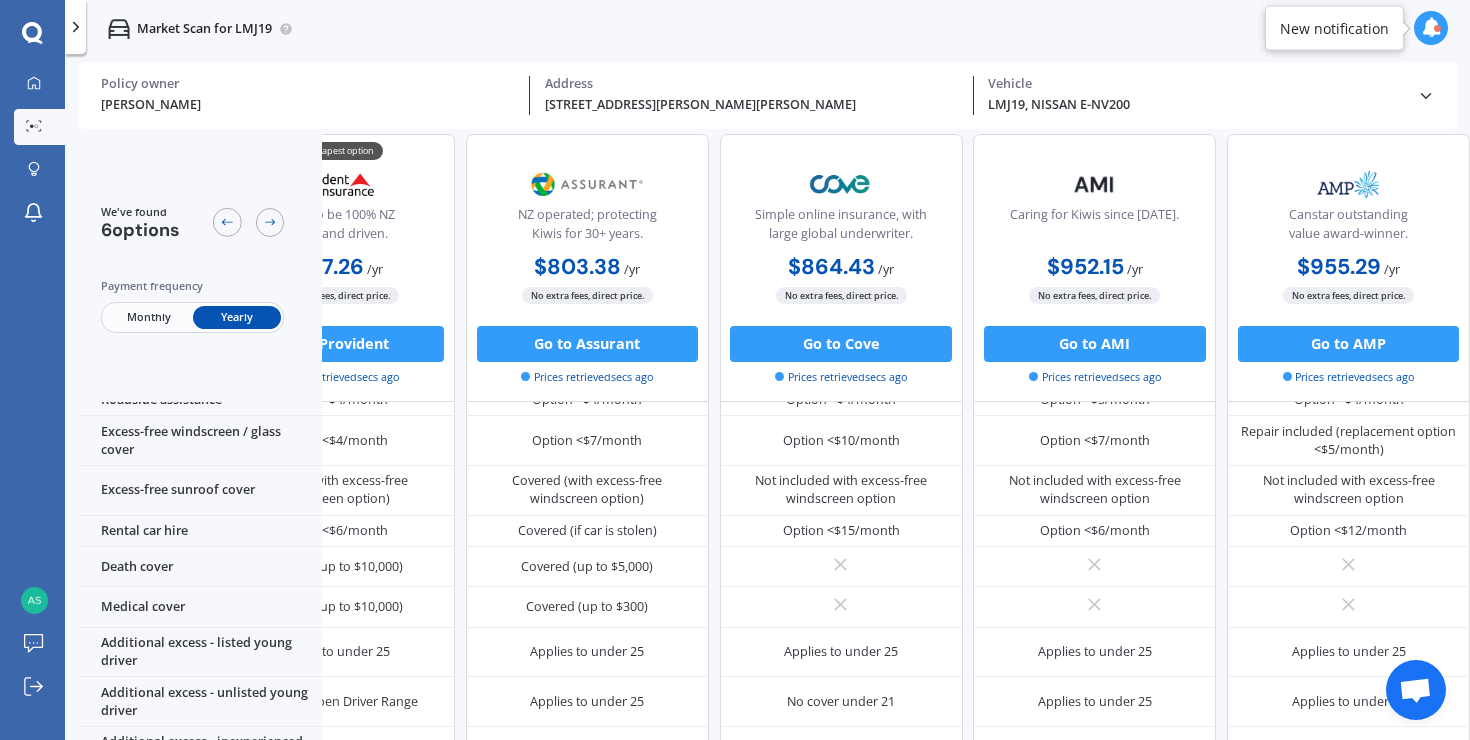 click on "💰 Cheapest option Proud to be 100% NZ owned and driven." at bounding box center [333, 205] 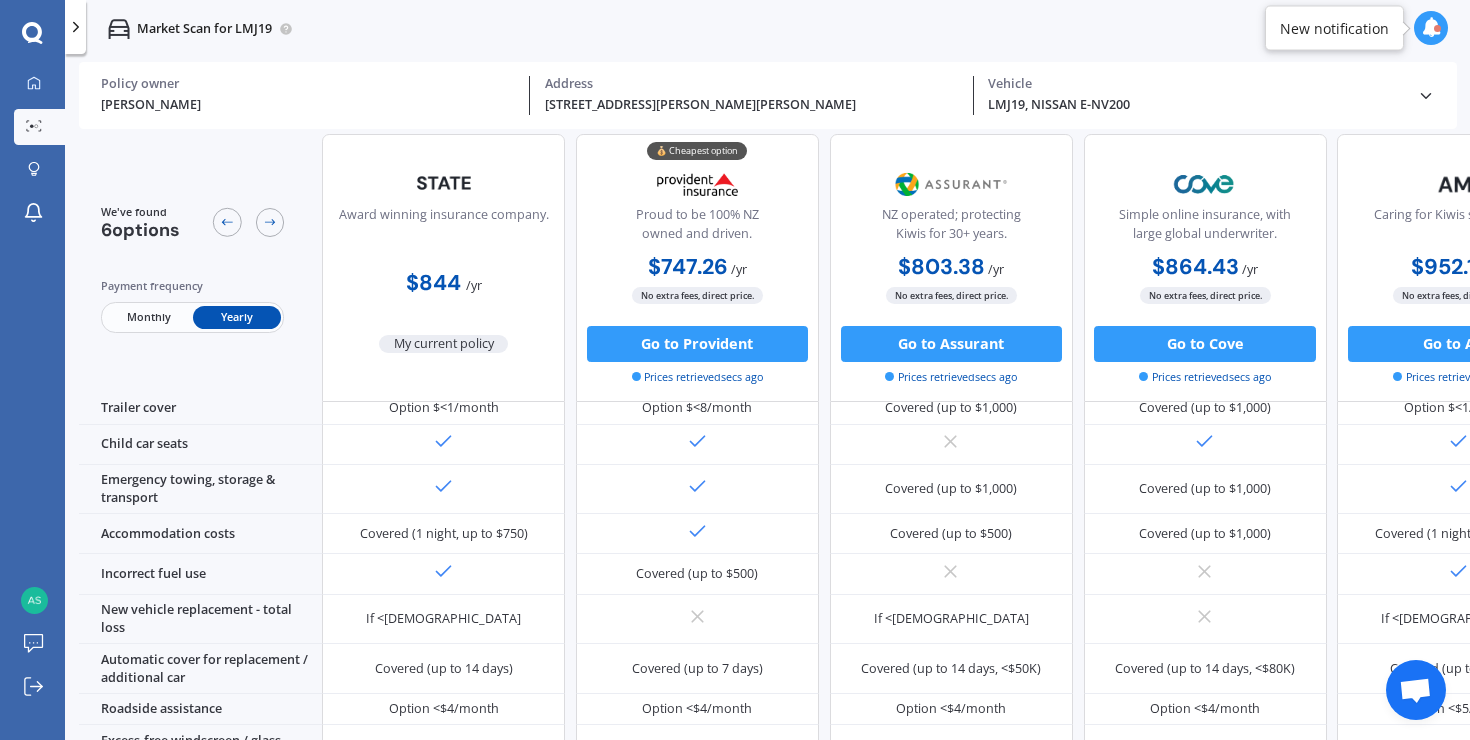 scroll, scrollTop: 0, scrollLeft: 0, axis: both 